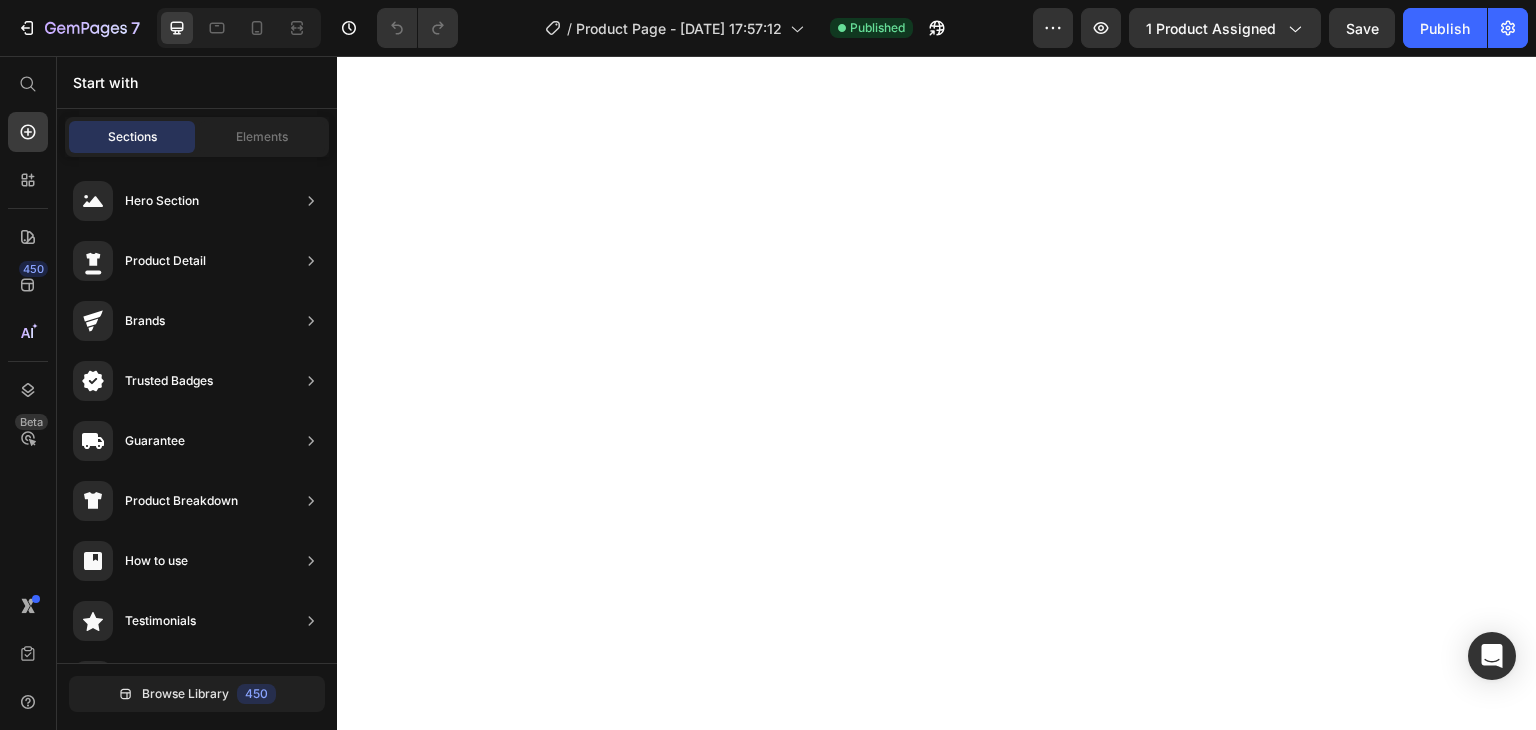 scroll, scrollTop: 0, scrollLeft: 0, axis: both 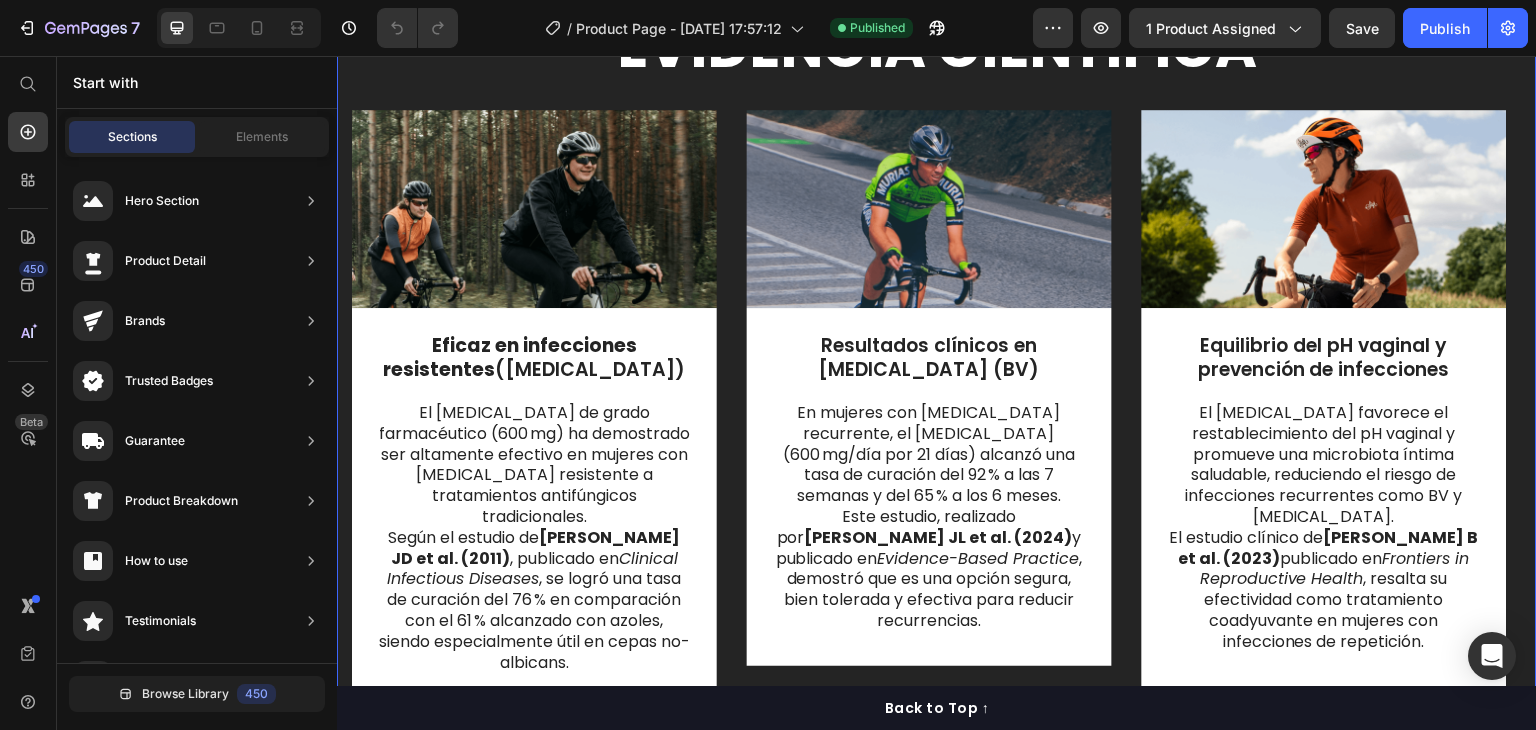 click on "EVIDENCIA CIENTIFICA Heading Row Image Eficaz en infecciones resistentes  ([MEDICAL_DATA]) Text Block El [MEDICAL_DATA] de grado farmacéutico (600 mg) ha demostrado ser altamente efectivo en mujeres con [MEDICAL_DATA] resistente a tratamientos antifúngicos tradicionales. Según el estudio [PERSON_NAME] [PERSON_NAME] et al. (2011) , publicado en  Clinical Infectious Diseases , se logró una tasa de curación del 76 % en comparación con el 61 % alcanzado con azoles, siendo especialmente útil en cepas no-albicans. Text Block Row Image Resultados clínicos en [MEDICAL_DATA] (BV) Text Block En mujeres con [MEDICAL_DATA] recurrente, el [MEDICAL_DATA] (600 mg/día por 21 días) alcanzó una tasa de curación del 92 % a las 7 semanas y del 65 % a los 6 meses. Este estudio, realizado por  [PERSON_NAME] JL et al. (2024)  y publicado en  Evidence-Based Practice , demostró que es una opción segura, bien tolerada y efectiva para reducir recurrencias. Text Block Row Image Text Block El estudio clínico de  Row" at bounding box center [937, 408] 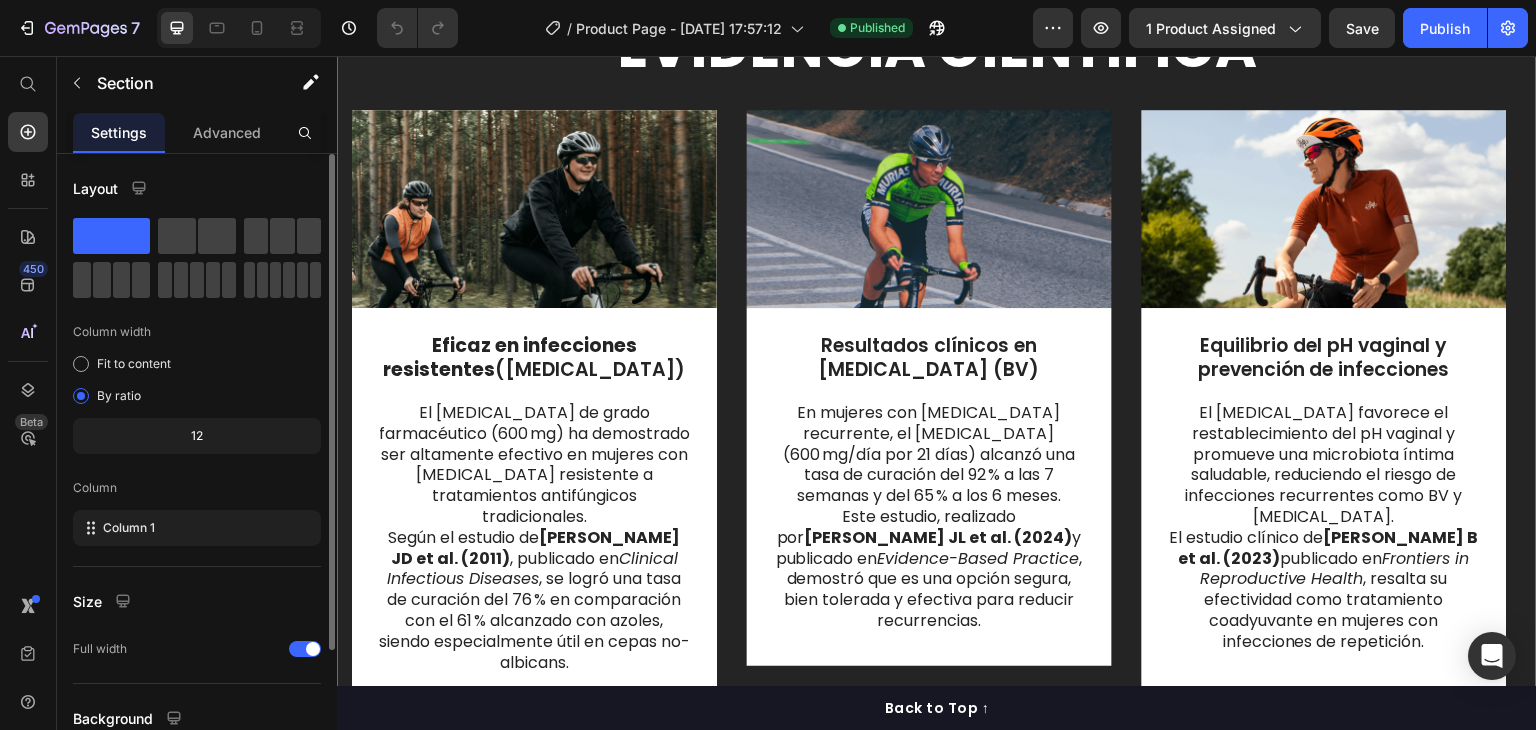 scroll, scrollTop: 173, scrollLeft: 0, axis: vertical 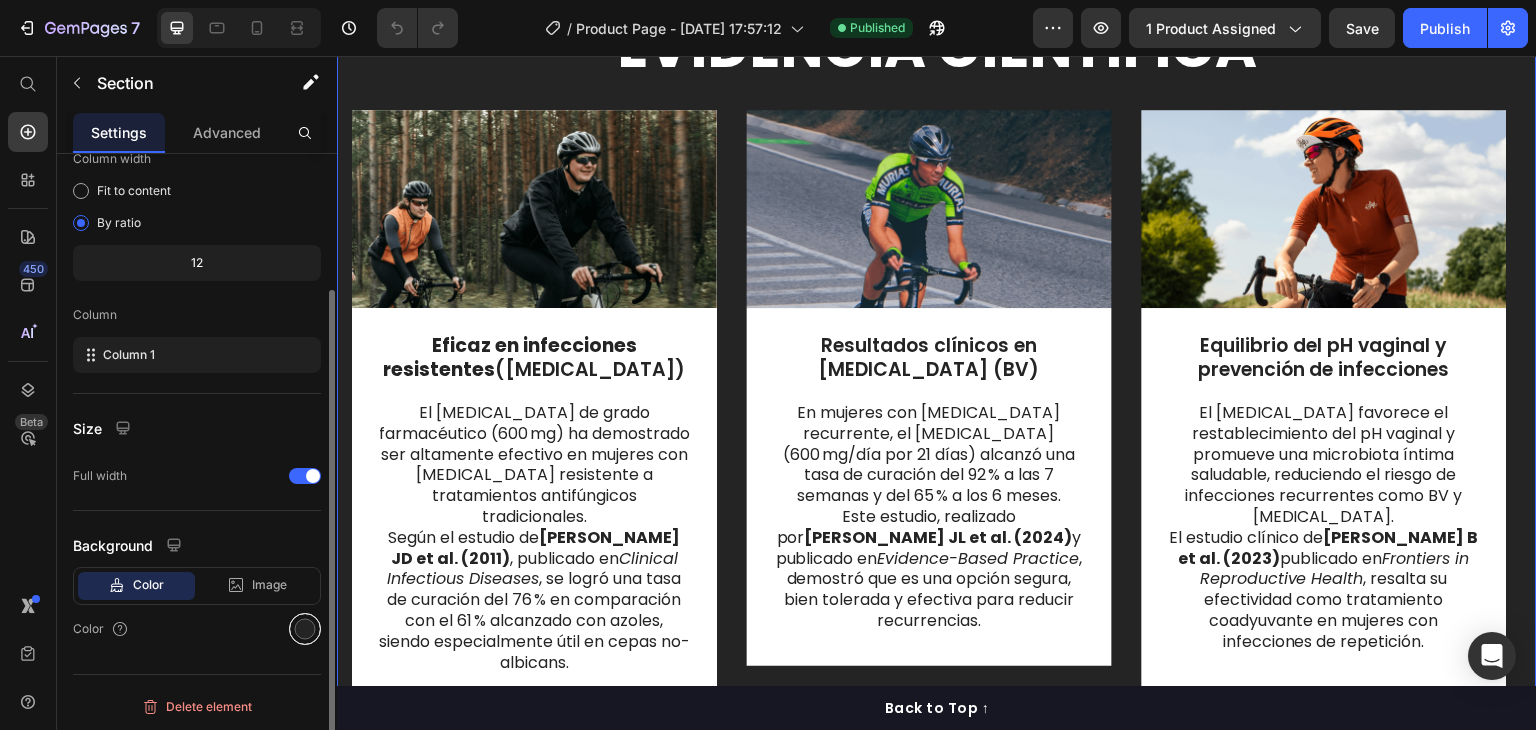 click at bounding box center [305, 629] 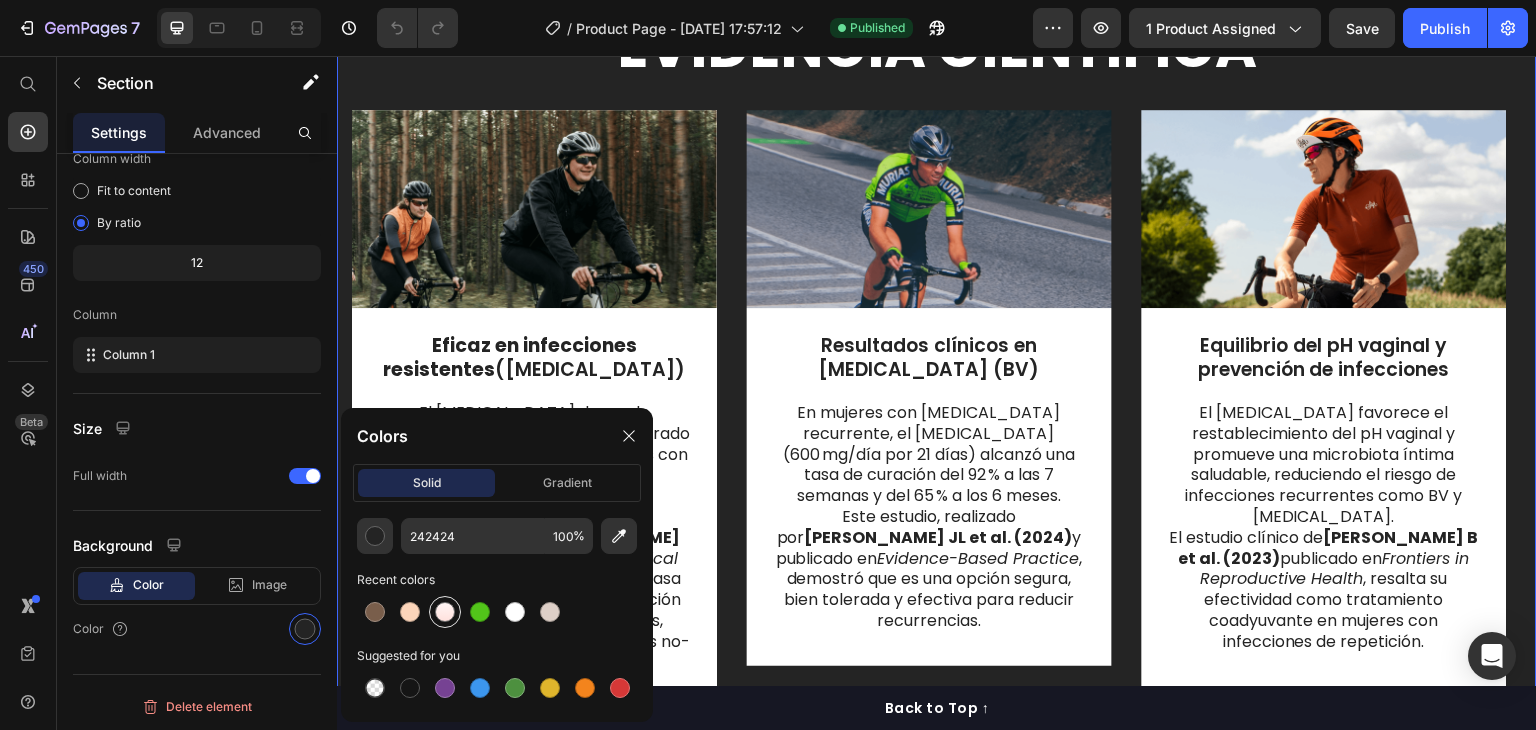 click at bounding box center (445, 612) 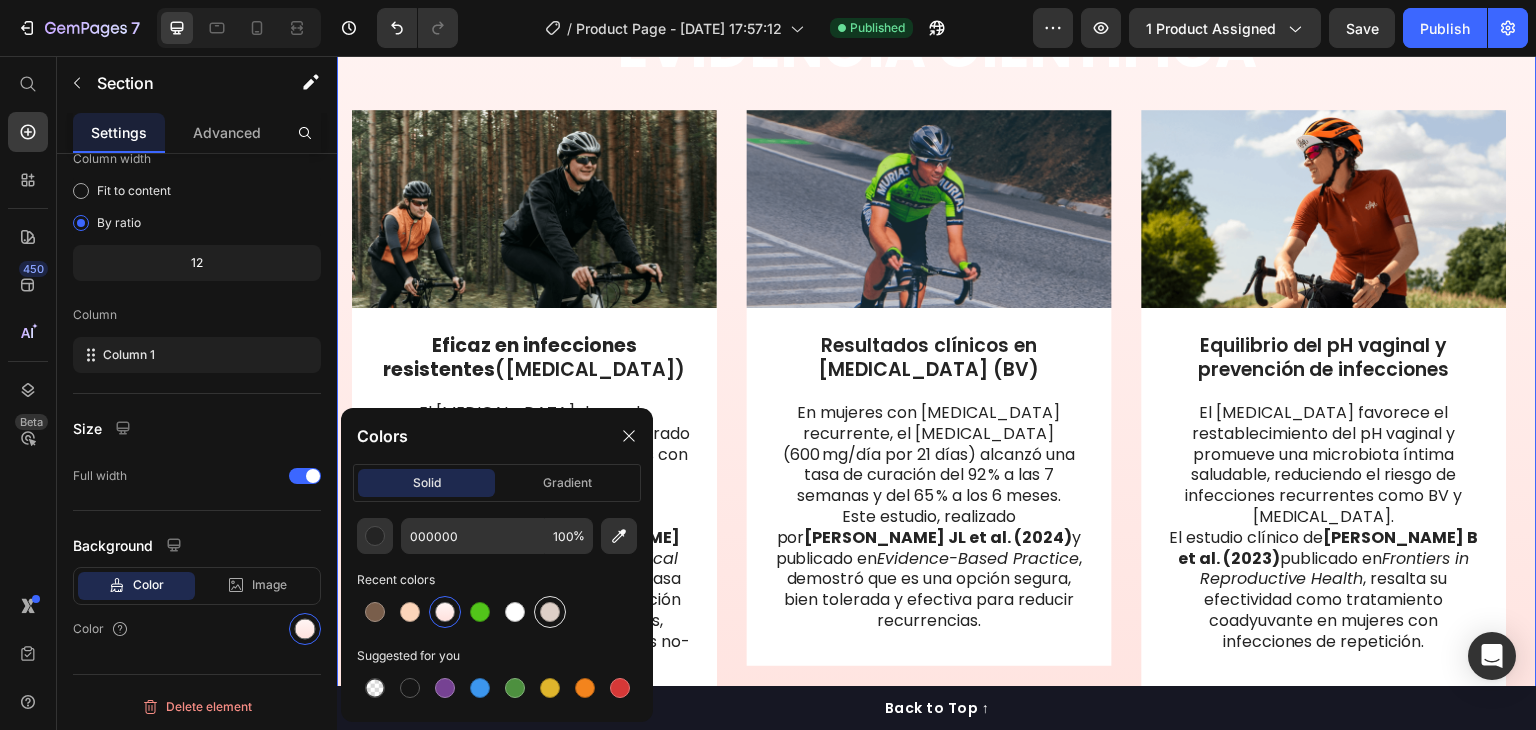 click at bounding box center (550, 612) 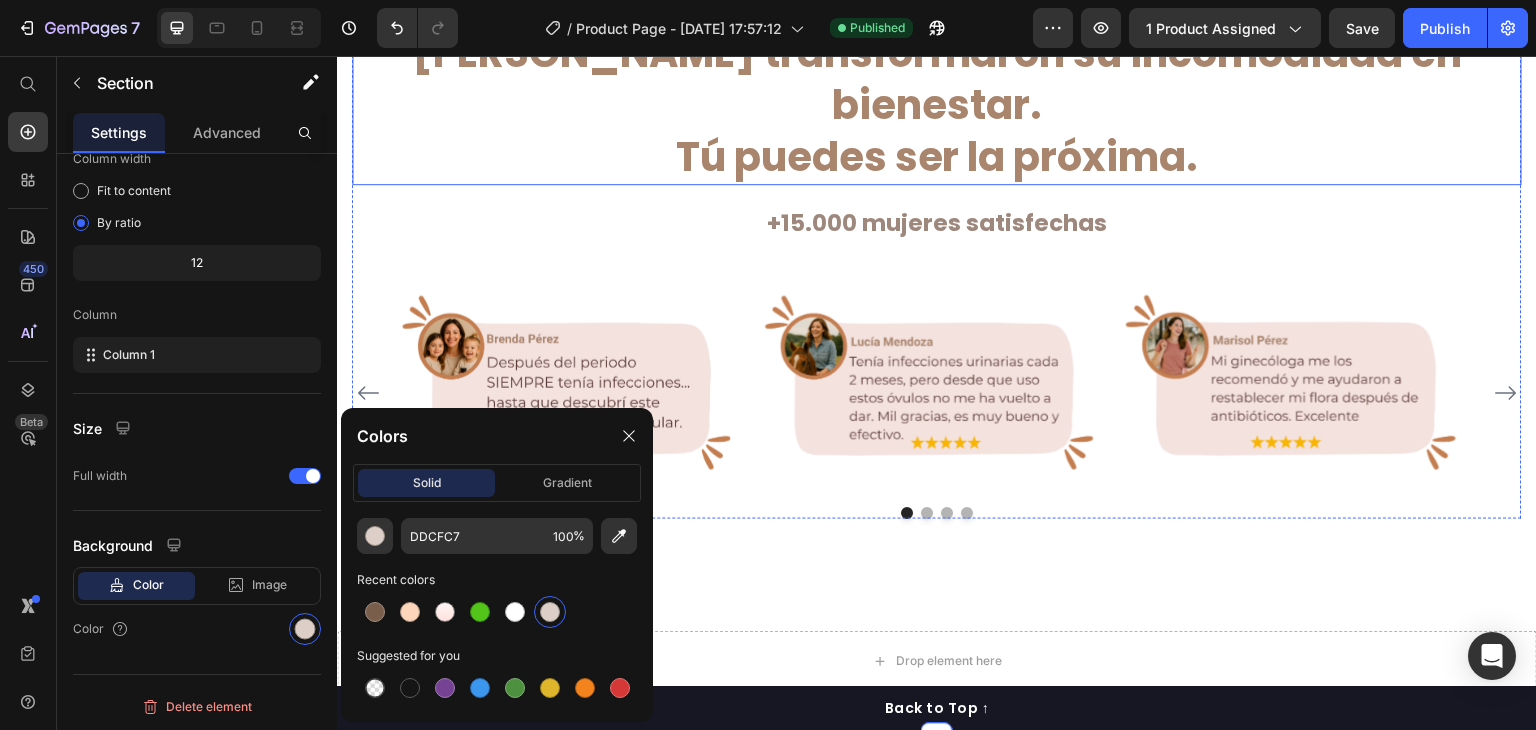 scroll, scrollTop: 4900, scrollLeft: 0, axis: vertical 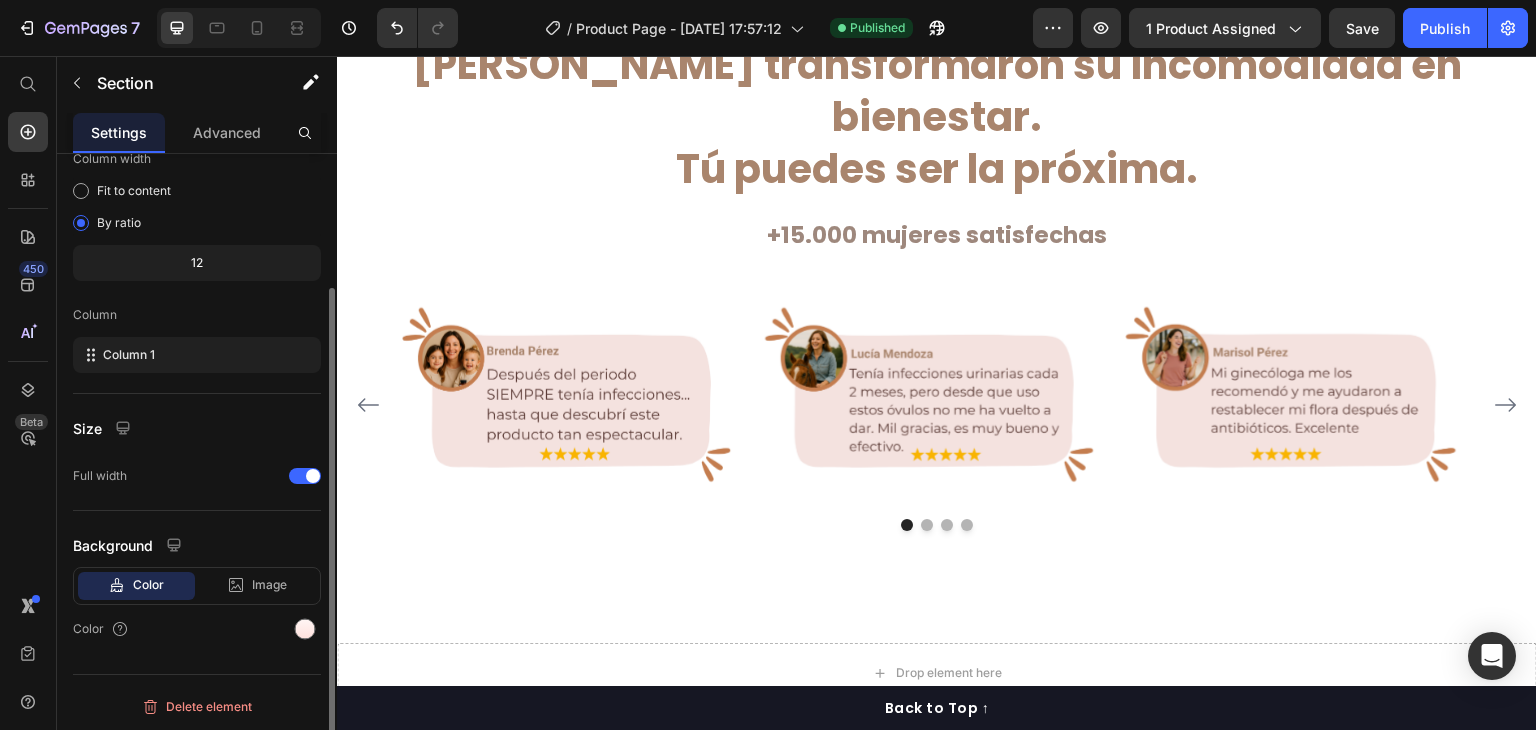 click on "Image Image BORIC HARMONY Text Block 100% [MEDICAL_DATA], Grado Farmacéutico Item List Es apto para uso frecuente sin efectos secundarios graves Item List Cápsula vegana y fácil de usar Item List Resultados desde la primera noche Item List Libre de irritantes Item List Row Image TRATAMIENTOS TRADICIONALES Text Block
Contienen antibióticos que alteran la flora vaginal Item List
Pueden generar resistencia si se usan con frecuencia Item List
Formulados con químicos y conservantes irritantes Item List
No actúan tan rápido en infecciones leves o recurrentes Item List
Pueden causar efectos secundarios como ardor o resequedad Item List Row Row Row
Shop Now Button Row Section 13   Create Theme Section AI Content Write with [PERSON_NAME] What would you like to describe here? Tone and Voice Persuasive Product Ebook Dieta Anticandidiasis + Aplicadores de Óvulos + Video Guía Show more Generate" at bounding box center [937, -420] 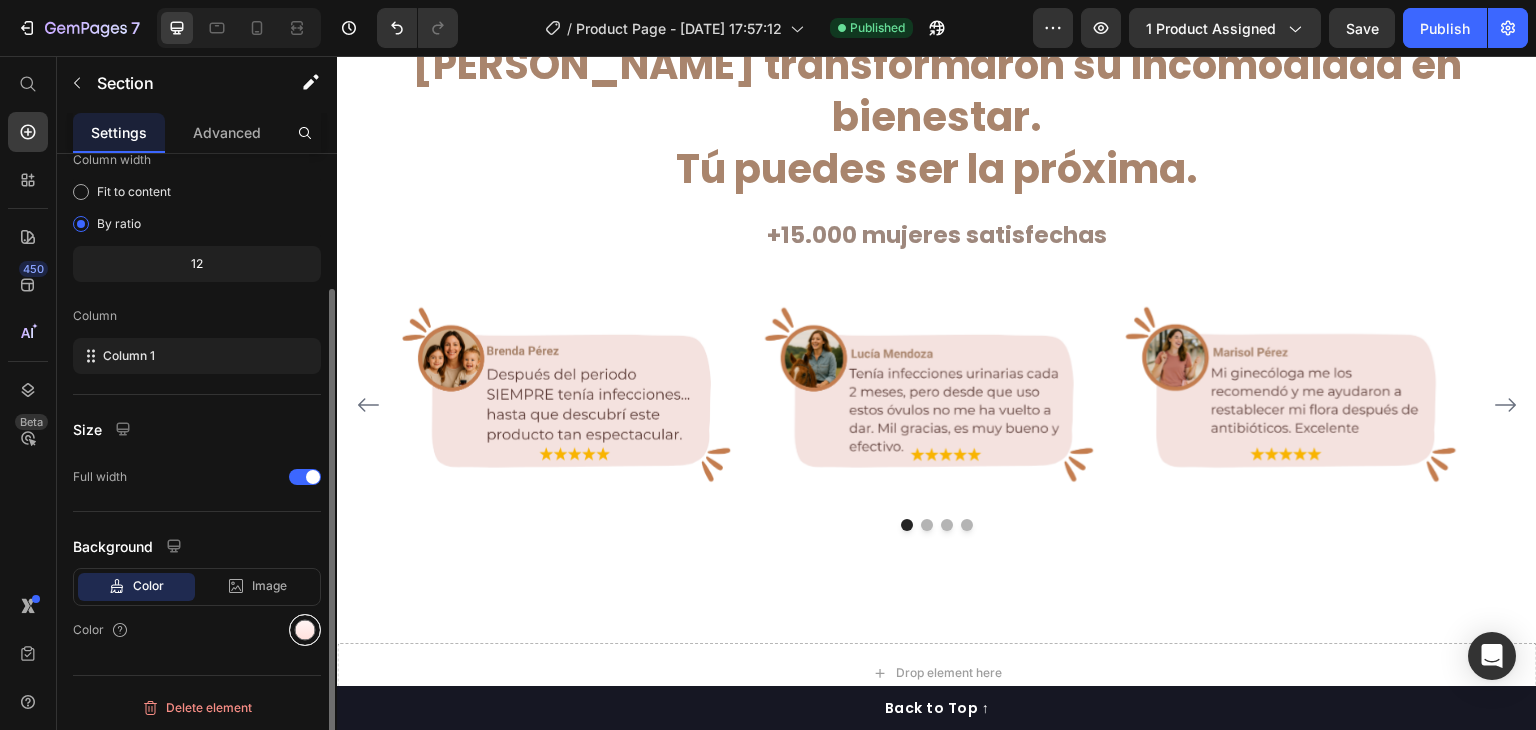 click at bounding box center (305, 630) 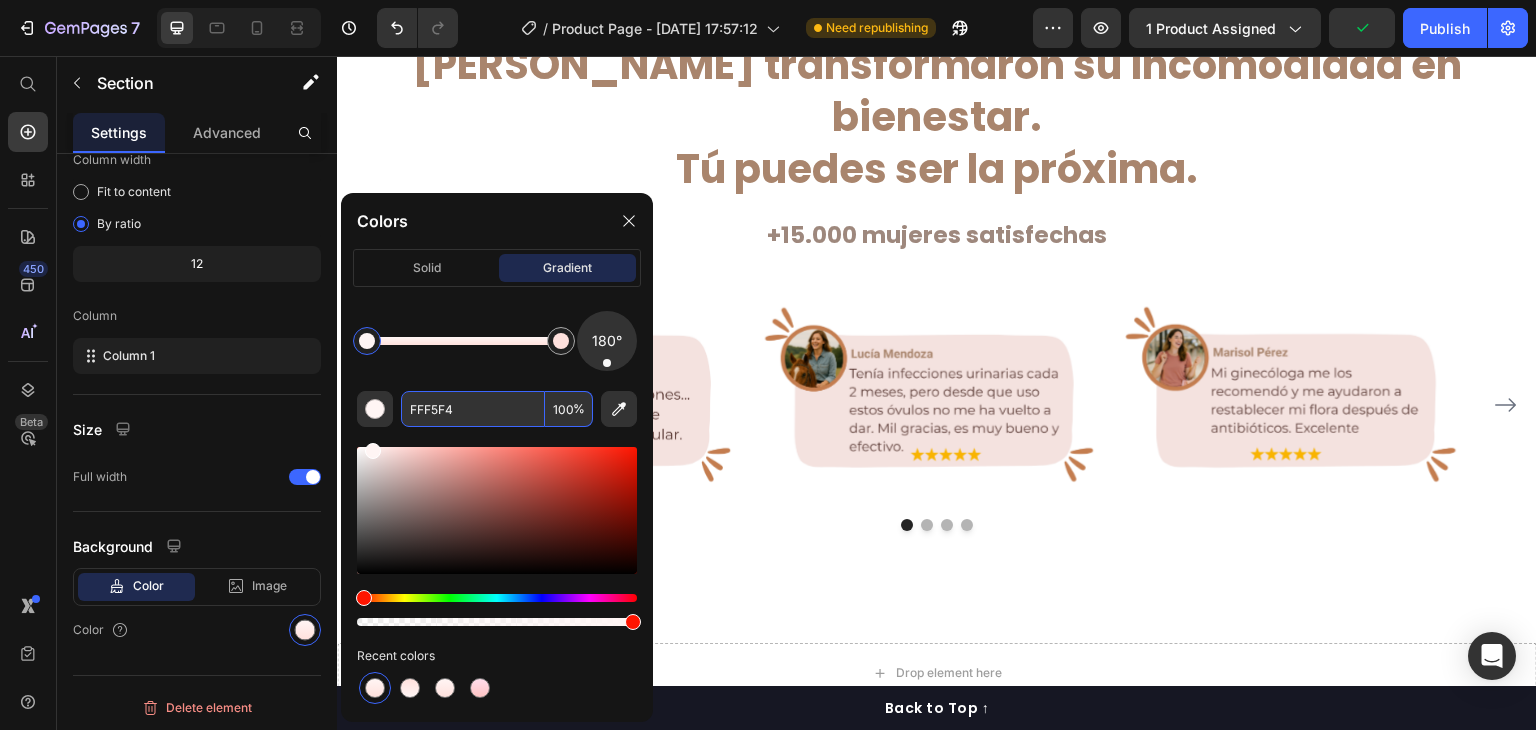 click on "FFF5F4" at bounding box center [473, 409] 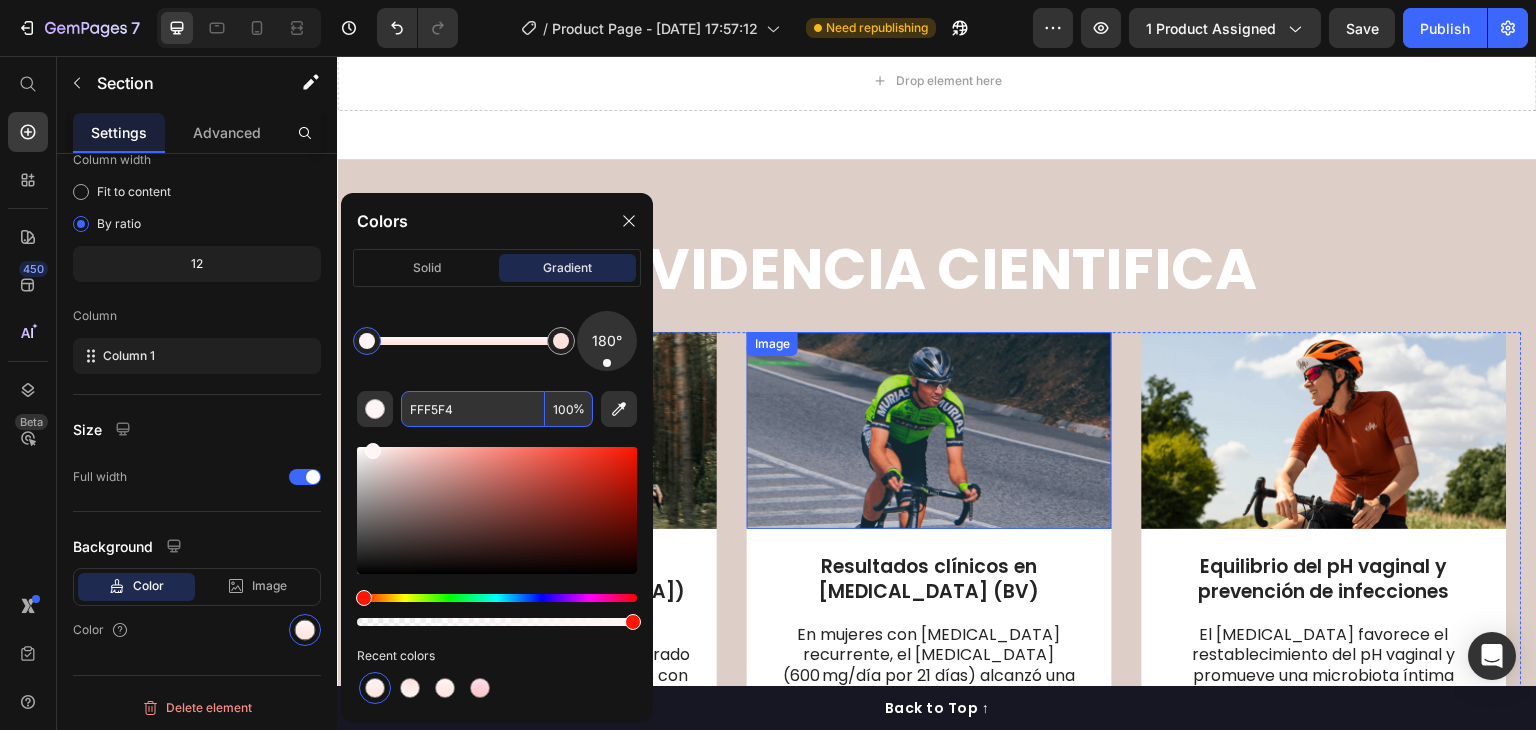 scroll, scrollTop: 5600, scrollLeft: 0, axis: vertical 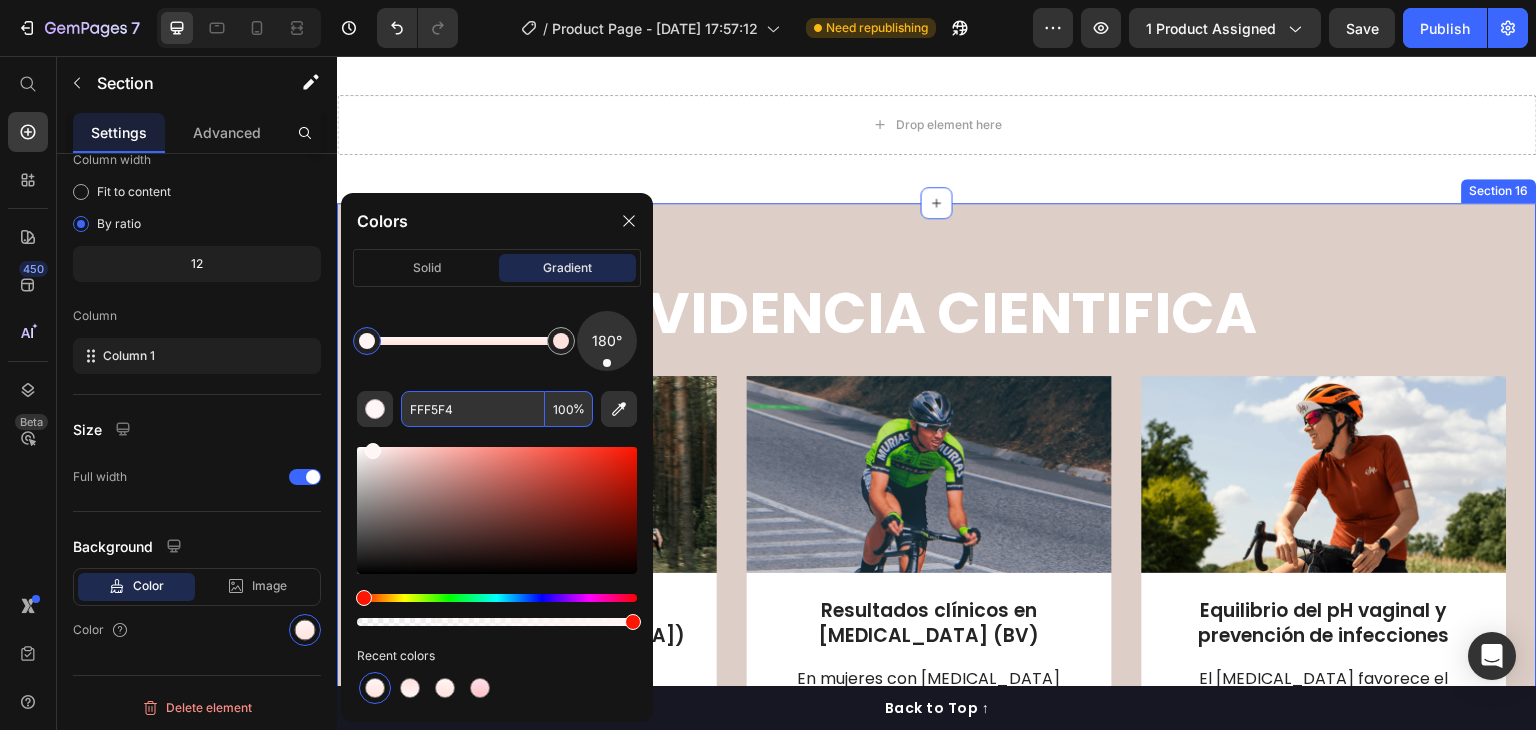 click on "EVIDENCIA CIENTIFICA Heading Row Image Eficaz en infecciones resistentes  ([MEDICAL_DATA]) Text Block El [MEDICAL_DATA] de grado farmacéutico (600 mg) ha demostrado ser altamente efectivo en mujeres con [MEDICAL_DATA] resistente a tratamientos antifúngicos tradicionales. Según el estudio [PERSON_NAME] [PERSON_NAME] et al. (2011) , publicado en  Clinical Infectious Diseases , se logró una tasa de curación del 76 % en comparación con el 61 % alcanzado con azoles, siendo especialmente útil en cepas no-albicans. Text Block Row Image Resultados clínicos en [MEDICAL_DATA] (BV) Text Block En mujeres con [MEDICAL_DATA] recurrente, el [MEDICAL_DATA] (600 mg/día por 21 días) alcanzó una tasa de curación del 92 % a las 7 semanas y del 65 % a los 6 meses. Este estudio, realizado por  [PERSON_NAME] JL et al. (2024)  y publicado en  Evidence-Based Practice , demostró que es una opción segura, bien tolerada y efectiva para reducir recurrencias. Text Block Row Image Text Block El estudio clínico de  Row" at bounding box center (937, 658) 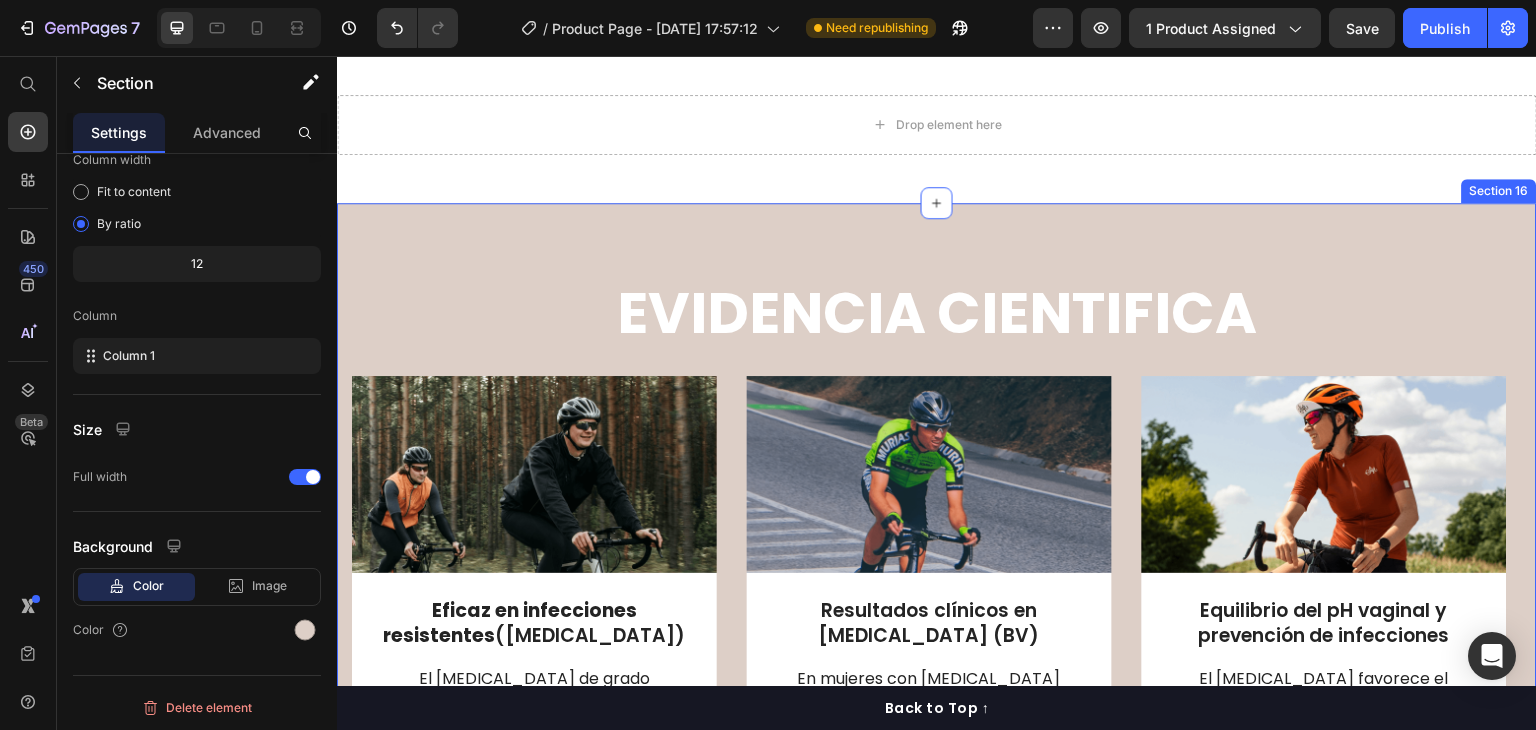 scroll, scrollTop: 172, scrollLeft: 0, axis: vertical 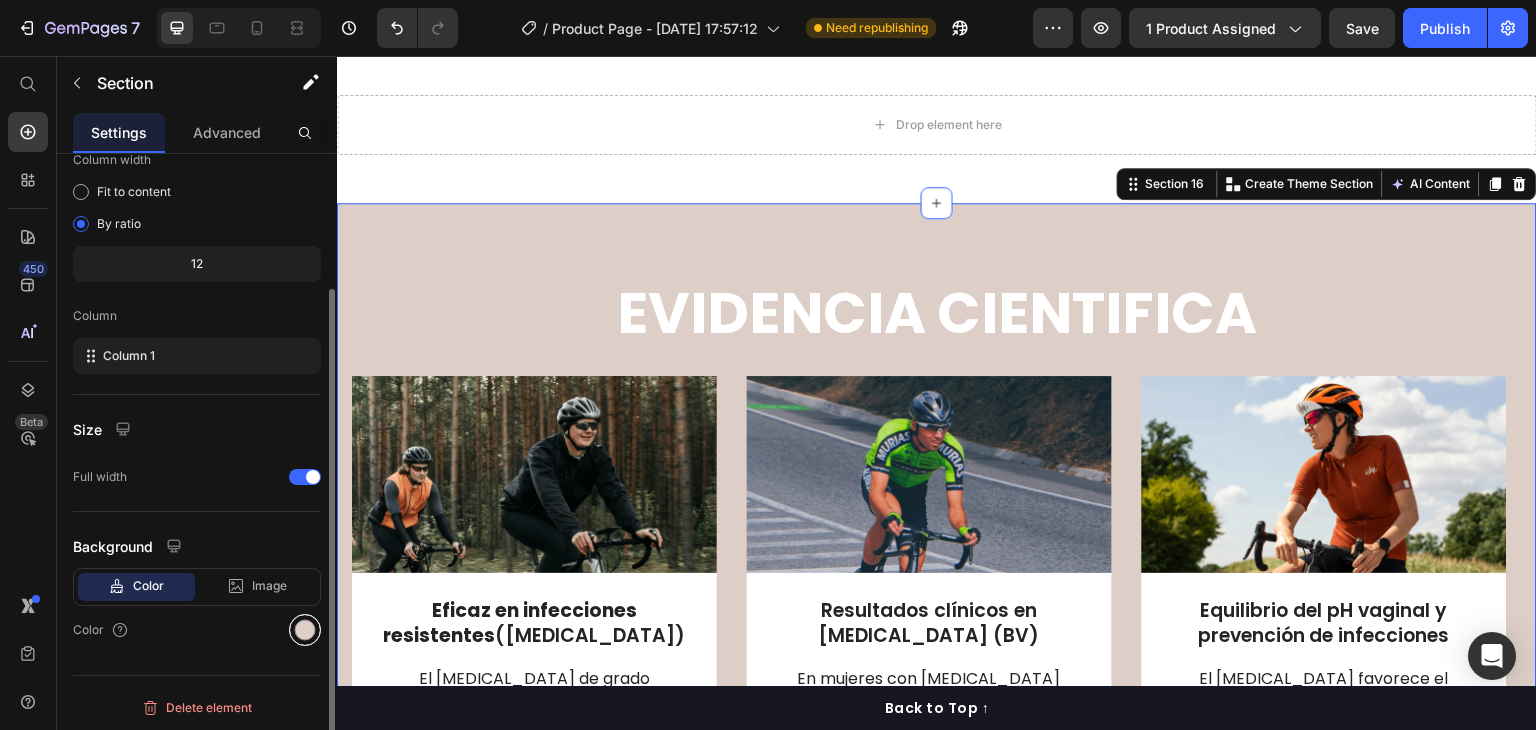click at bounding box center (305, 630) 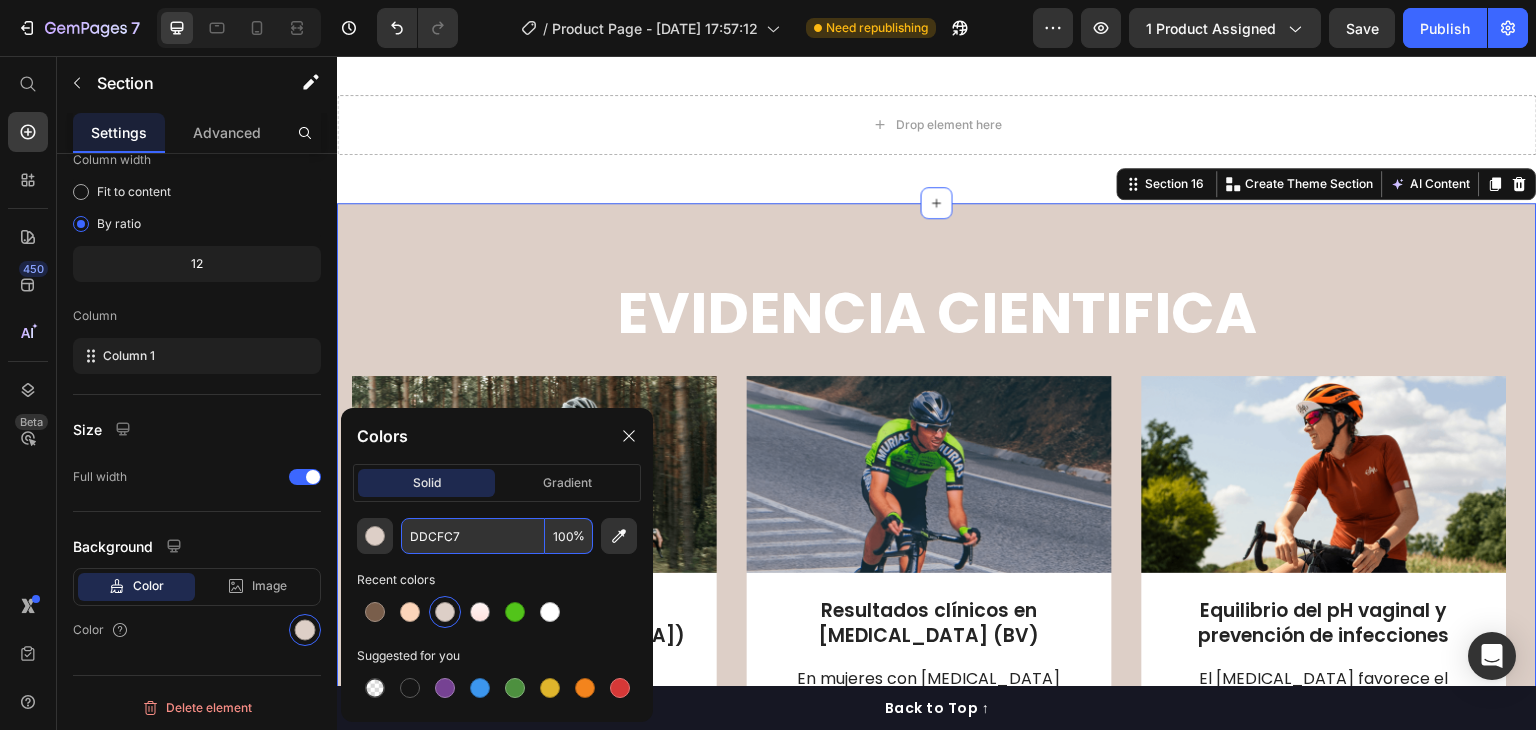 click on "DDCFC7" at bounding box center (473, 536) 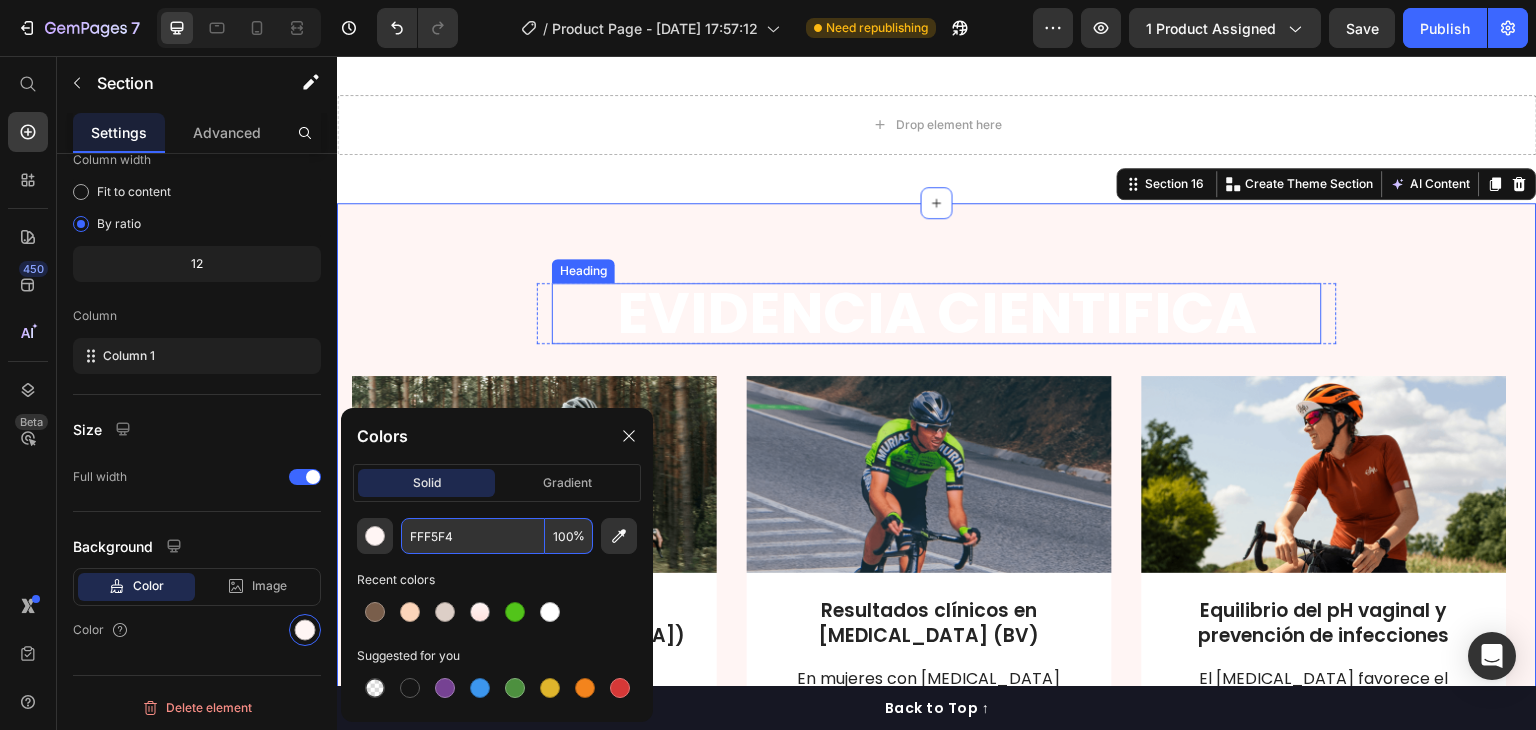 click on "EVIDENCIA CIENTIFICA" at bounding box center (937, 313) 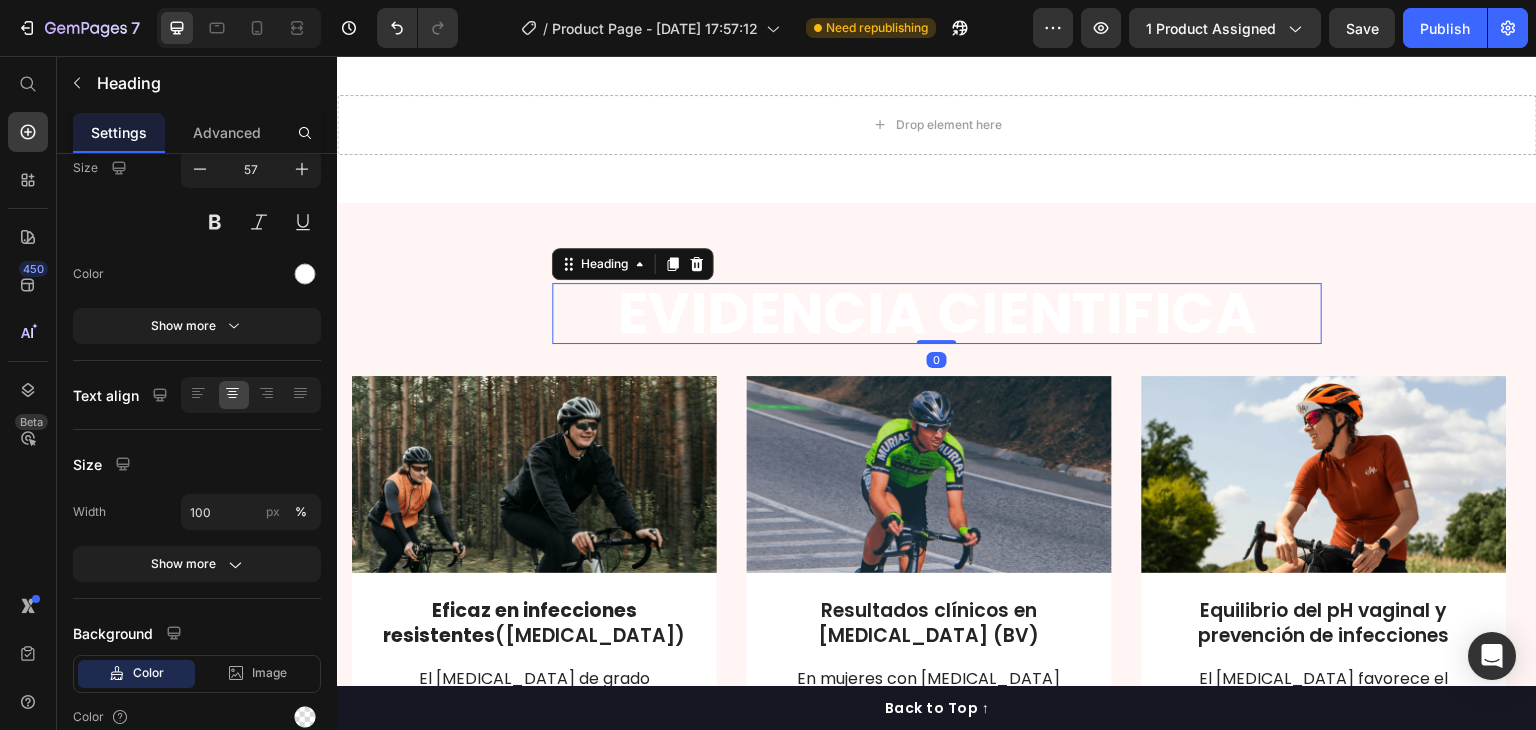 scroll, scrollTop: 0, scrollLeft: 0, axis: both 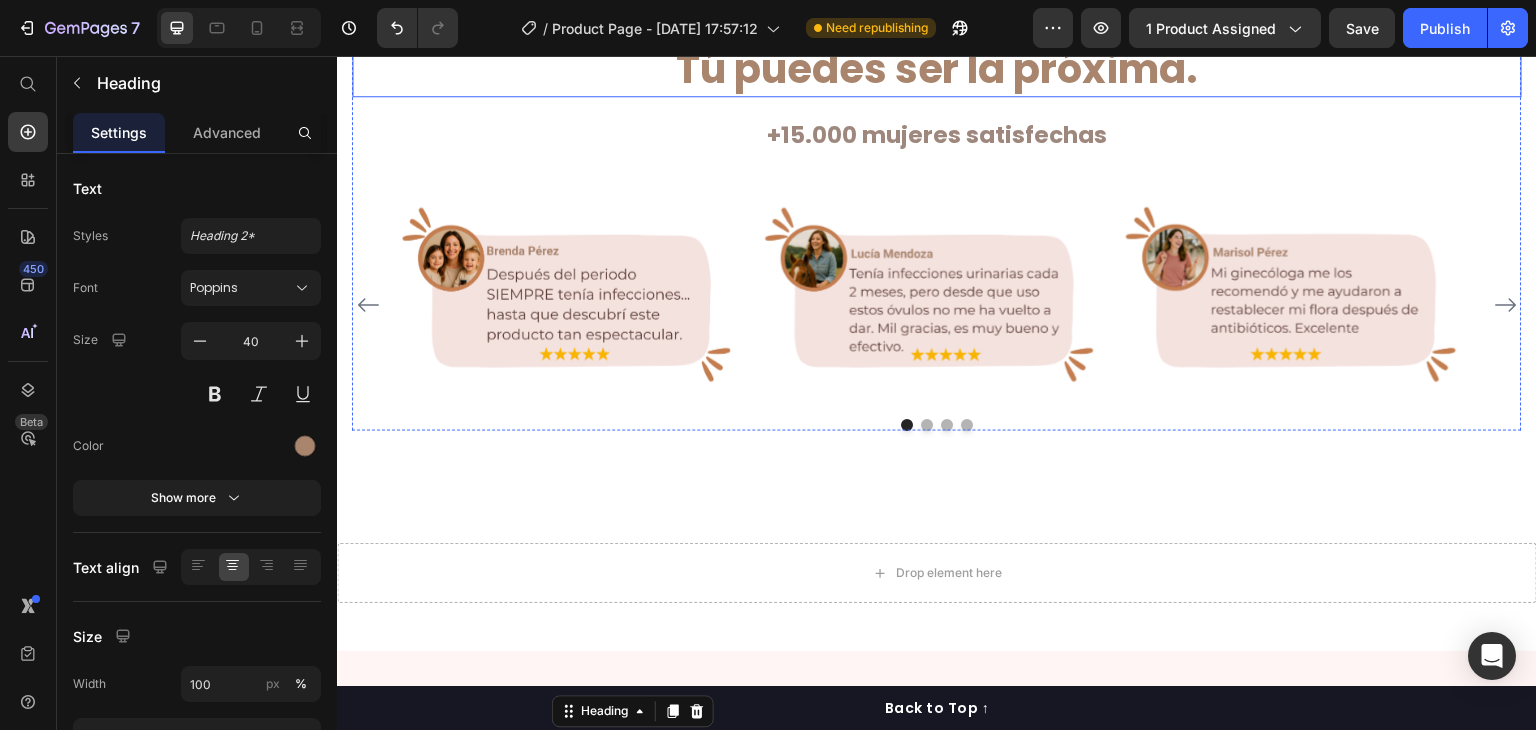 click on "[PERSON_NAME] transformaron su incomodidad en bienestar. Tú puedes ser la próxima." at bounding box center (937, 17) 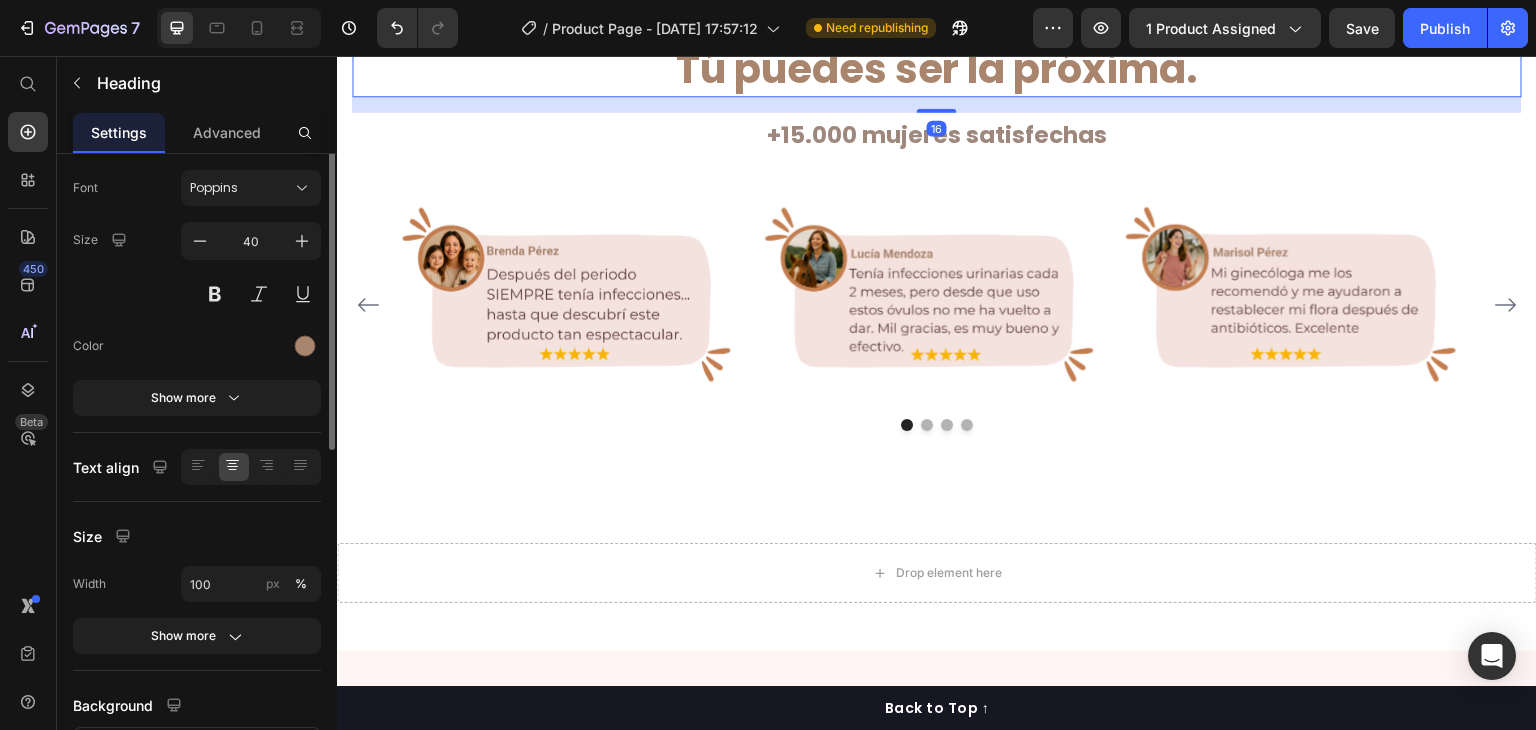 scroll, scrollTop: 0, scrollLeft: 0, axis: both 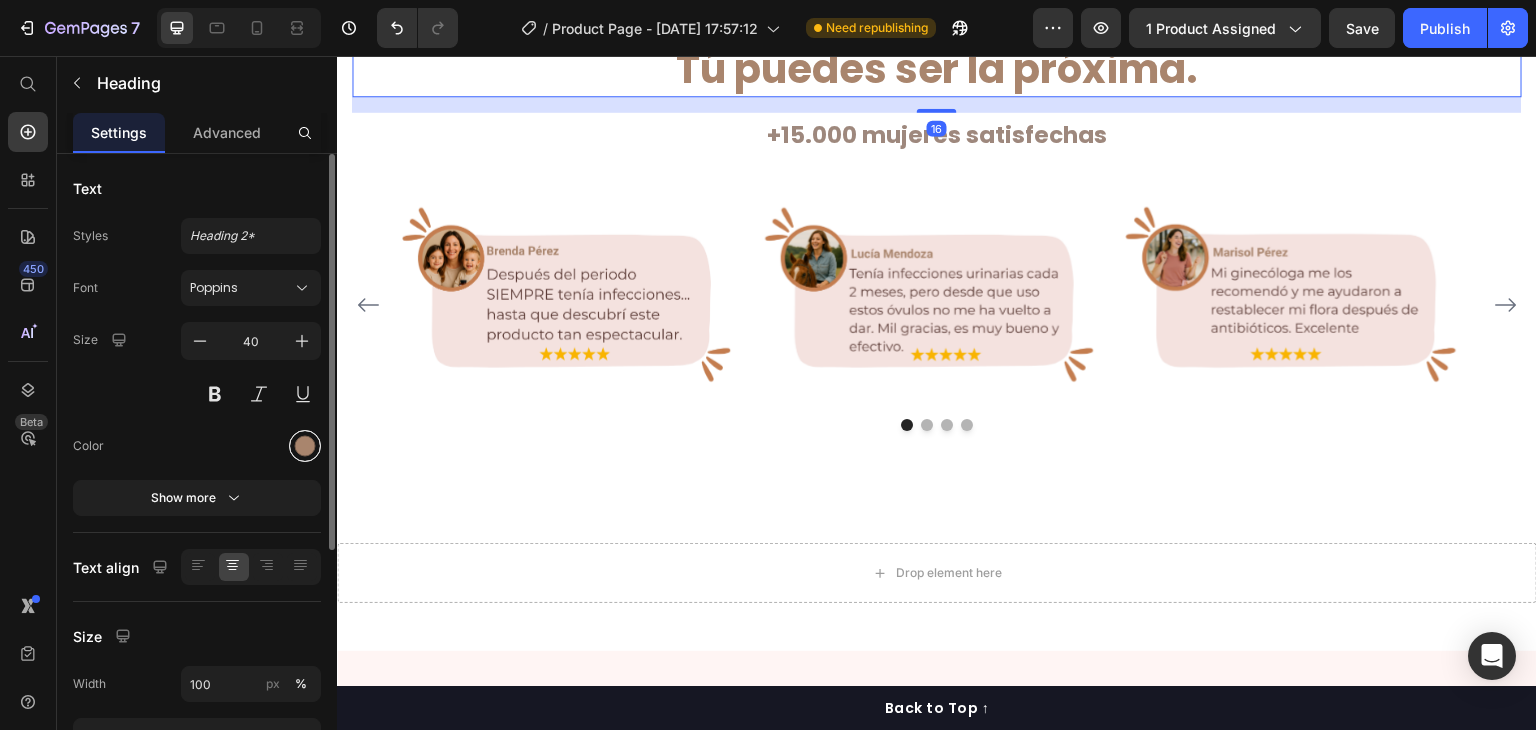 click at bounding box center [305, 446] 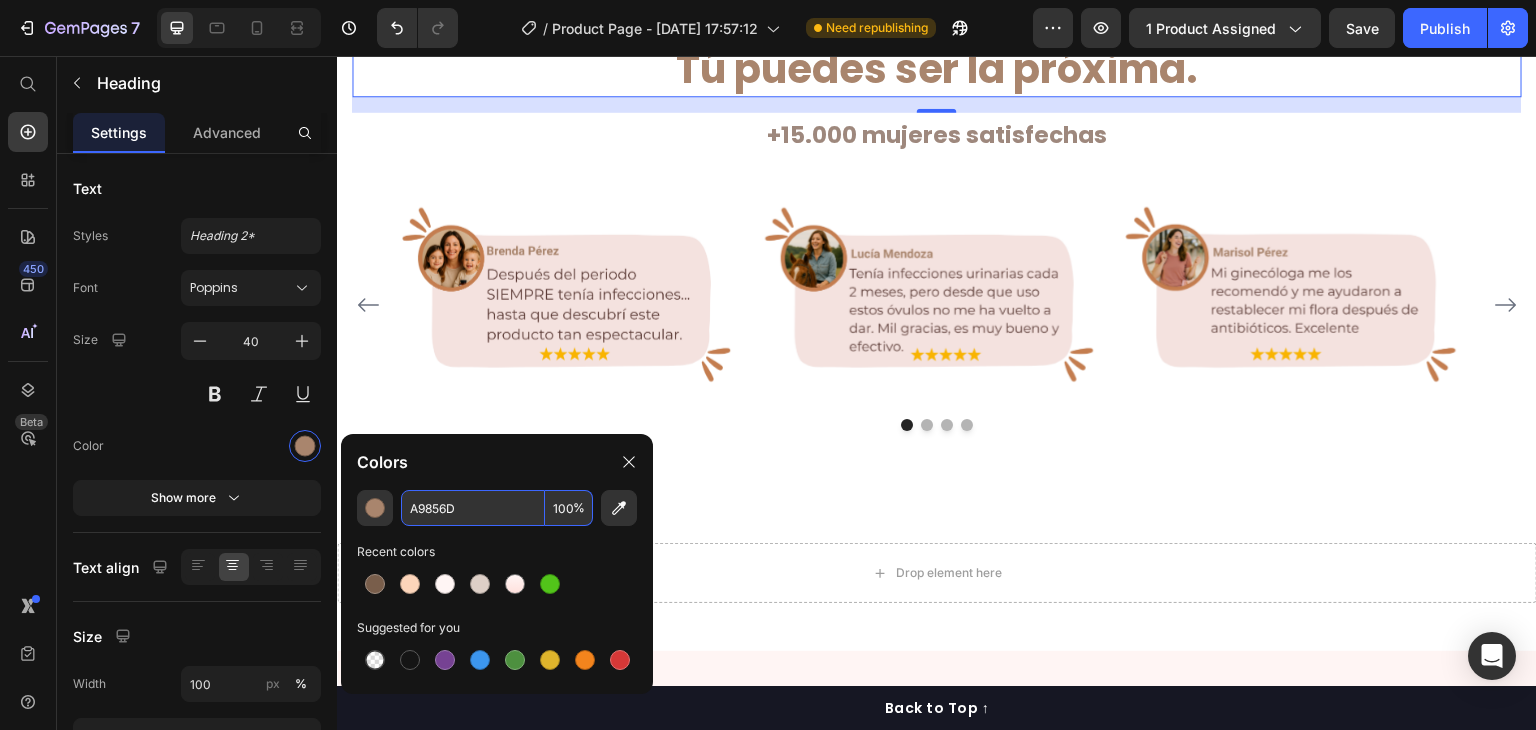 click on "A9856D" at bounding box center [473, 508] 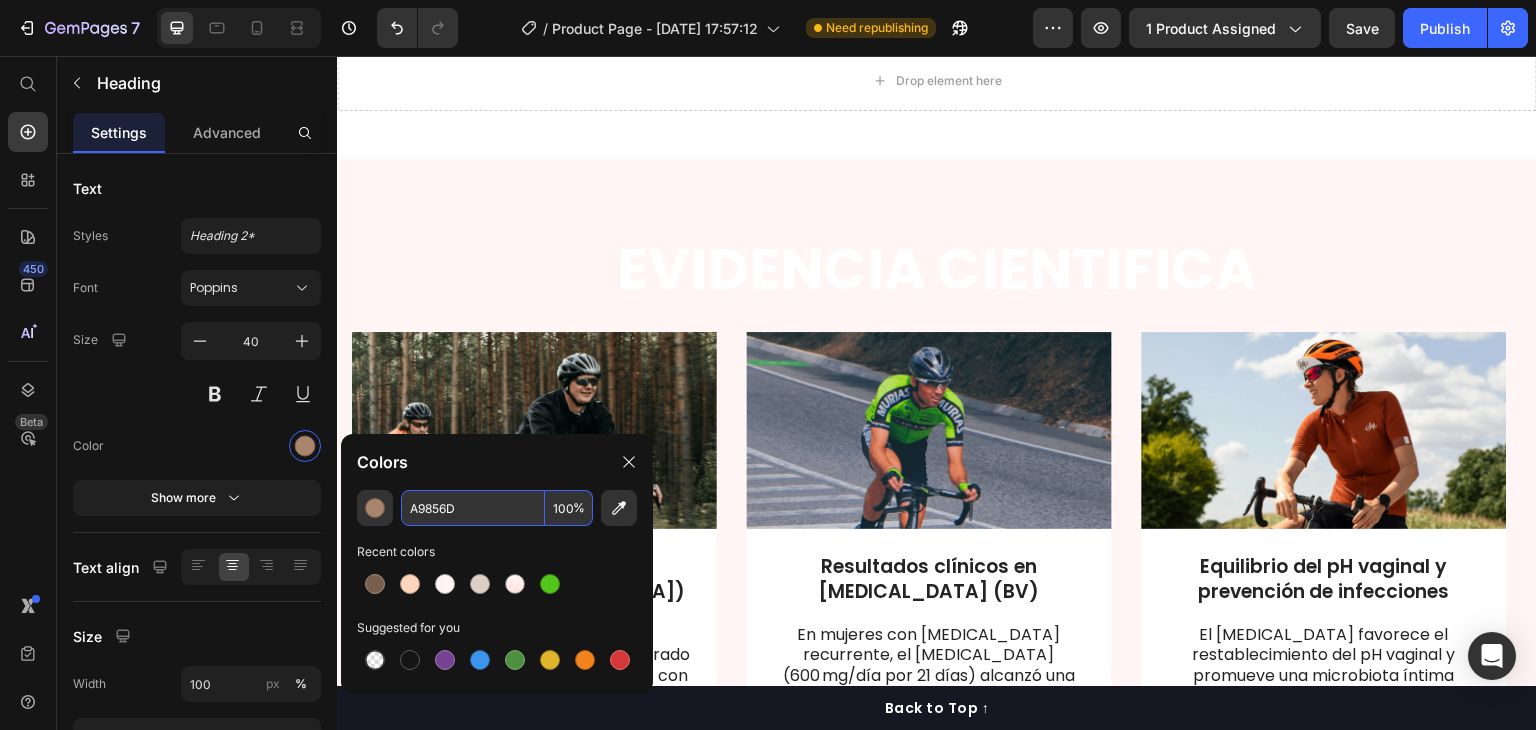 scroll, scrollTop: 5600, scrollLeft: 0, axis: vertical 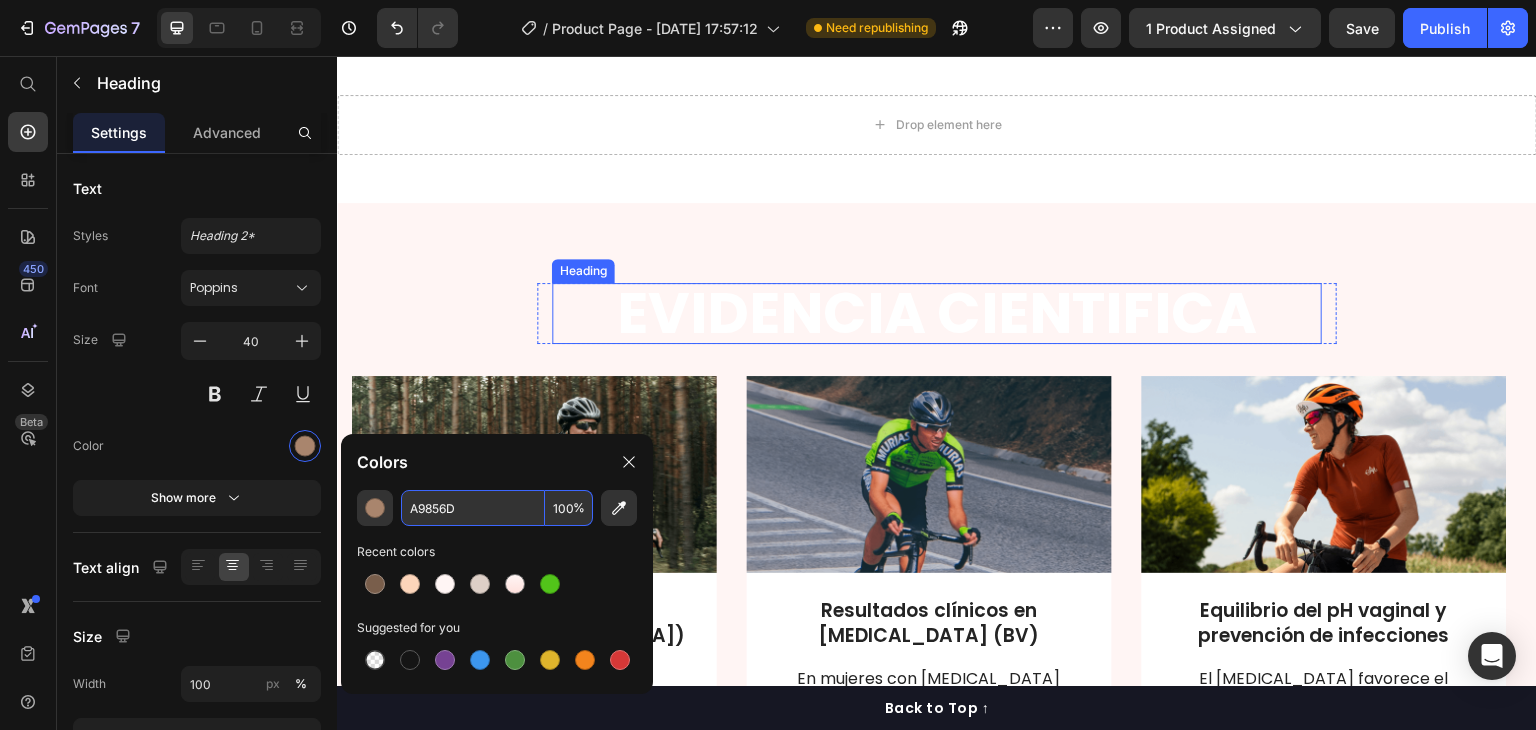 click on "EVIDENCIA CIENTIFICA" at bounding box center (937, 313) 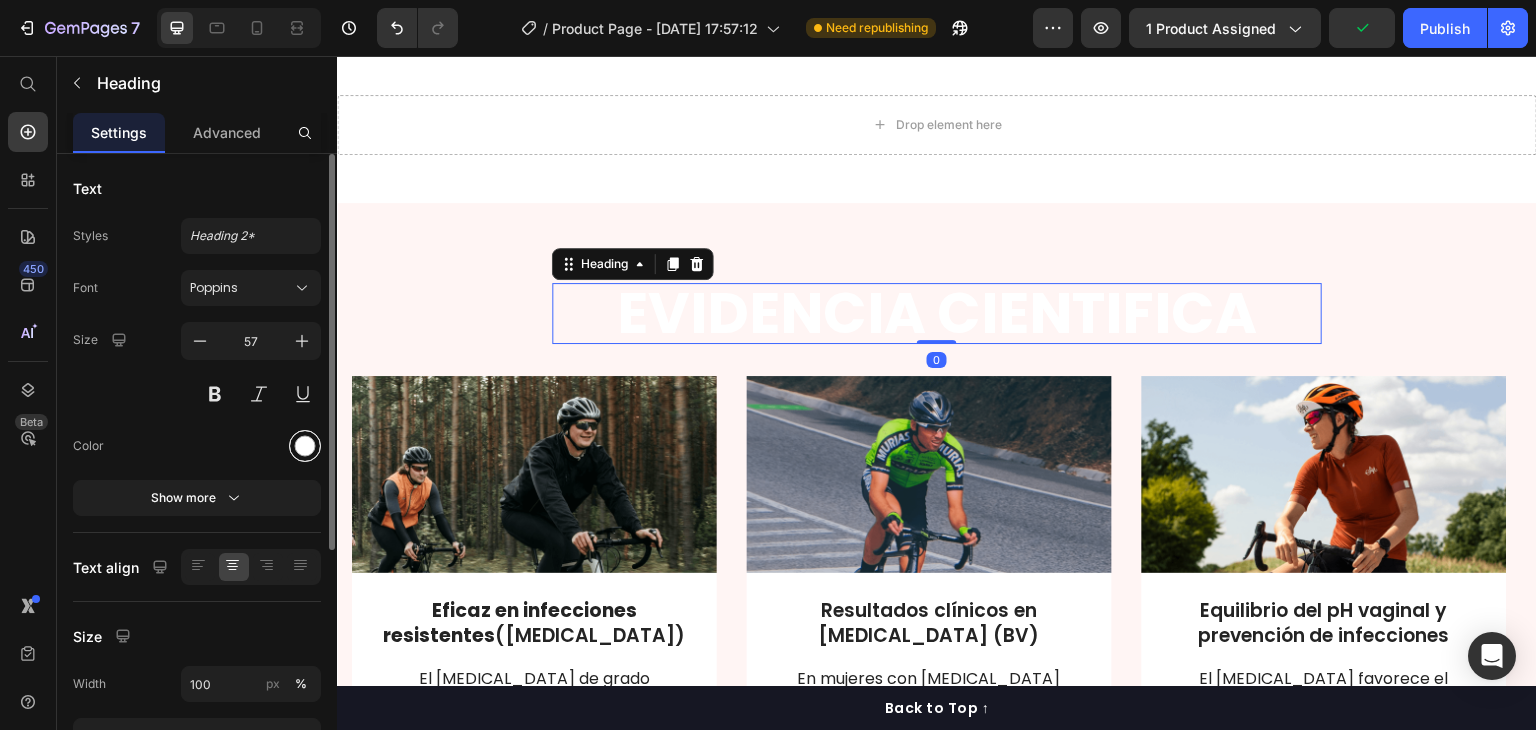 click at bounding box center [305, 446] 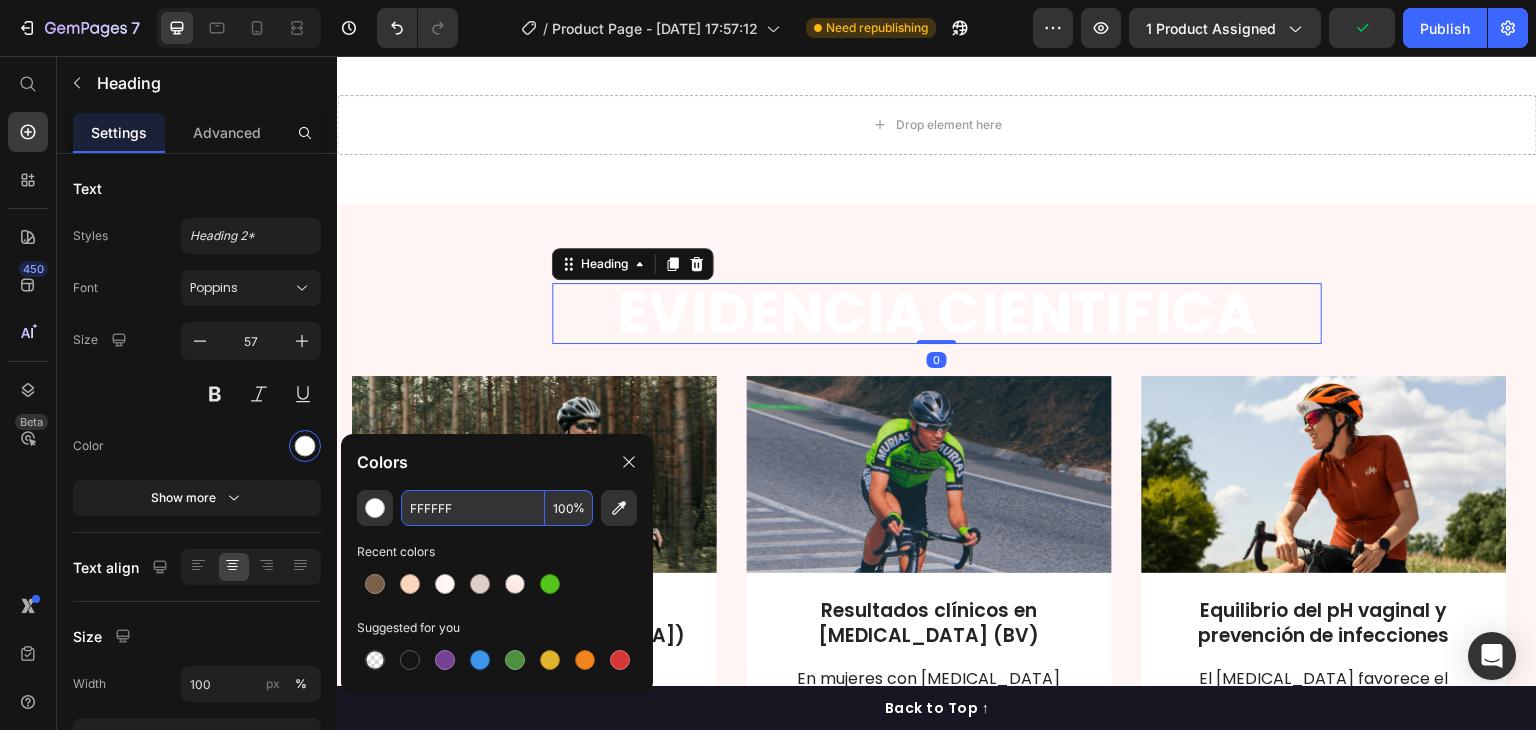 click on "FFFFFF" at bounding box center [473, 508] 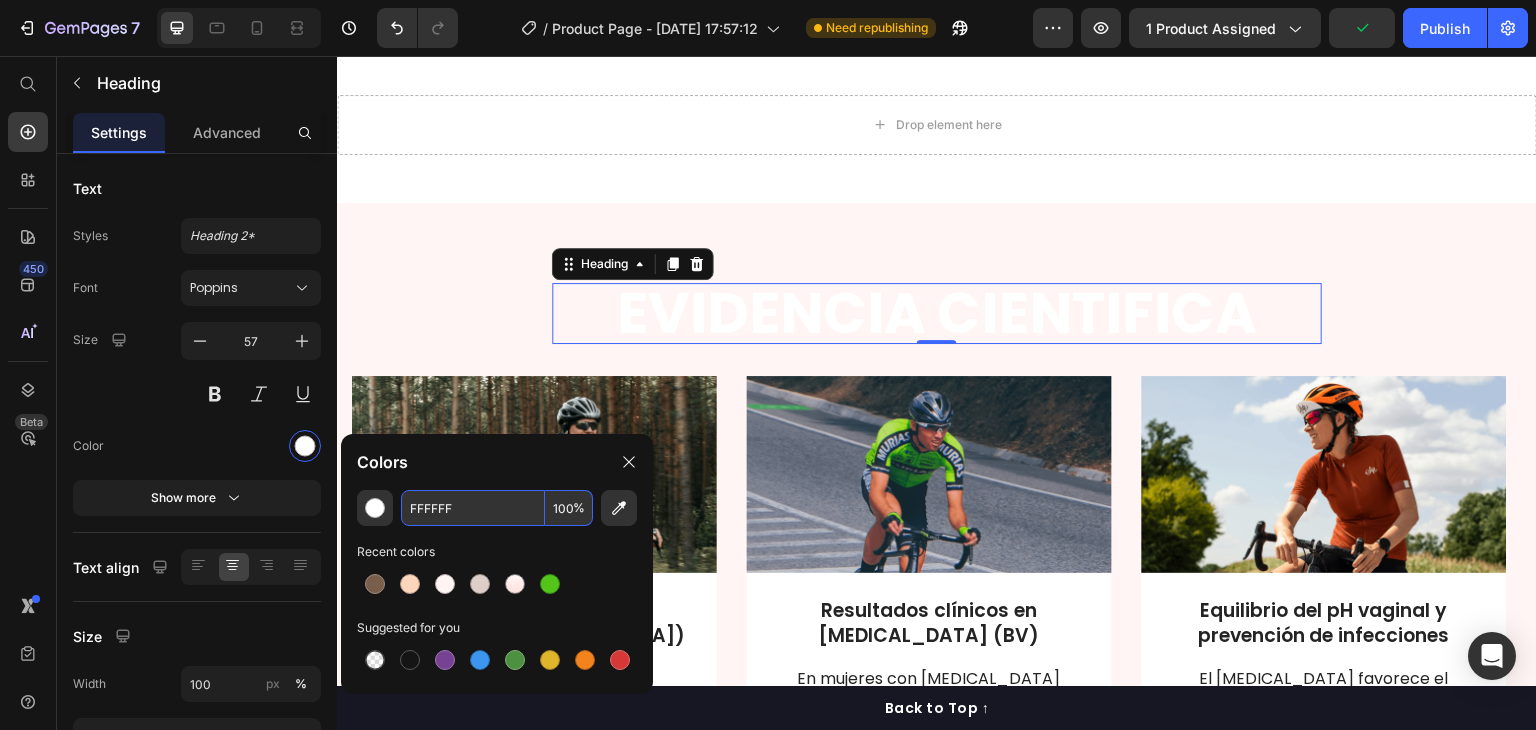 paste on "A9856D" 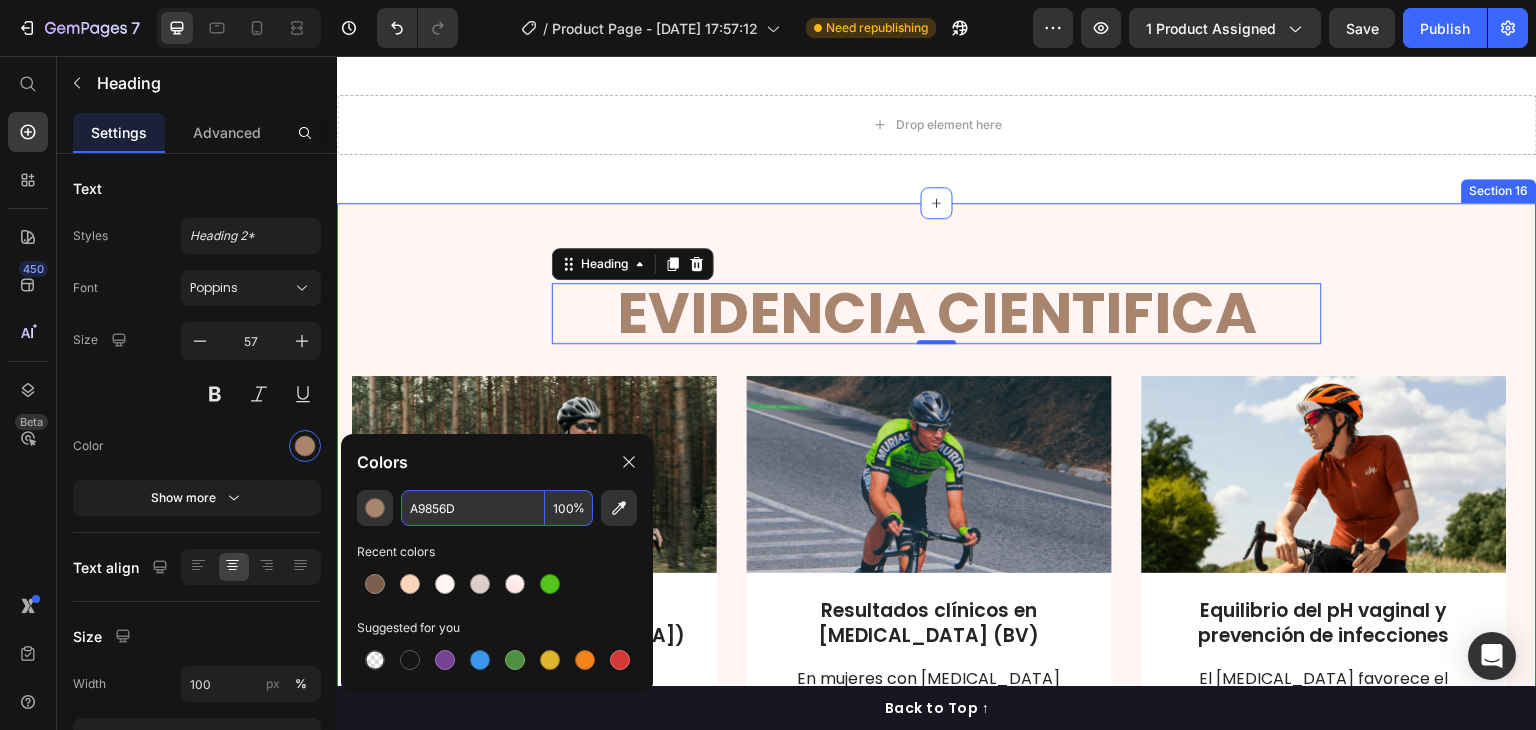 click on "EVIDENCIA CIENTIFICA Heading   0 Row Image Eficaz en infecciones resistentes  ([MEDICAL_DATA]) Text Block El [MEDICAL_DATA] de grado farmacéutico (600 mg) ha demostrado ser altamente efectivo en mujeres con [MEDICAL_DATA] resistente a tratamientos antifúngicos tradicionales. Según el estudio [PERSON_NAME] [PERSON_NAME] et al. (2011) , publicado en  Clinical Infectious Diseases , se logró una tasa de curación del 76 % en comparación con el 61 % alcanzado con azoles, siendo especialmente útil en cepas no-albicans. Text Block Row Image Resultados clínicos en [MEDICAL_DATA] (BV) Text Block En mujeres con [MEDICAL_DATA] recurrente, el [MEDICAL_DATA] (600 mg/día por 21 días) alcanzó una tasa de curación del 92 % a las 7 semanas y del 65 % a los 6 meses. Este estudio, realizado por  [PERSON_NAME] JL et al. (2024)  y publicado en  Evidence-Based Practice , demostró que es una opción segura, bien tolerada y efectiva para reducir recurrencias. Text Block Row Image Text Block El estudio clínico de" at bounding box center [937, 674] 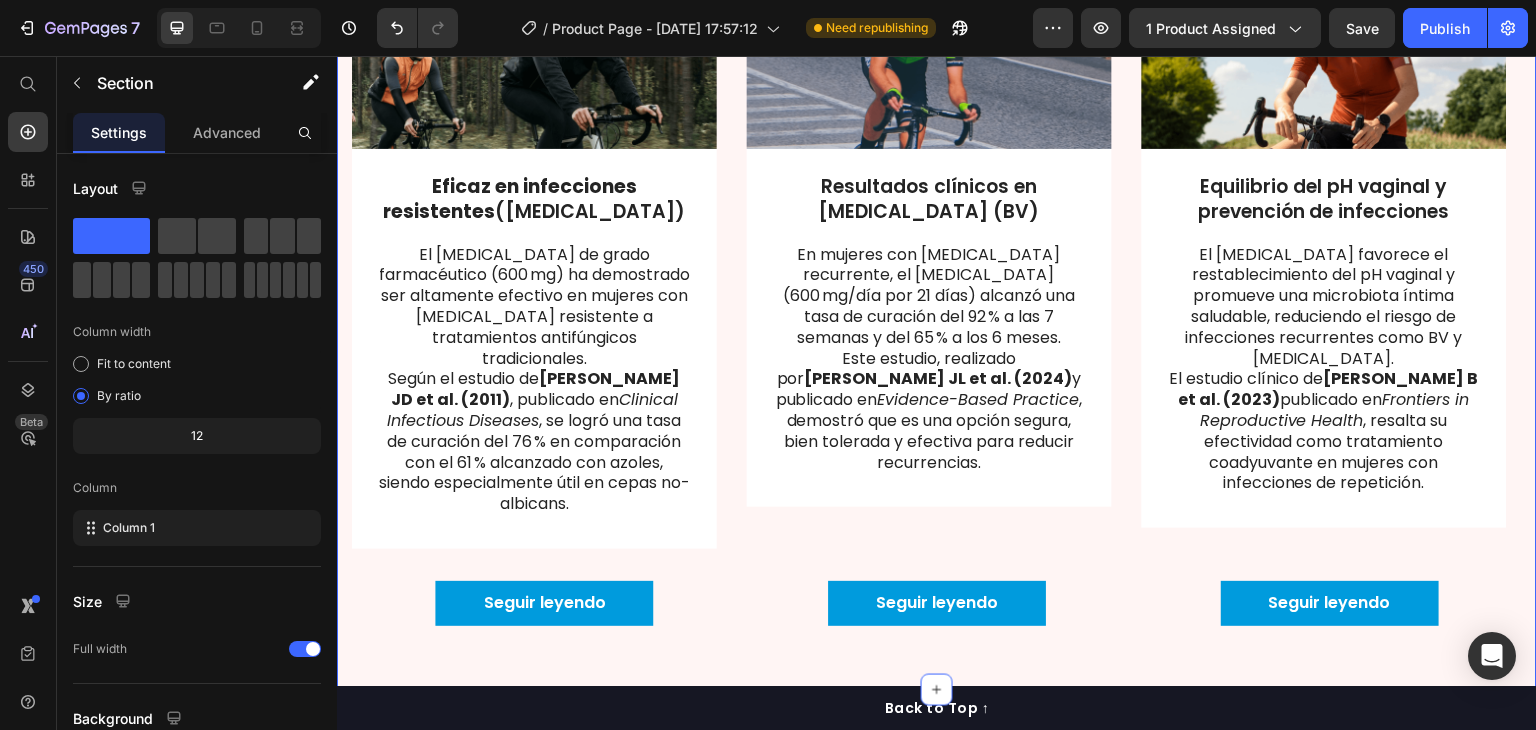 scroll, scrollTop: 5918, scrollLeft: 0, axis: vertical 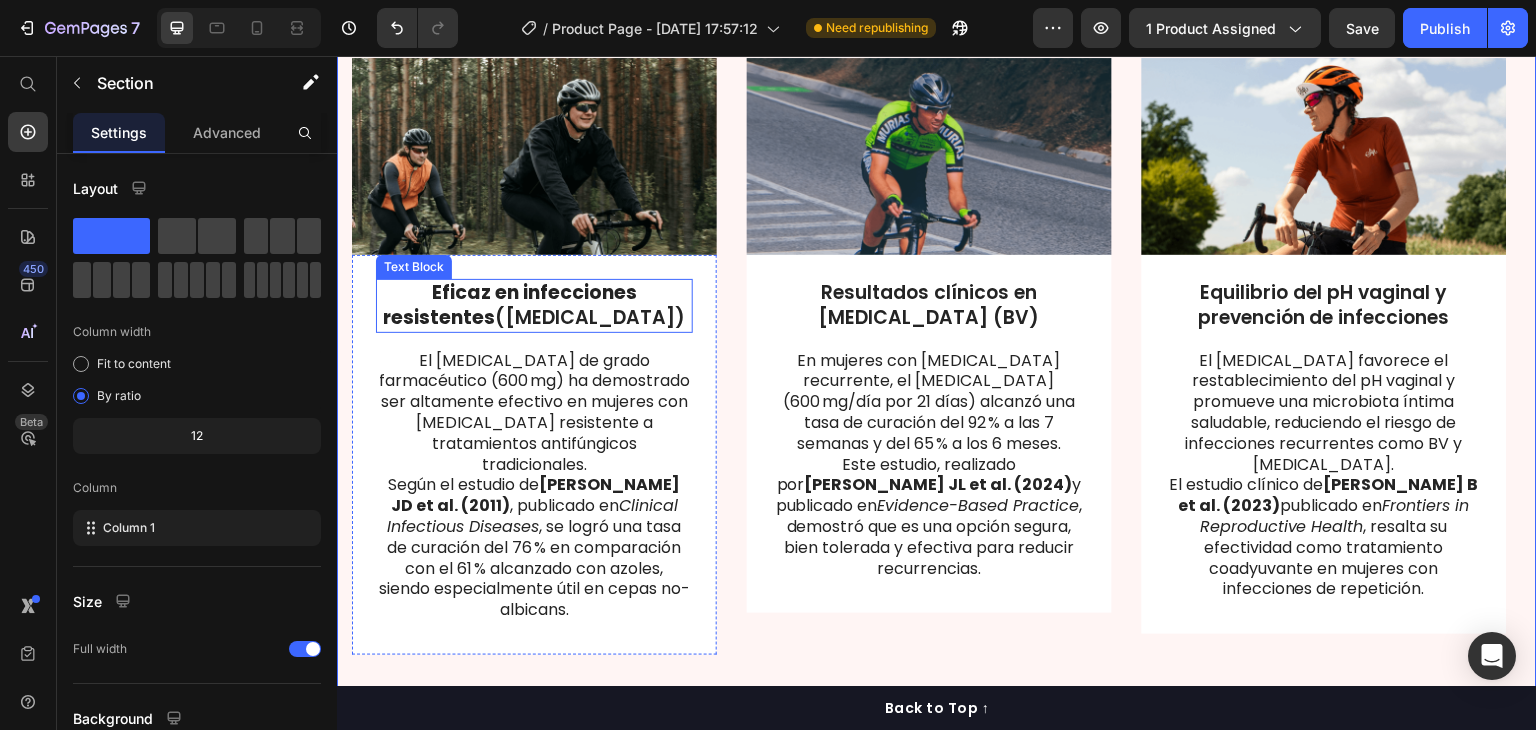 click on "Eficaz en infecciones resistentes" at bounding box center [510, 305] 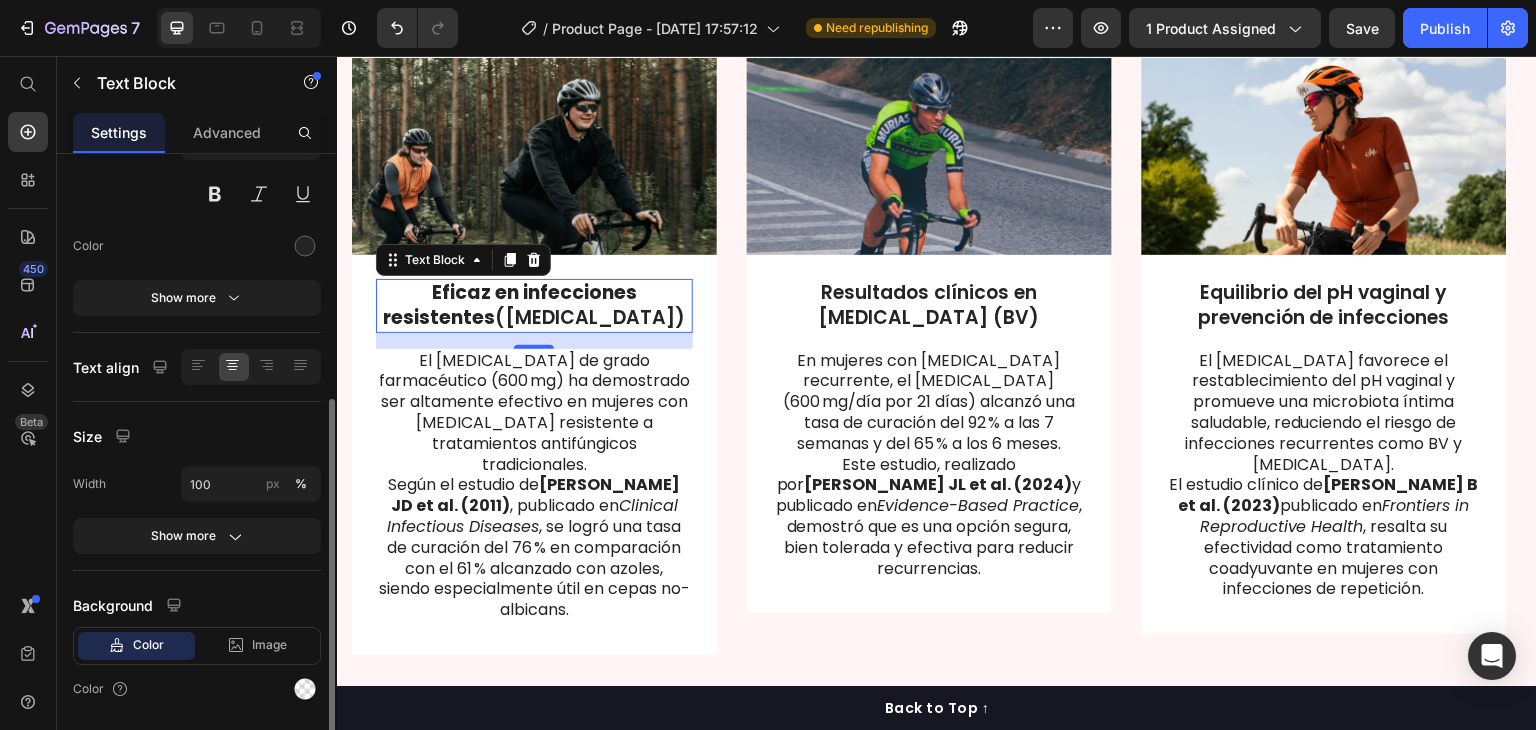 scroll, scrollTop: 260, scrollLeft: 0, axis: vertical 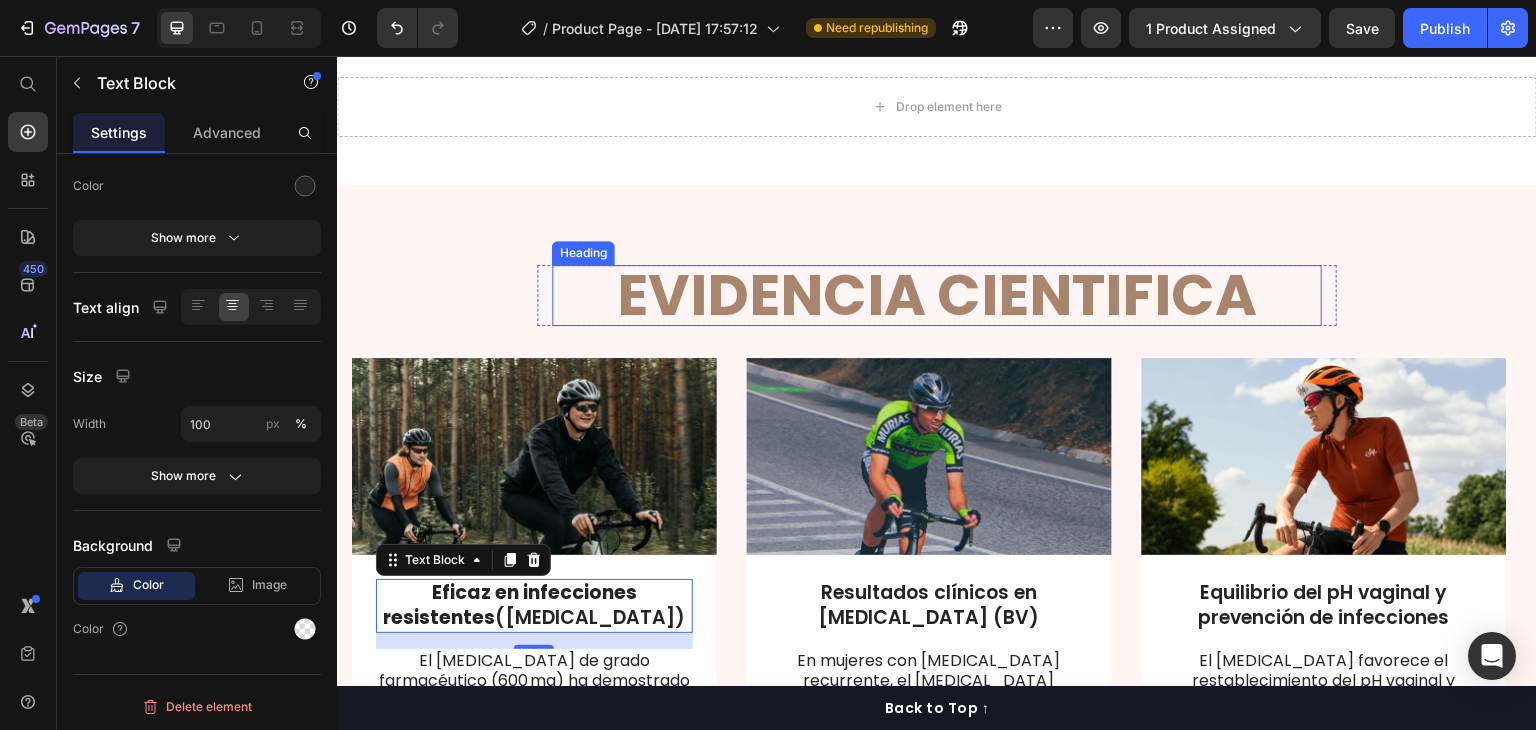 click on "EVIDENCIA CIENTIFICA" at bounding box center (937, 295) 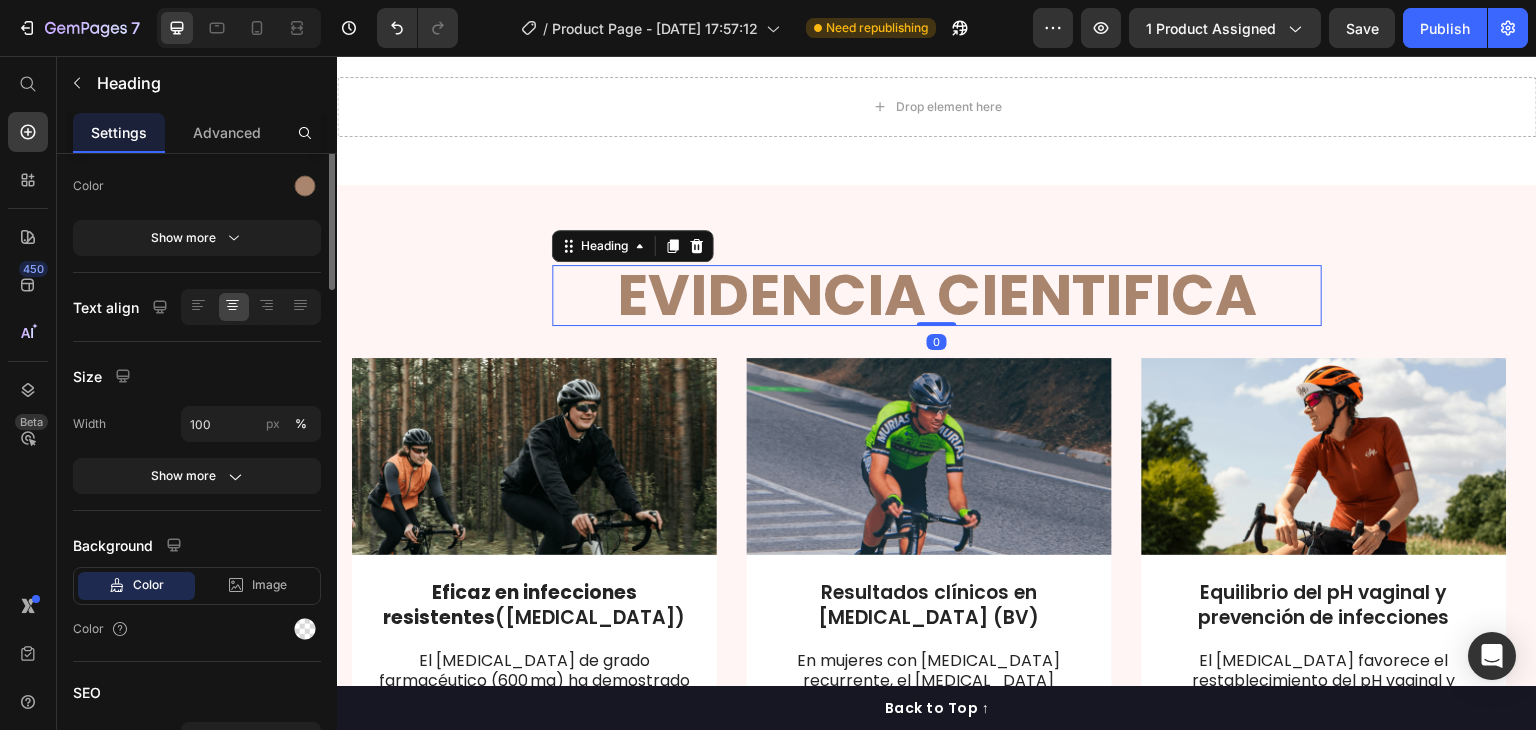 scroll, scrollTop: 0, scrollLeft: 0, axis: both 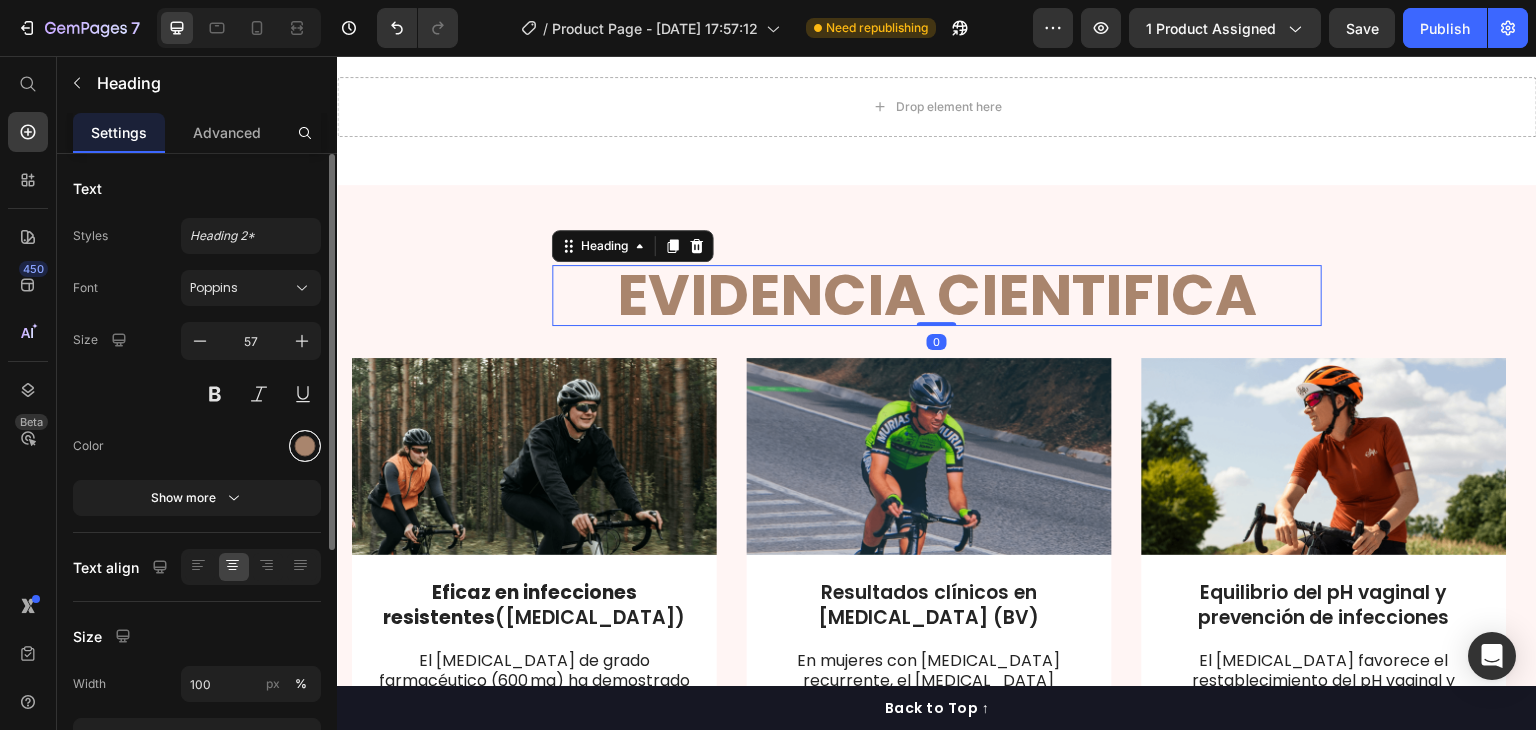 click at bounding box center (305, 446) 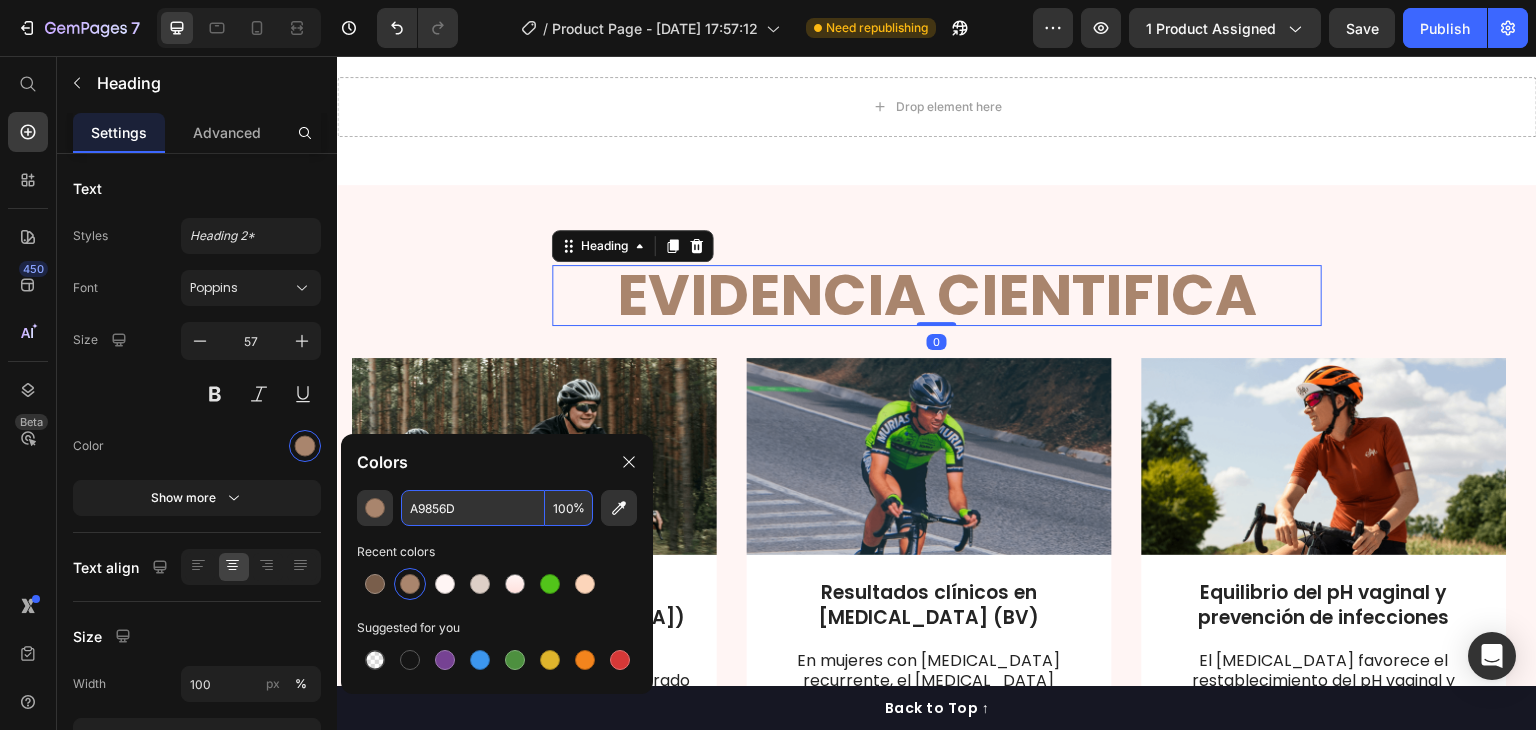 click on "A9856D" at bounding box center (473, 508) 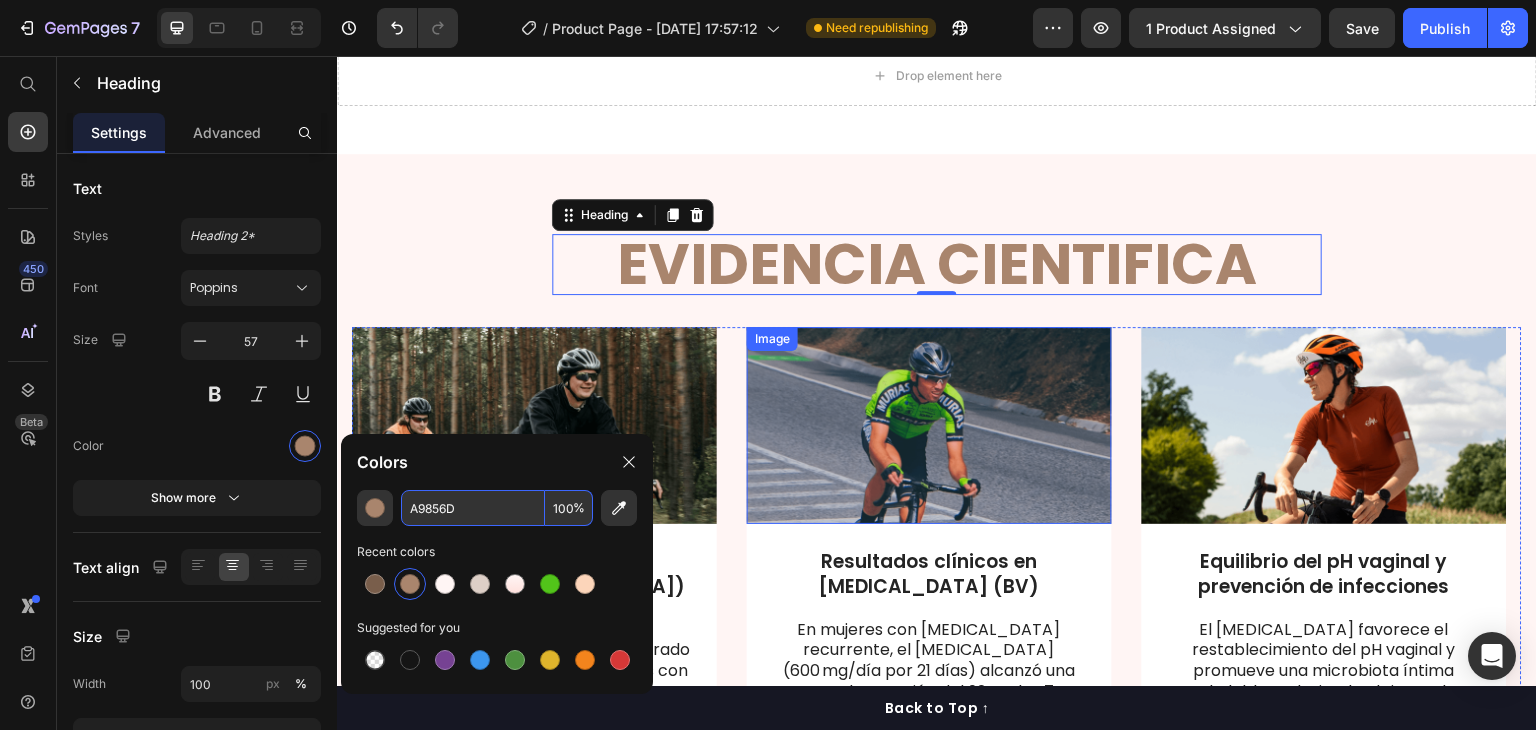 scroll, scrollTop: 5918, scrollLeft: 0, axis: vertical 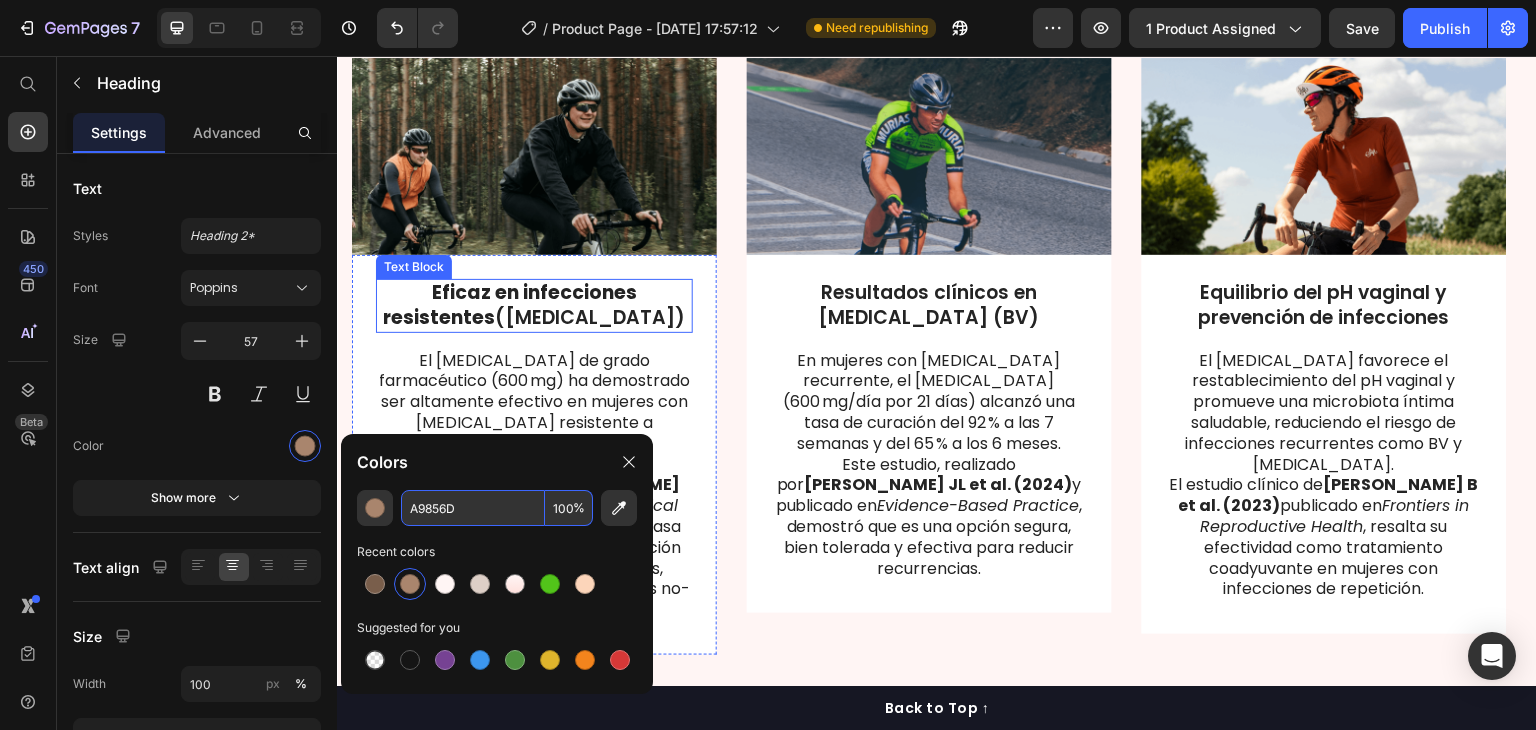 click on "Eficaz en infecciones resistentes" at bounding box center [510, 305] 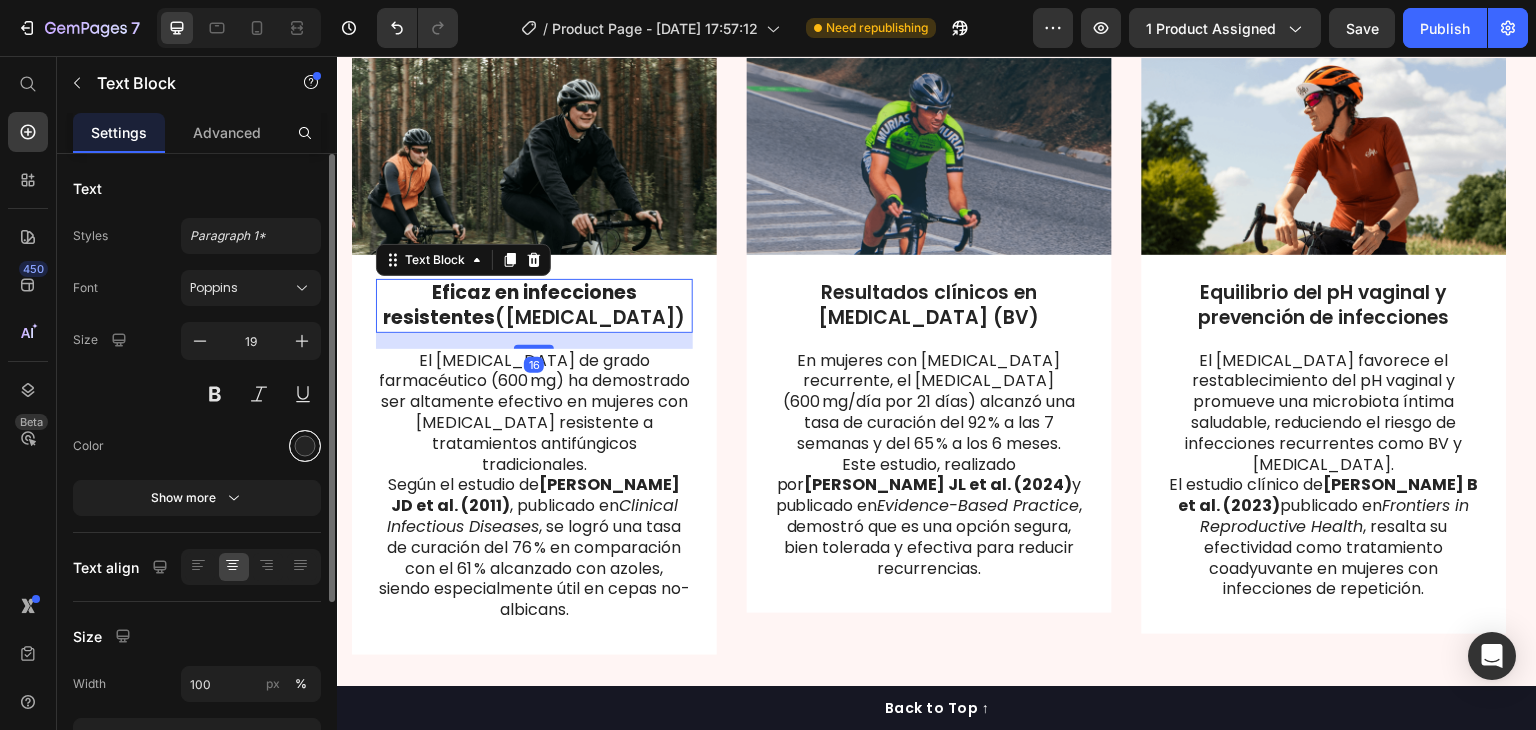 click at bounding box center (305, 446) 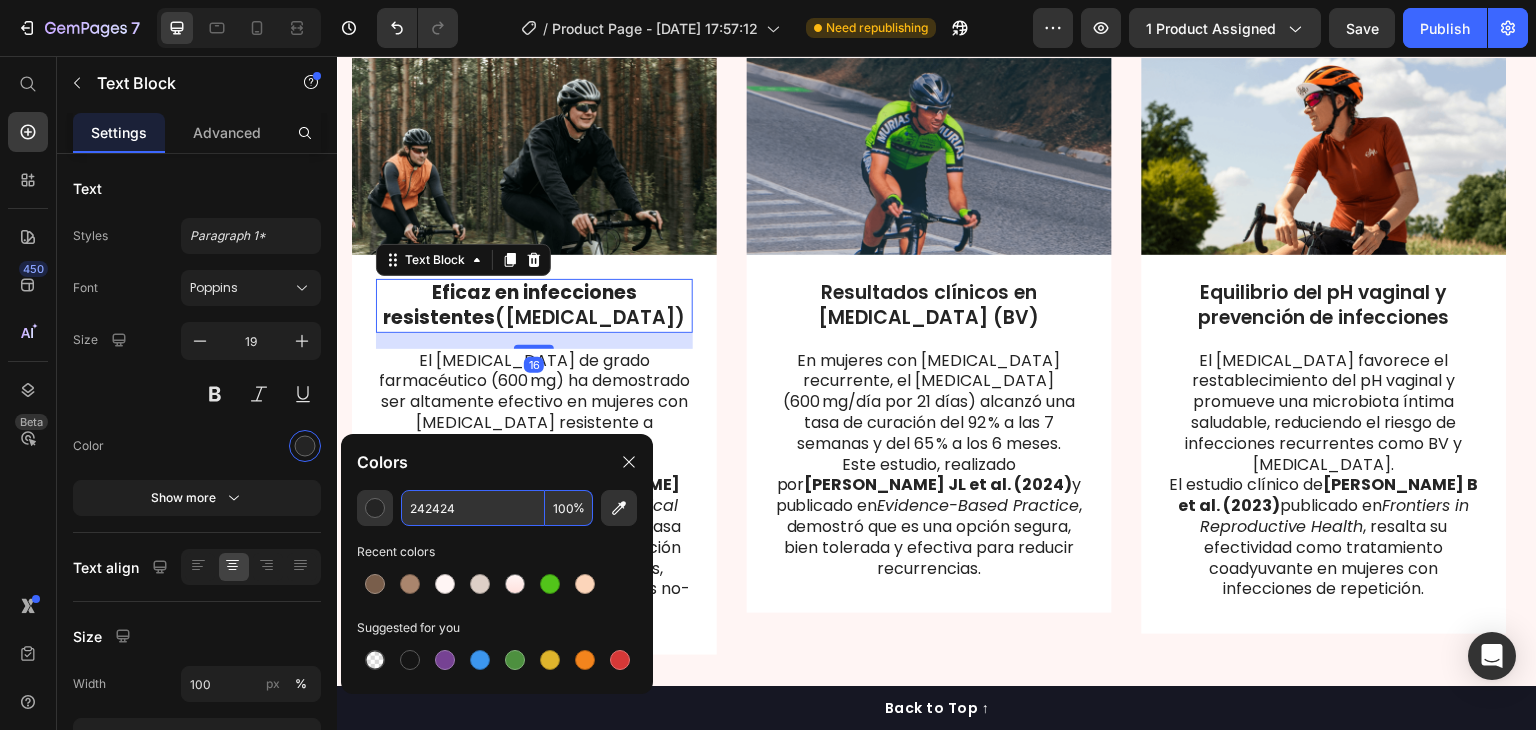 click on "242424" at bounding box center (473, 508) 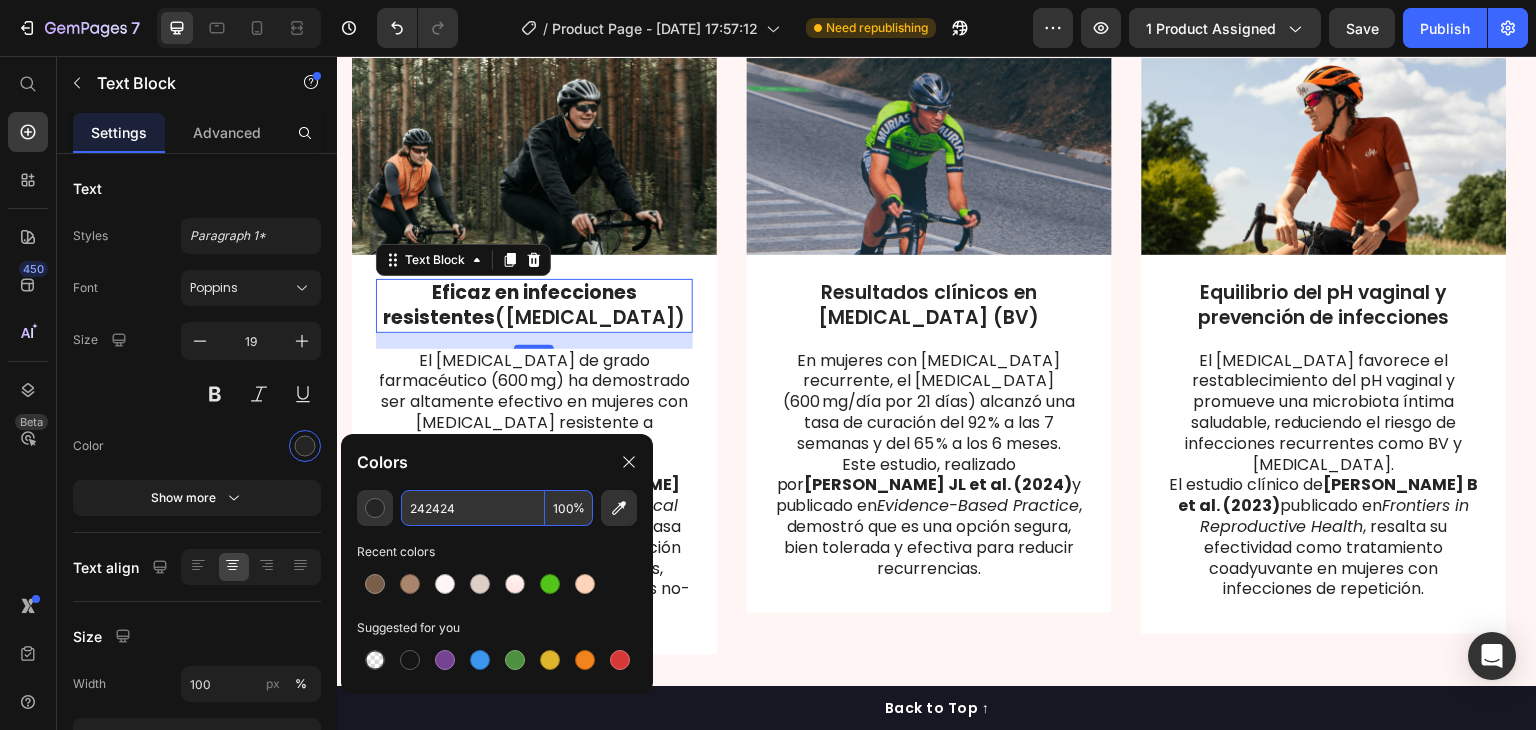 paste on "A9856D" 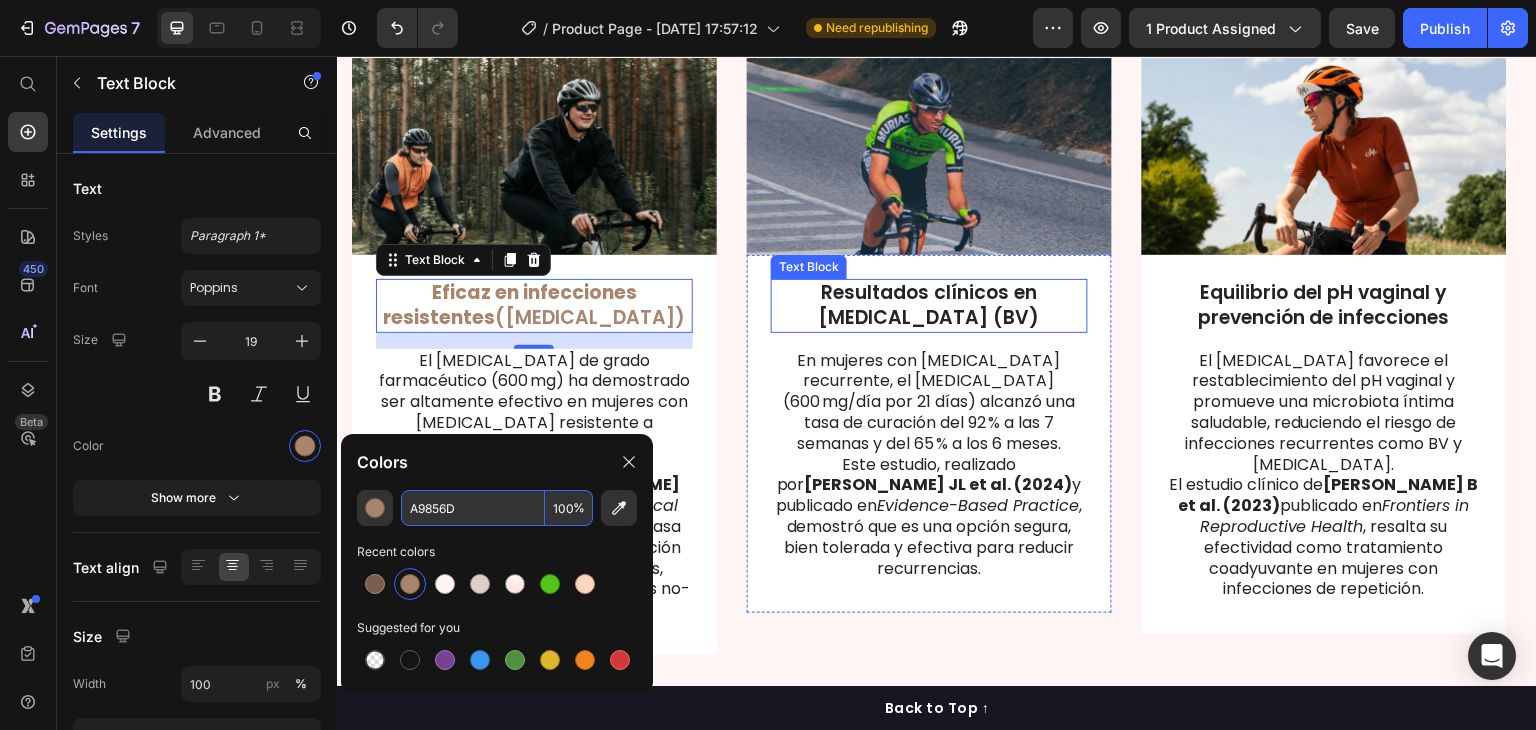 click on "Resultados clínicos en [MEDICAL_DATA] (BV)" at bounding box center (929, 305) 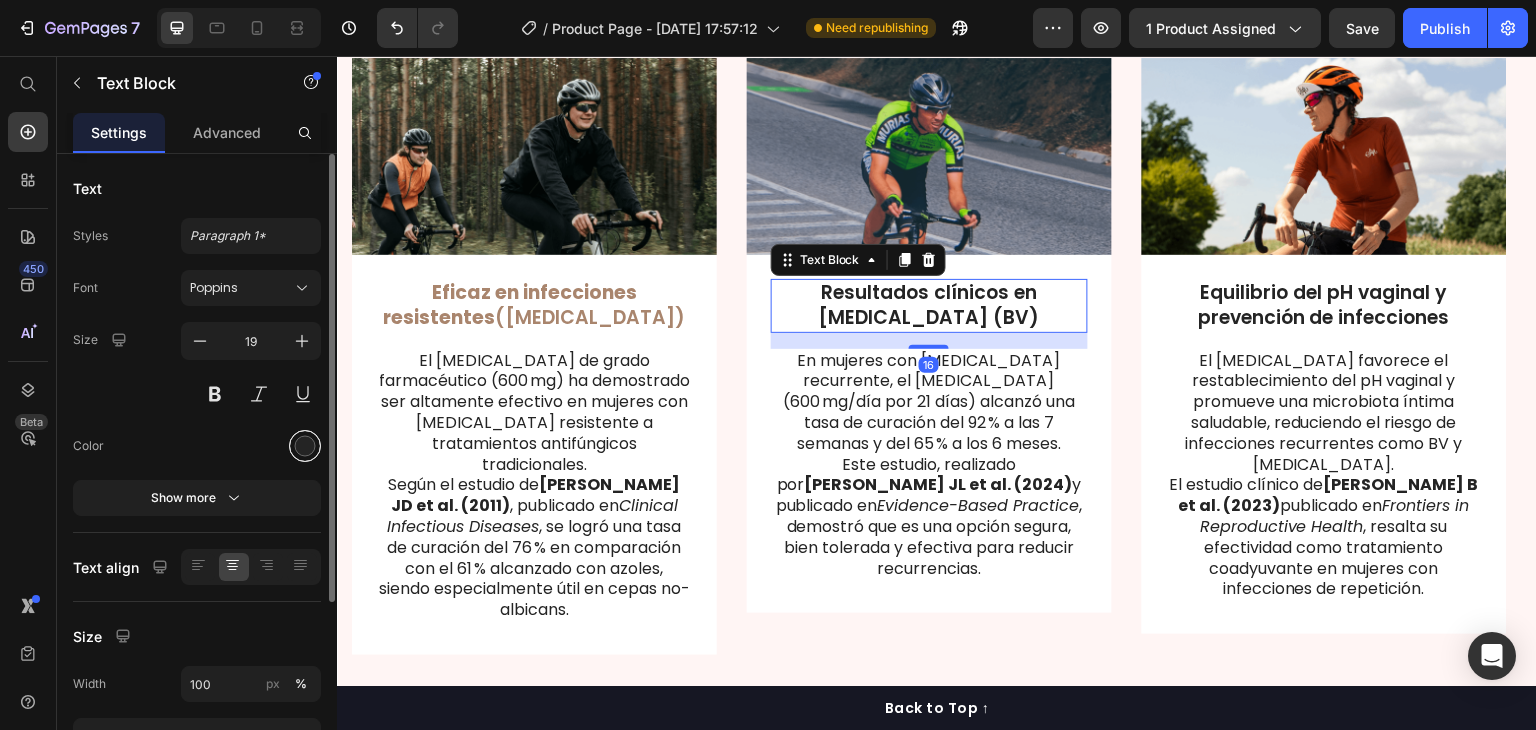 click at bounding box center (305, 446) 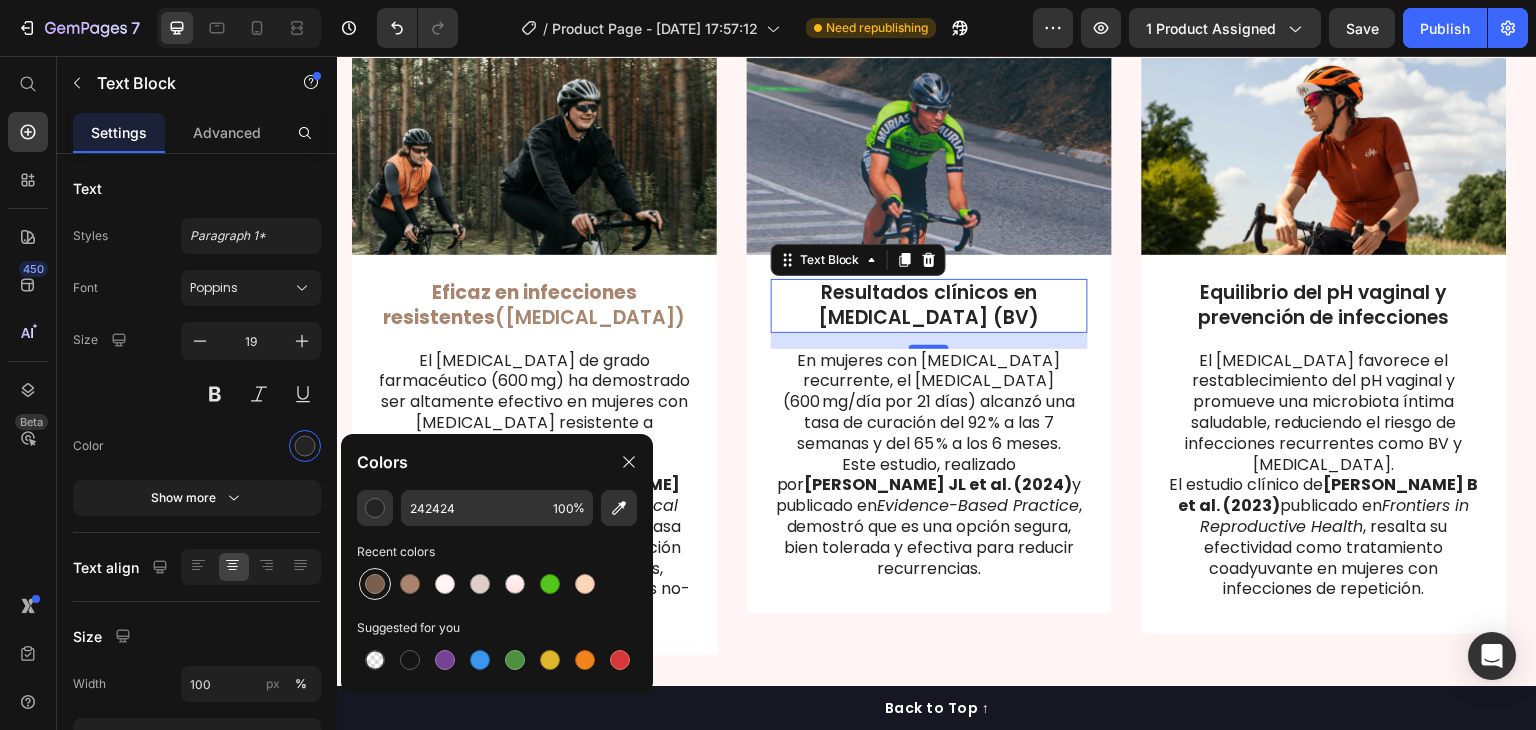 click at bounding box center [375, 584] 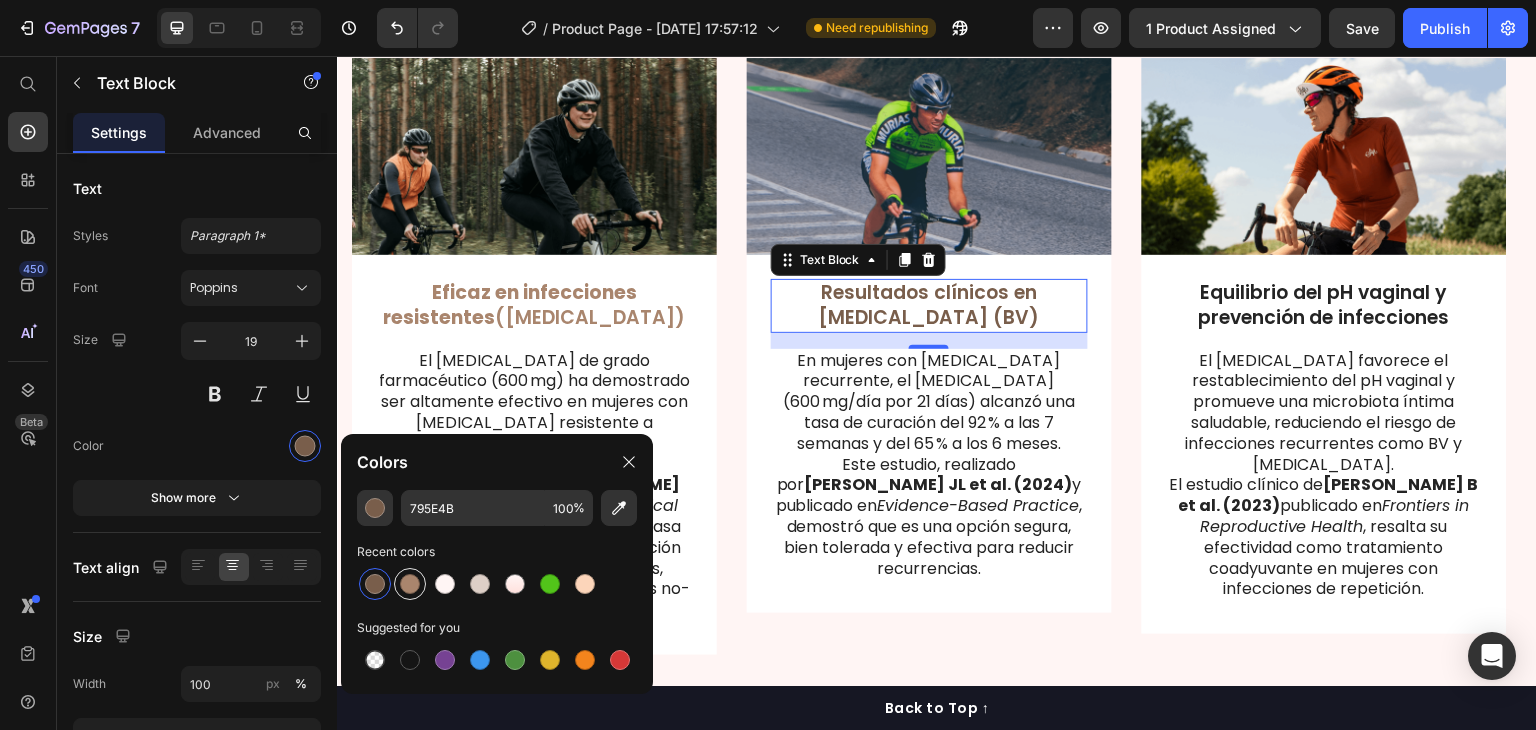 click at bounding box center [410, 584] 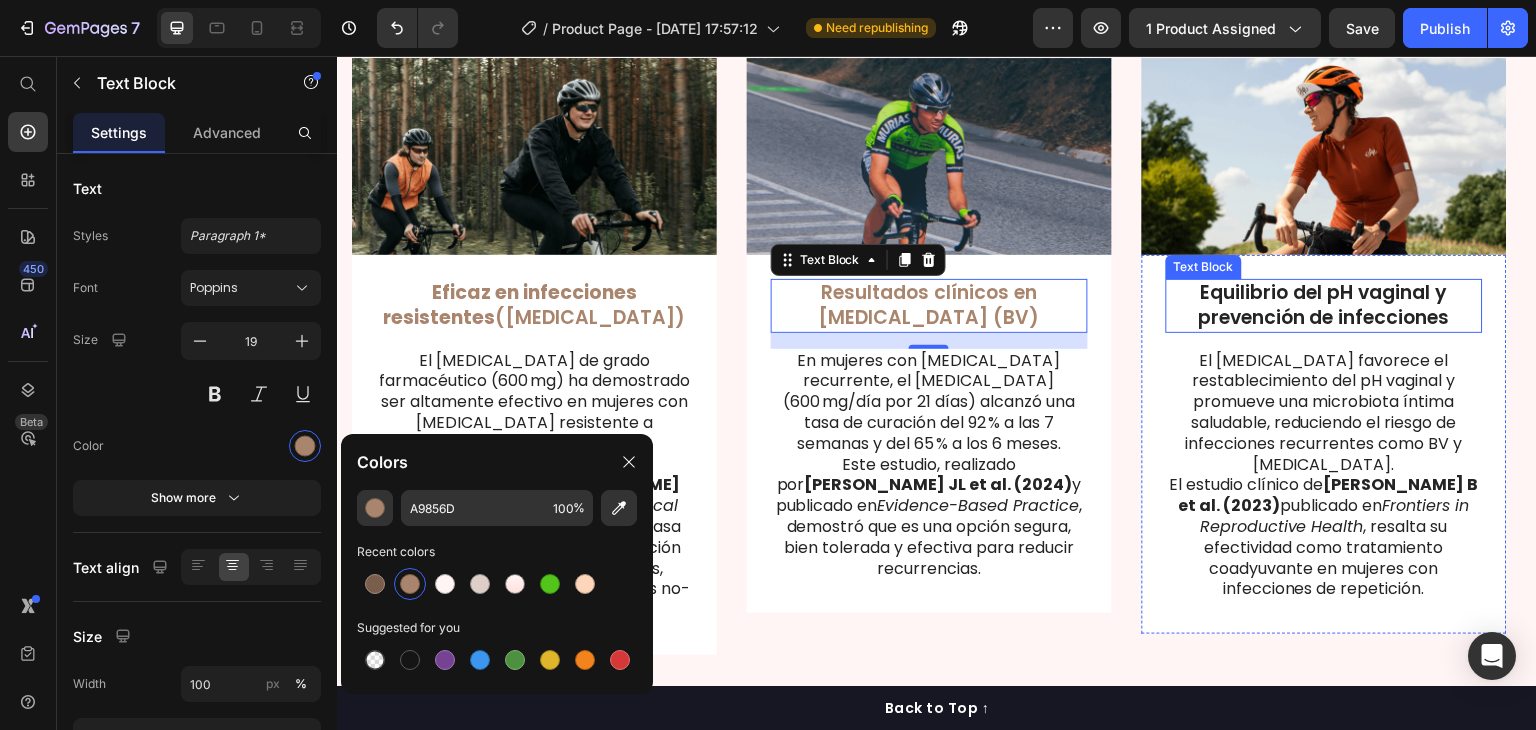 click on "Equilibrio del pH vaginal y prevención de infecciones" at bounding box center (1324, 305) 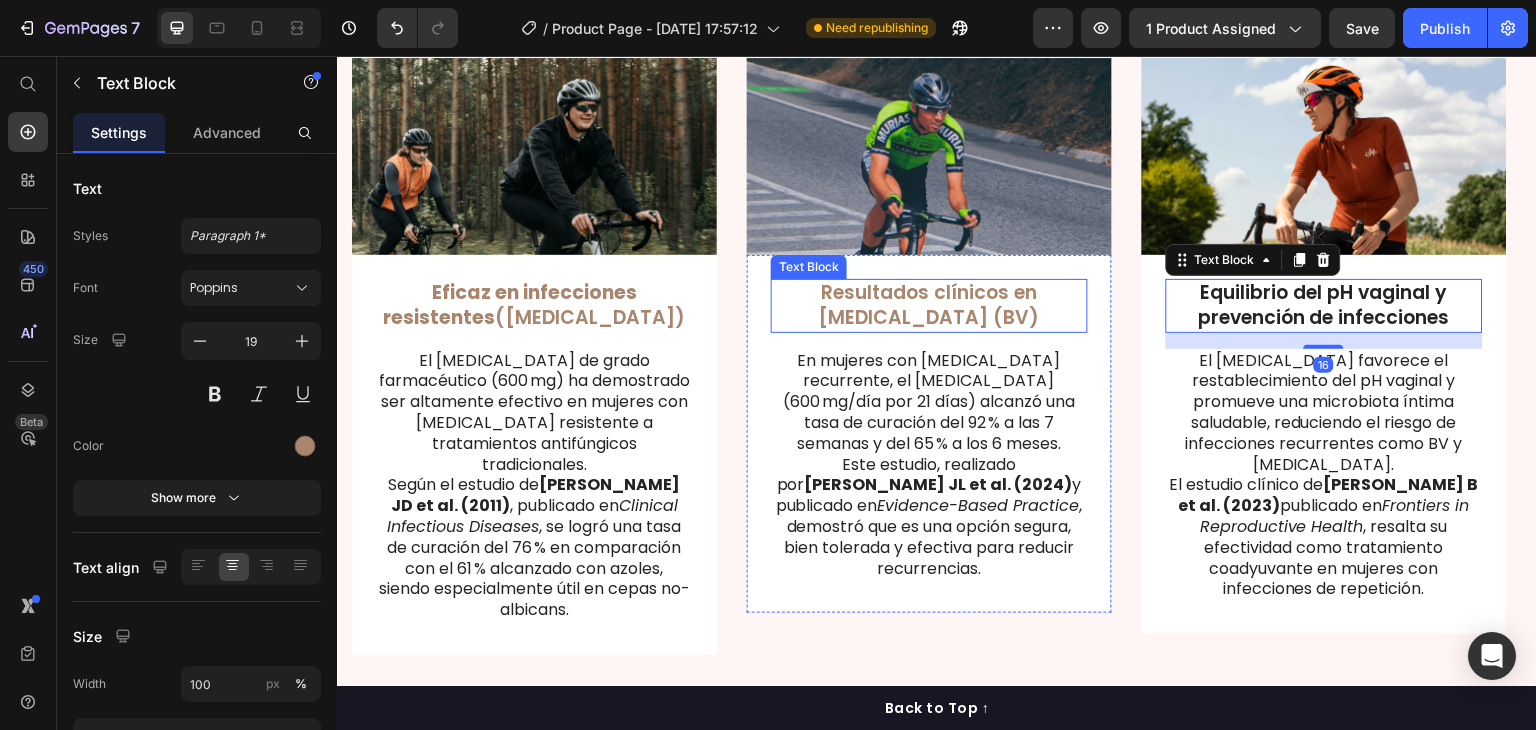 click on "Resultados clínicos en [MEDICAL_DATA] (BV)" at bounding box center [929, 305] 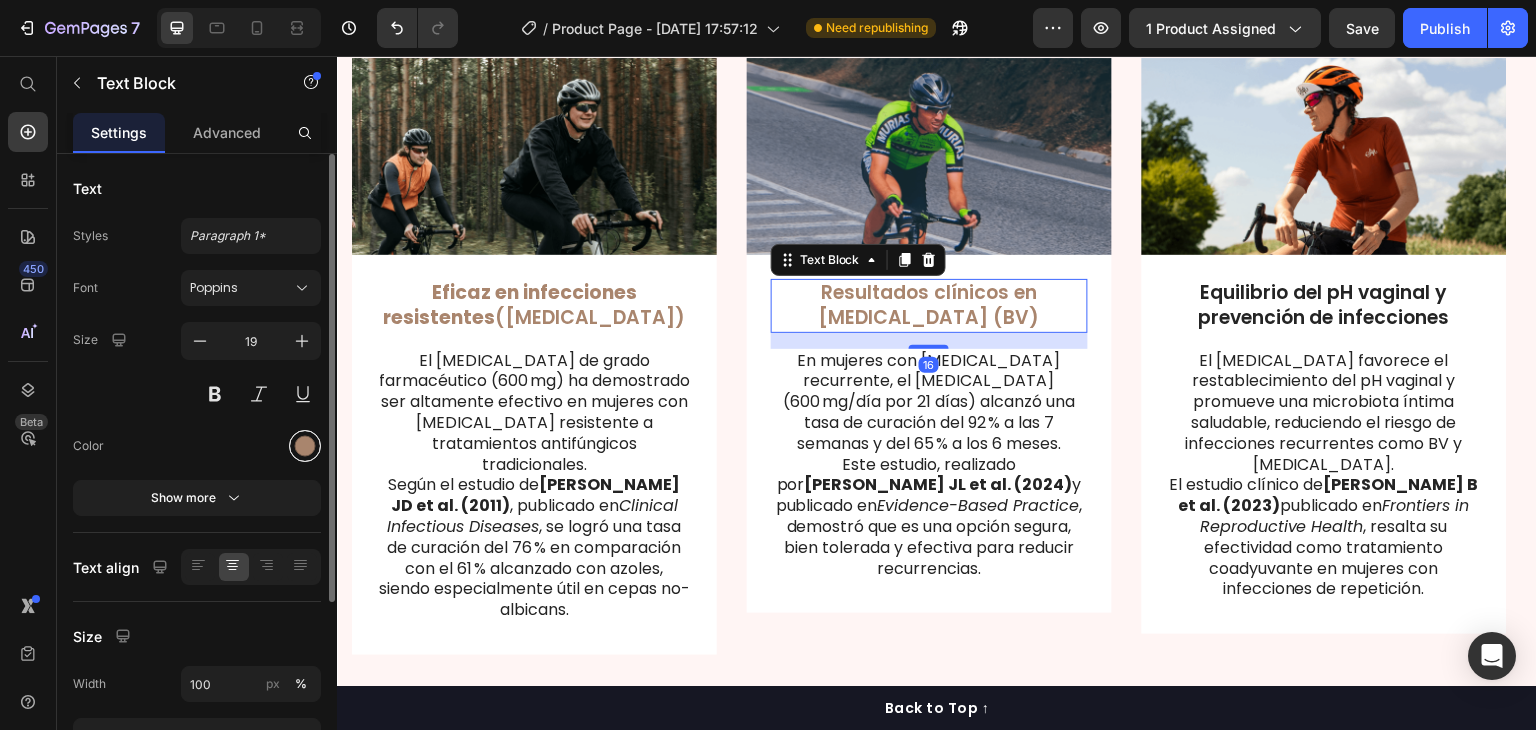 click at bounding box center (305, 446) 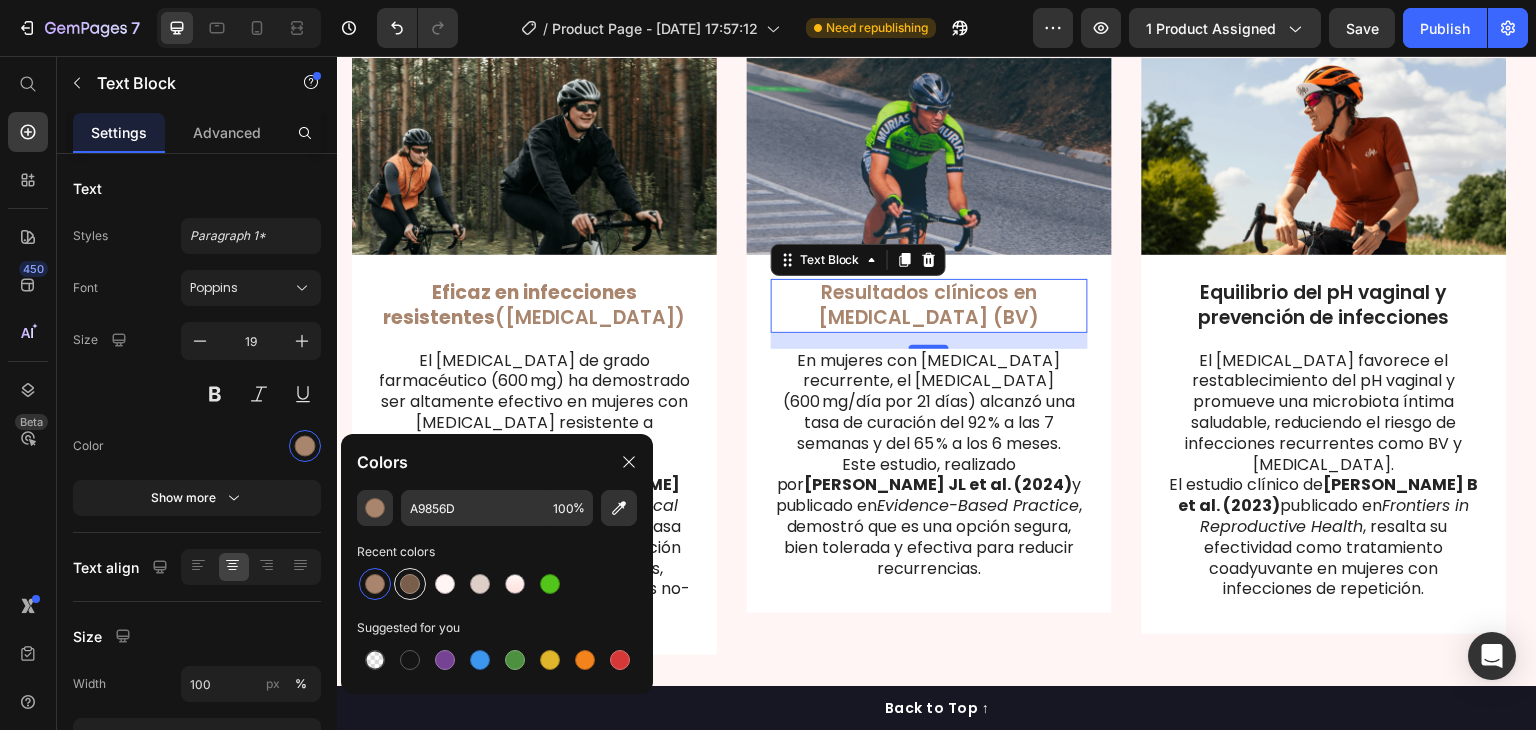 click at bounding box center [410, 584] 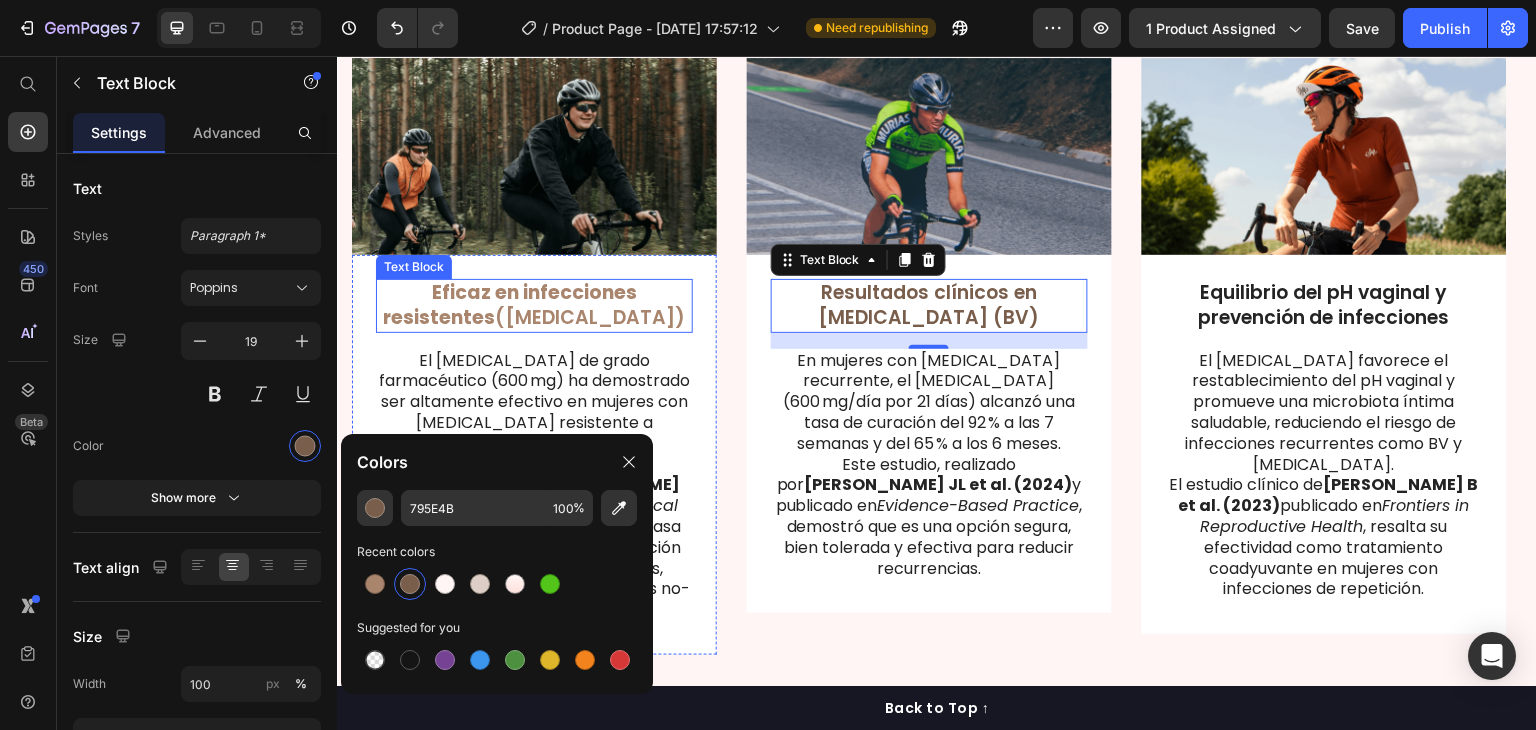 click on "Eficaz en infecciones resistentes" at bounding box center (510, 305) 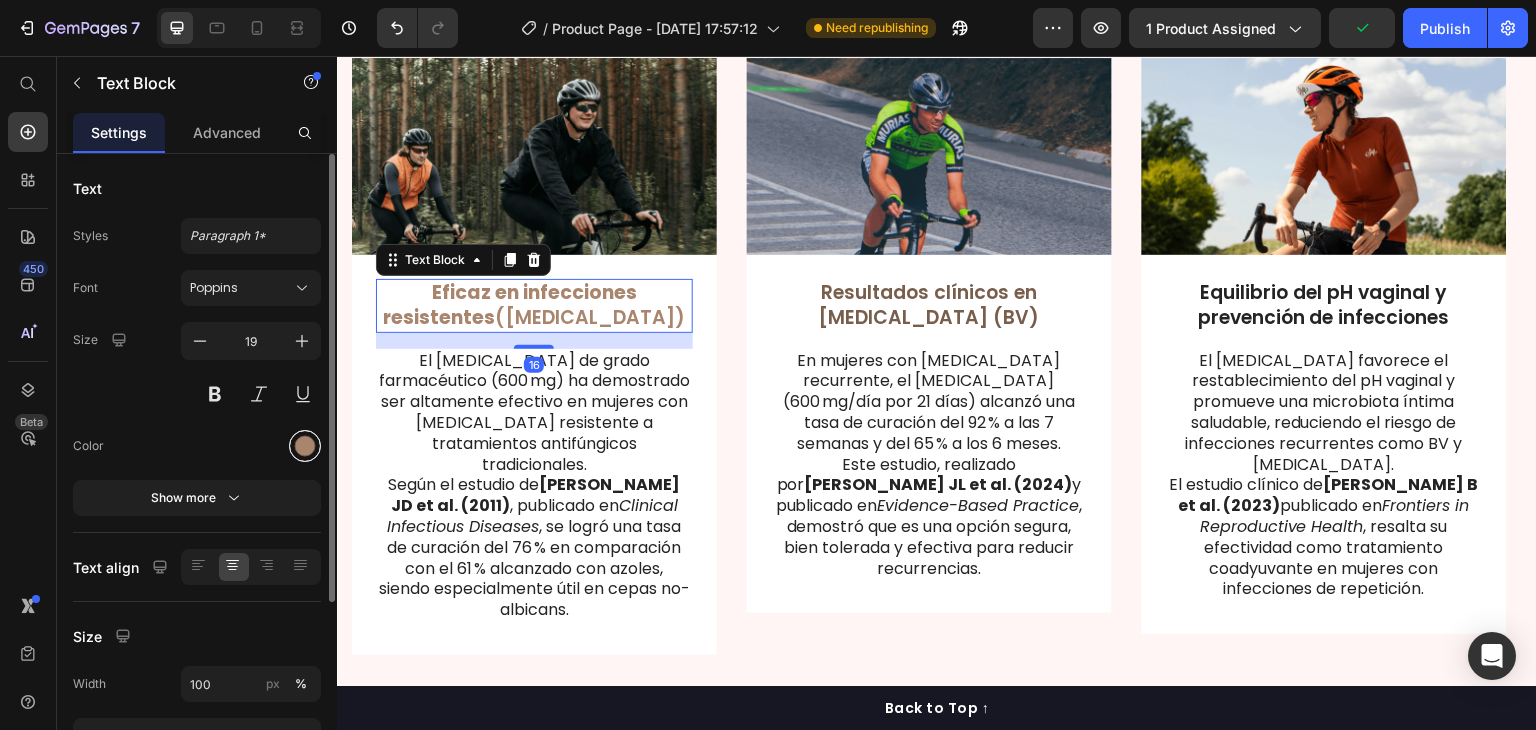 click at bounding box center (305, 446) 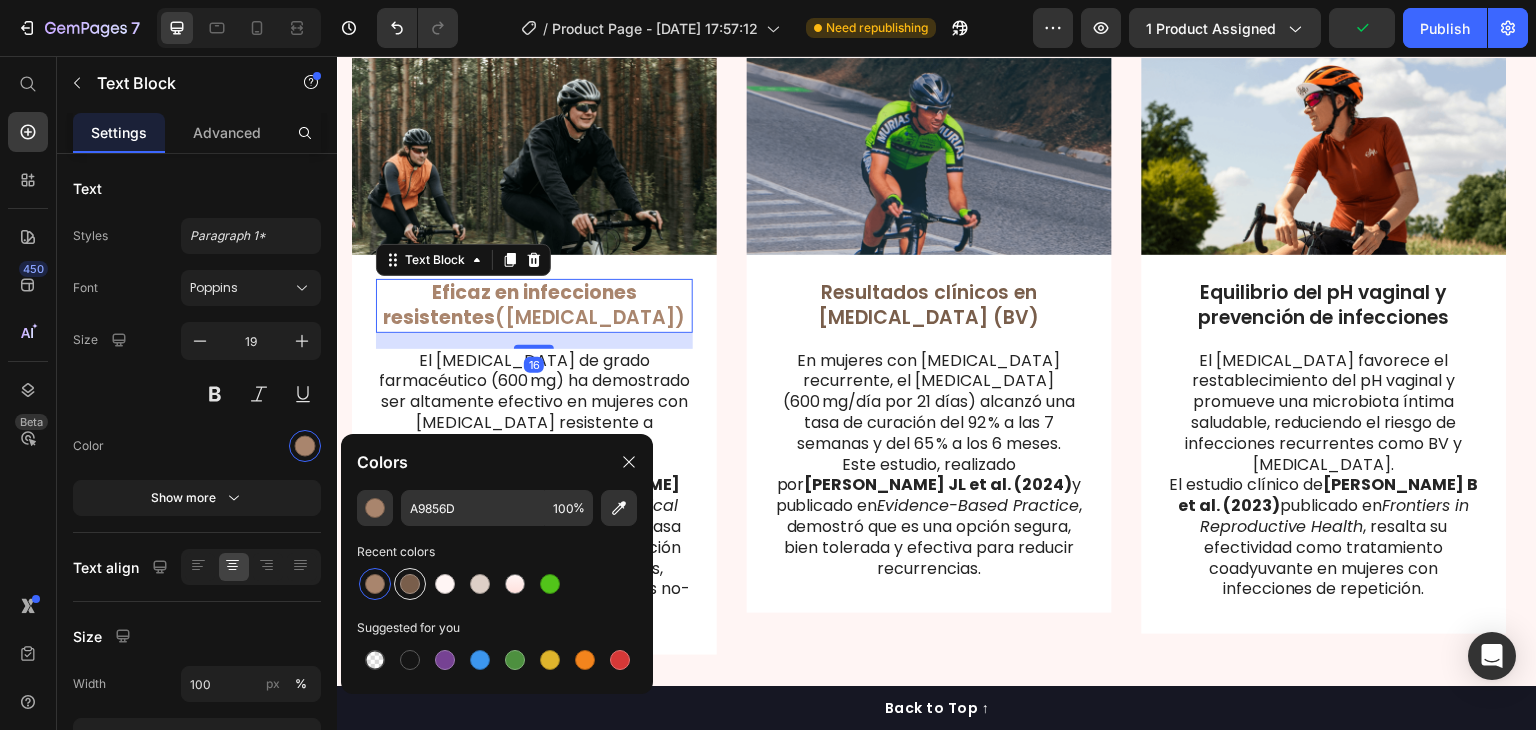 click at bounding box center (410, 584) 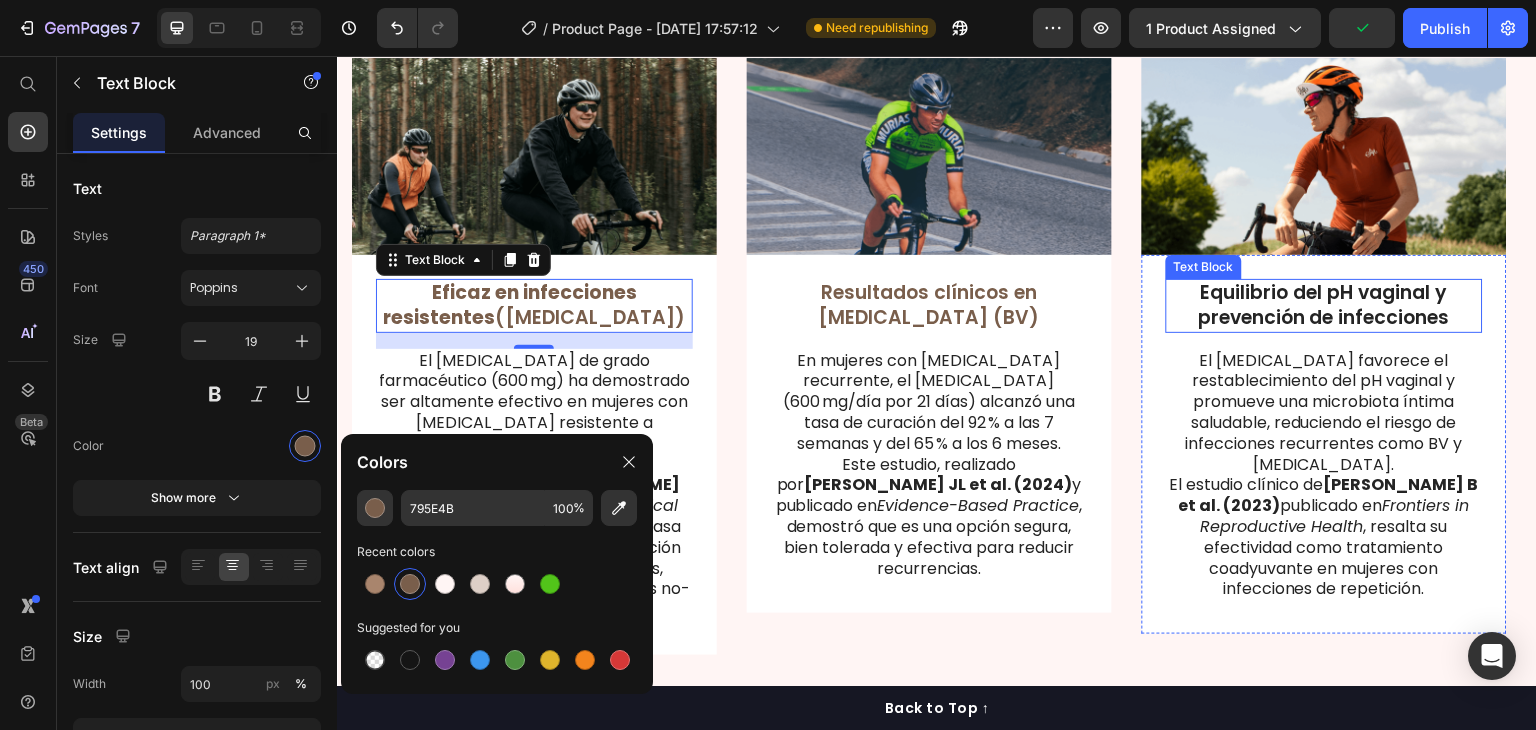 click on "Equilibrio del pH vaginal y prevención de infecciones" at bounding box center (1324, 305) 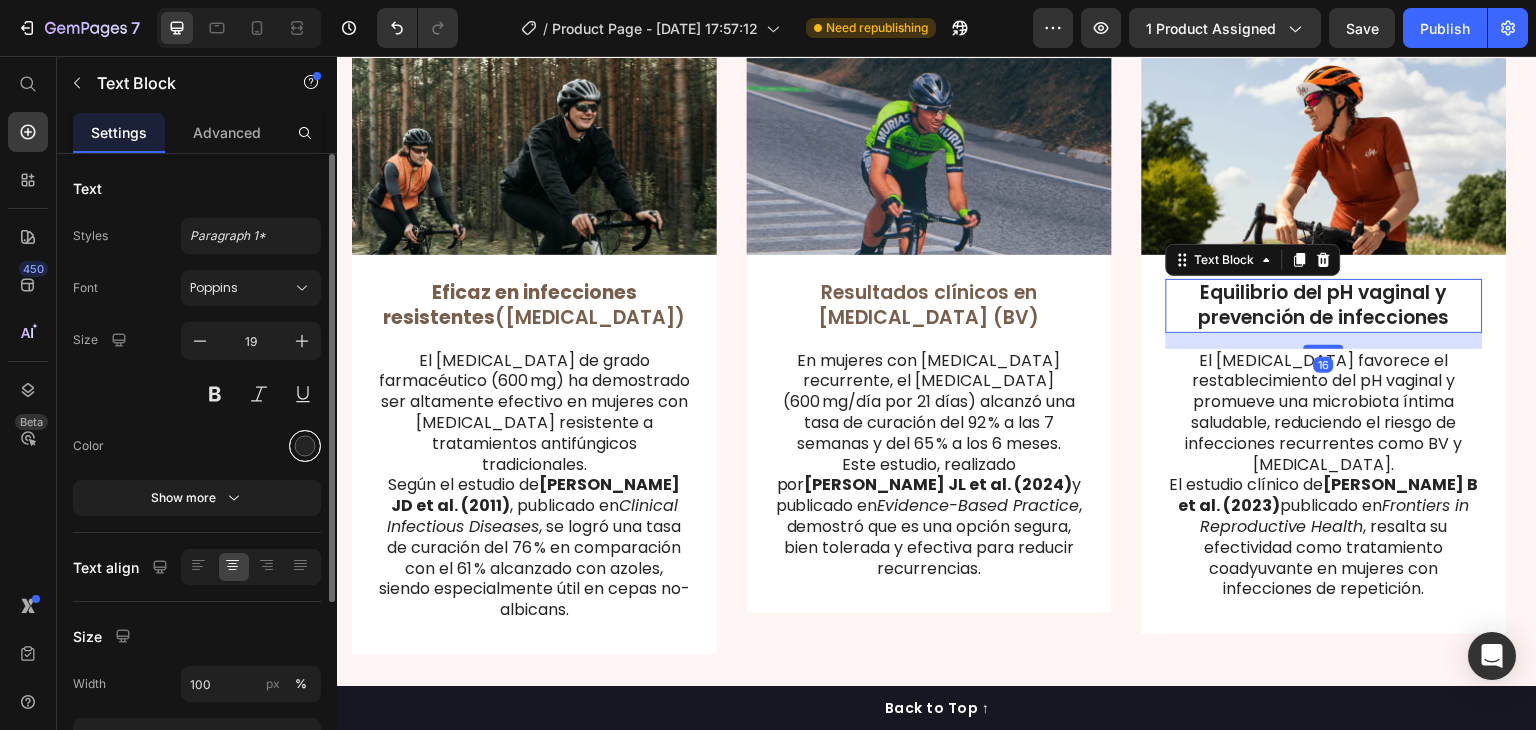 click at bounding box center (305, 446) 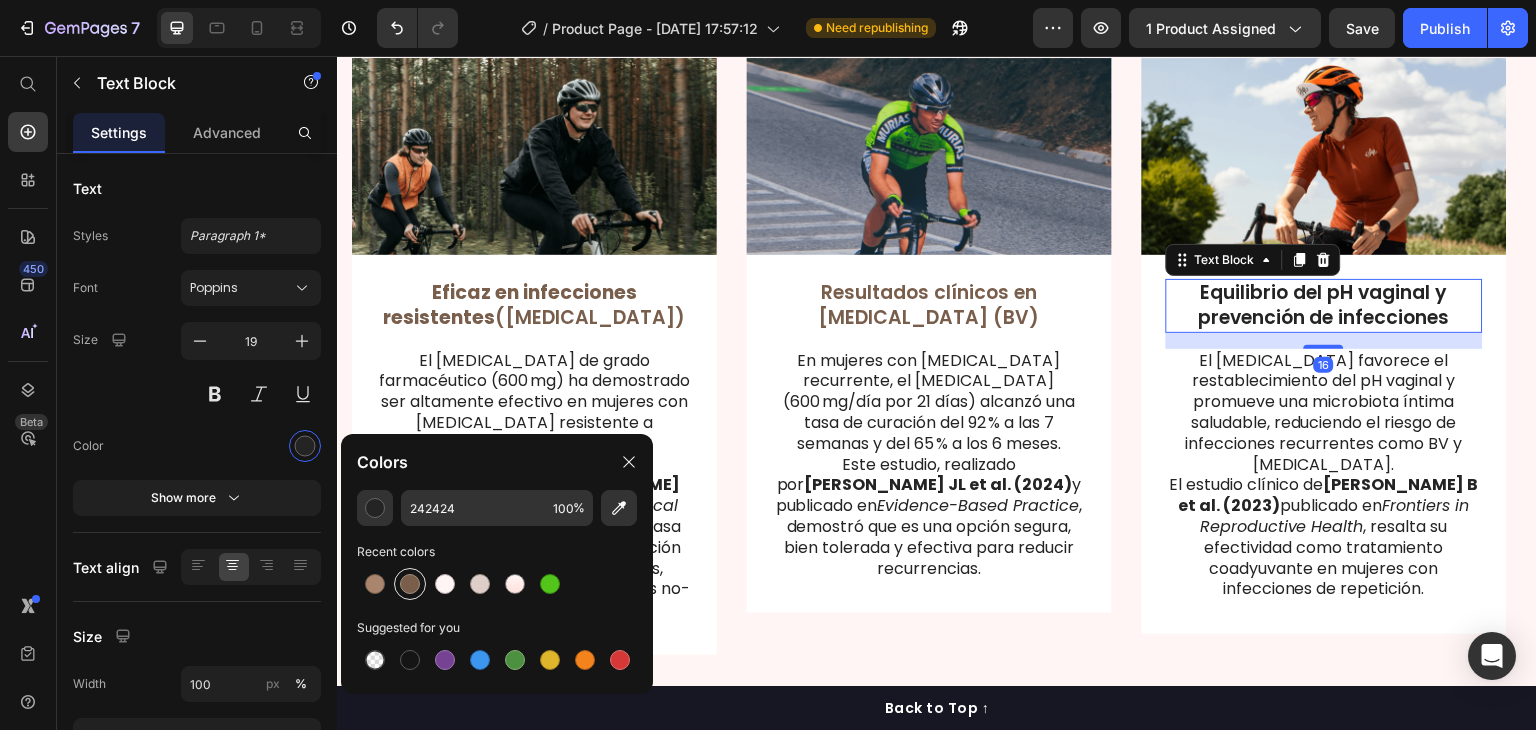 click at bounding box center (410, 584) 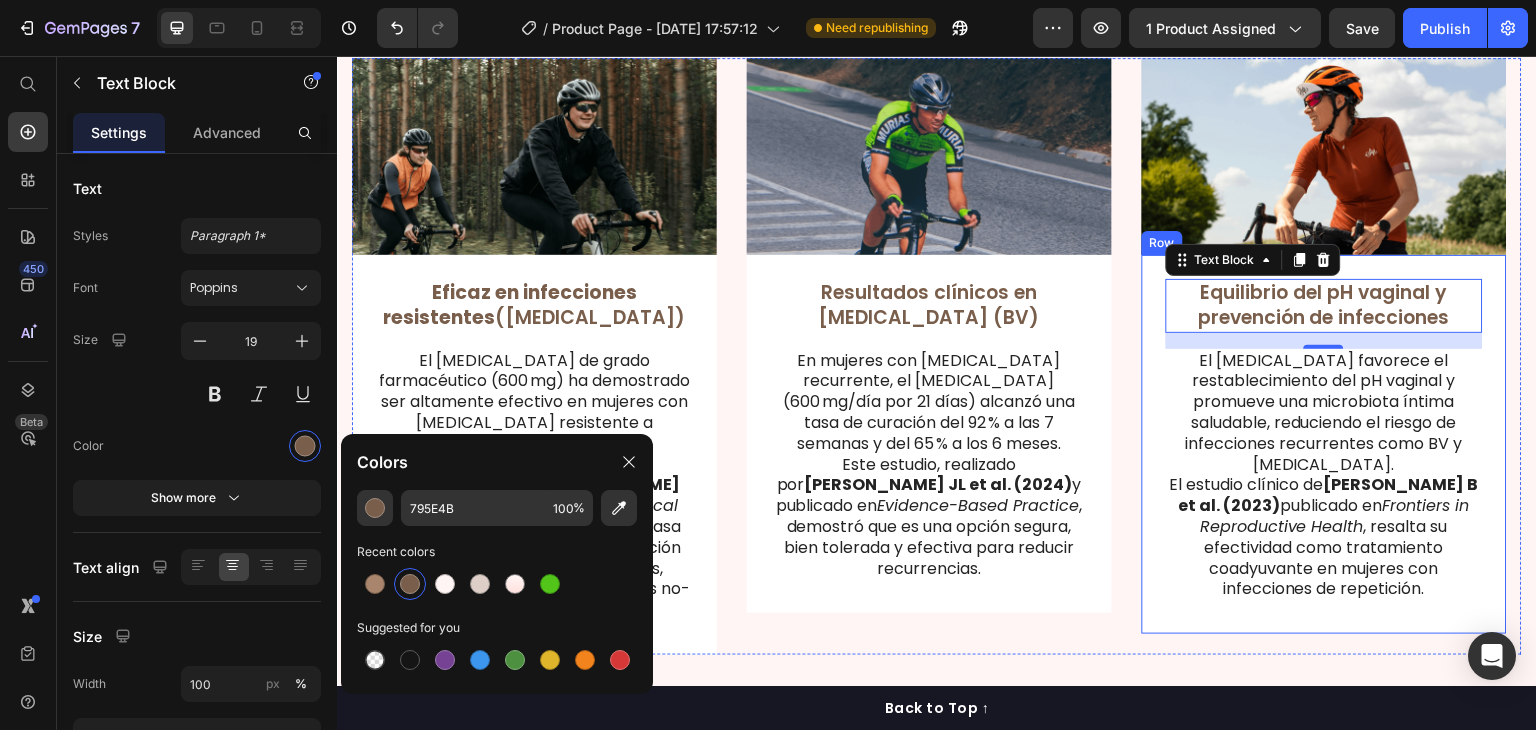 click on "Equilibrio del pH vaginal y prevención de infecciones Text Block   16 El [MEDICAL_DATA] favorece el restablecimiento del pH vaginal y promueve una microbiota íntima saludable, reduciendo el riesgo de infecciones recurrentes como BV y [MEDICAL_DATA]. El estudio clínico [PERSON_NAME] B et al. (2023)  publicado en  Frontiers in Reproductive Health , resalta su efectividad como tratamiento coadyuvante en mujeres con infecciones de repetición. Text Block Row" at bounding box center [1324, 444] 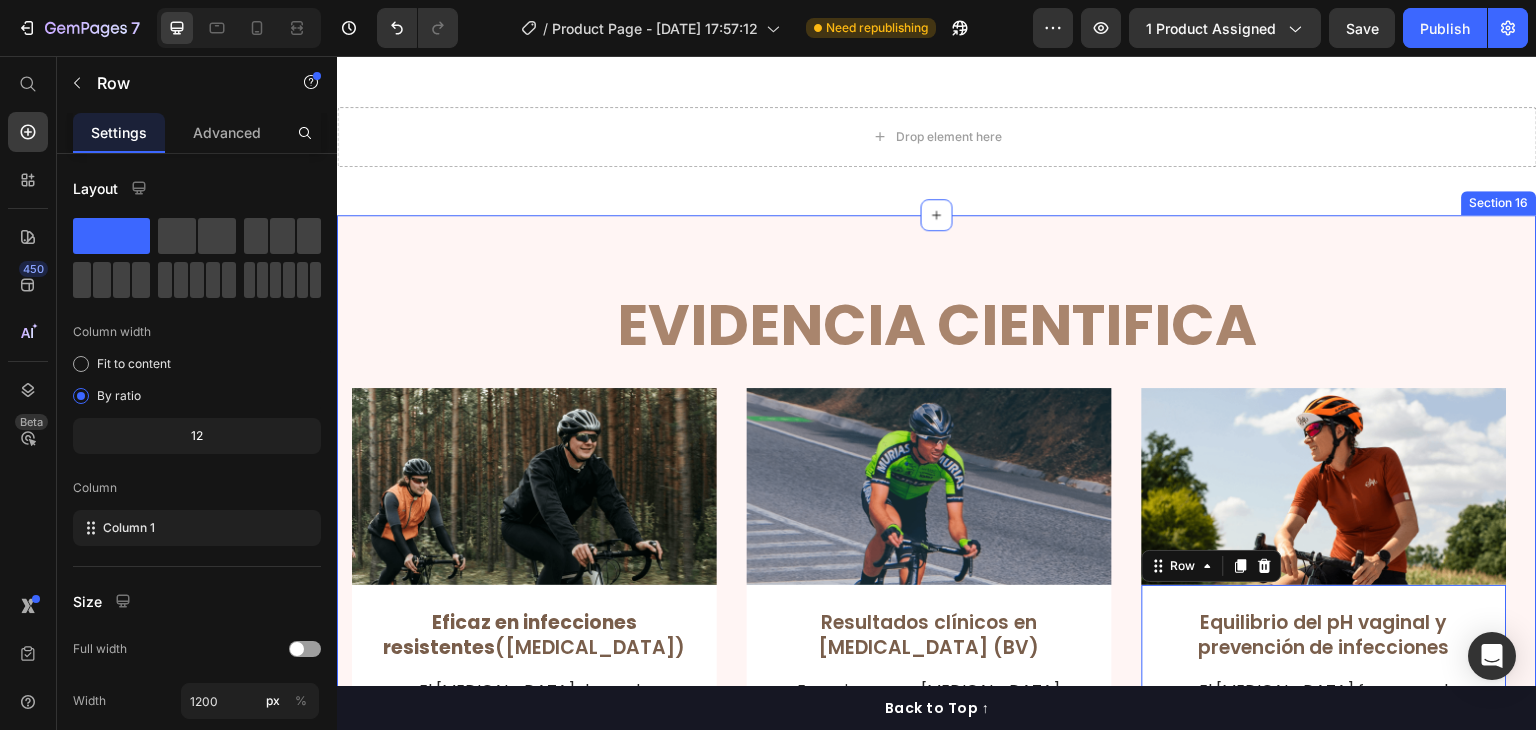 scroll, scrollTop: 5618, scrollLeft: 0, axis: vertical 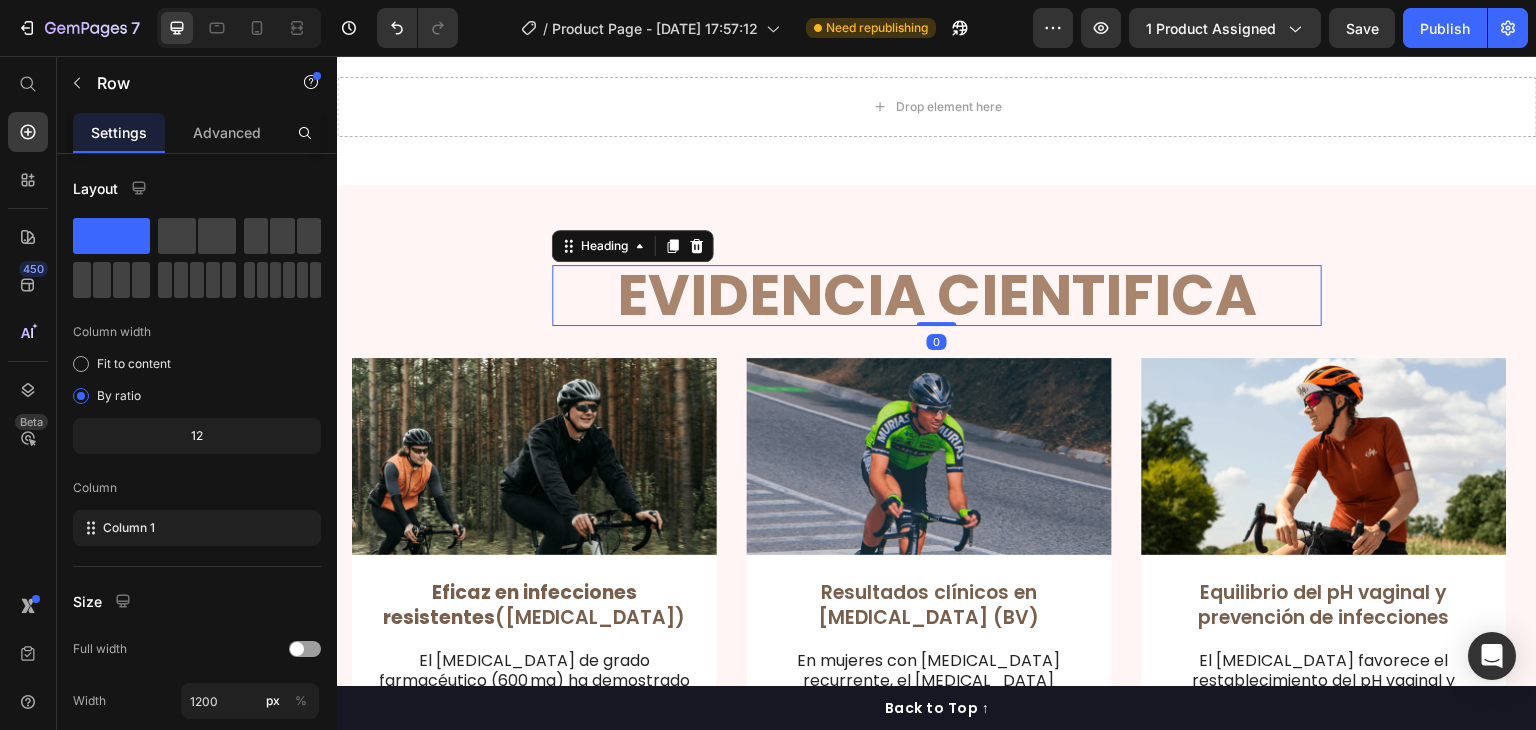 click on "EVIDENCIA CIENTIFICA" at bounding box center (937, 295) 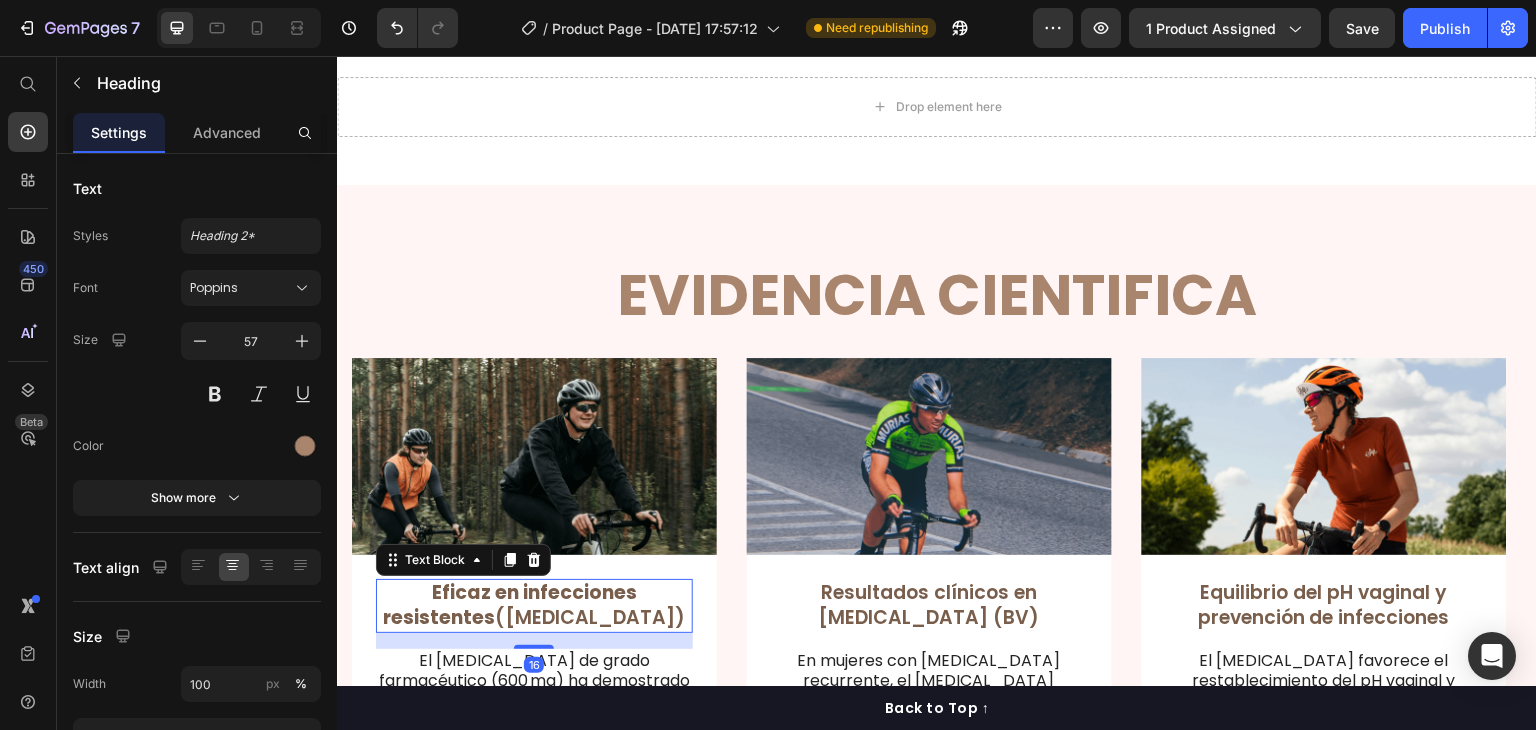 click on "Eficaz en infecciones resistentes" at bounding box center [510, 605] 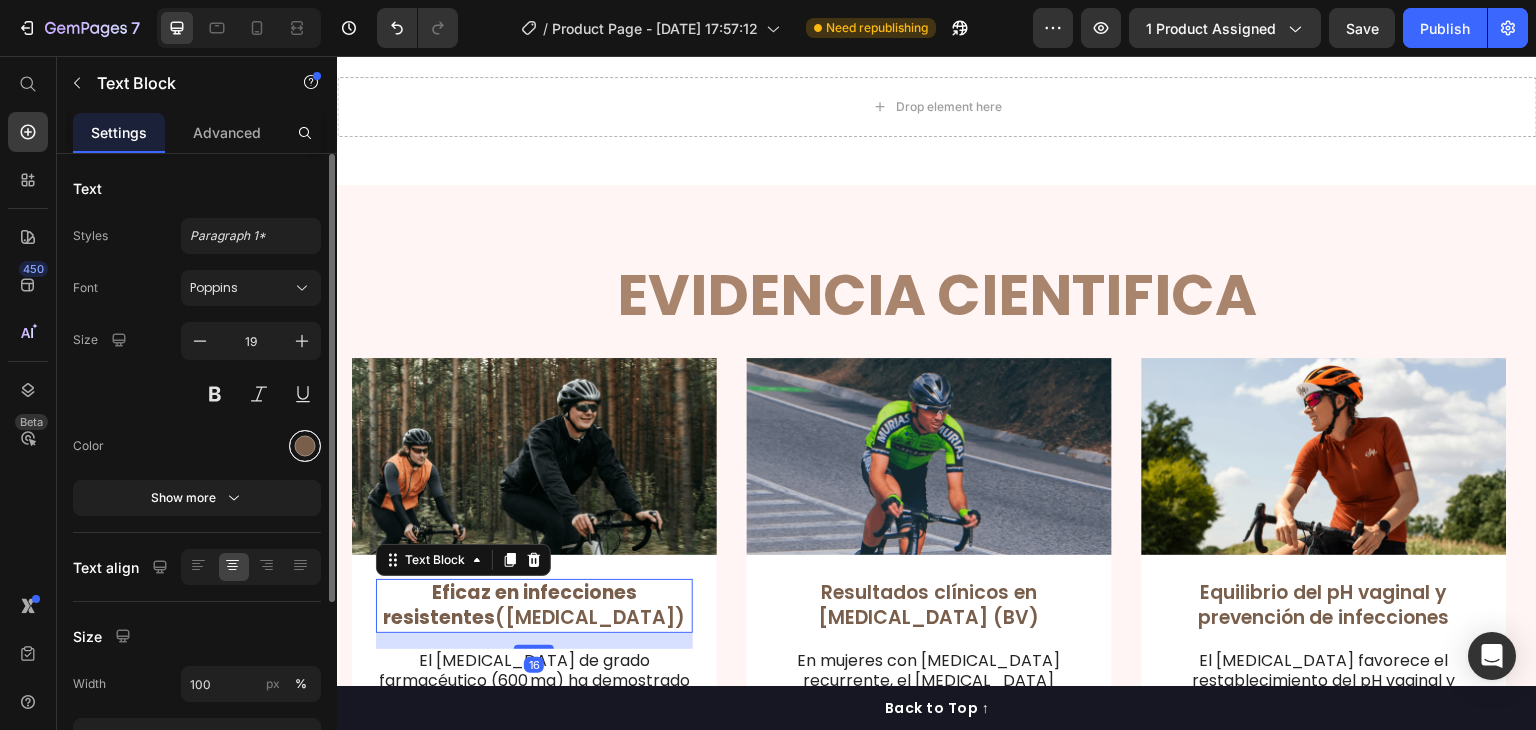 click at bounding box center (305, 446) 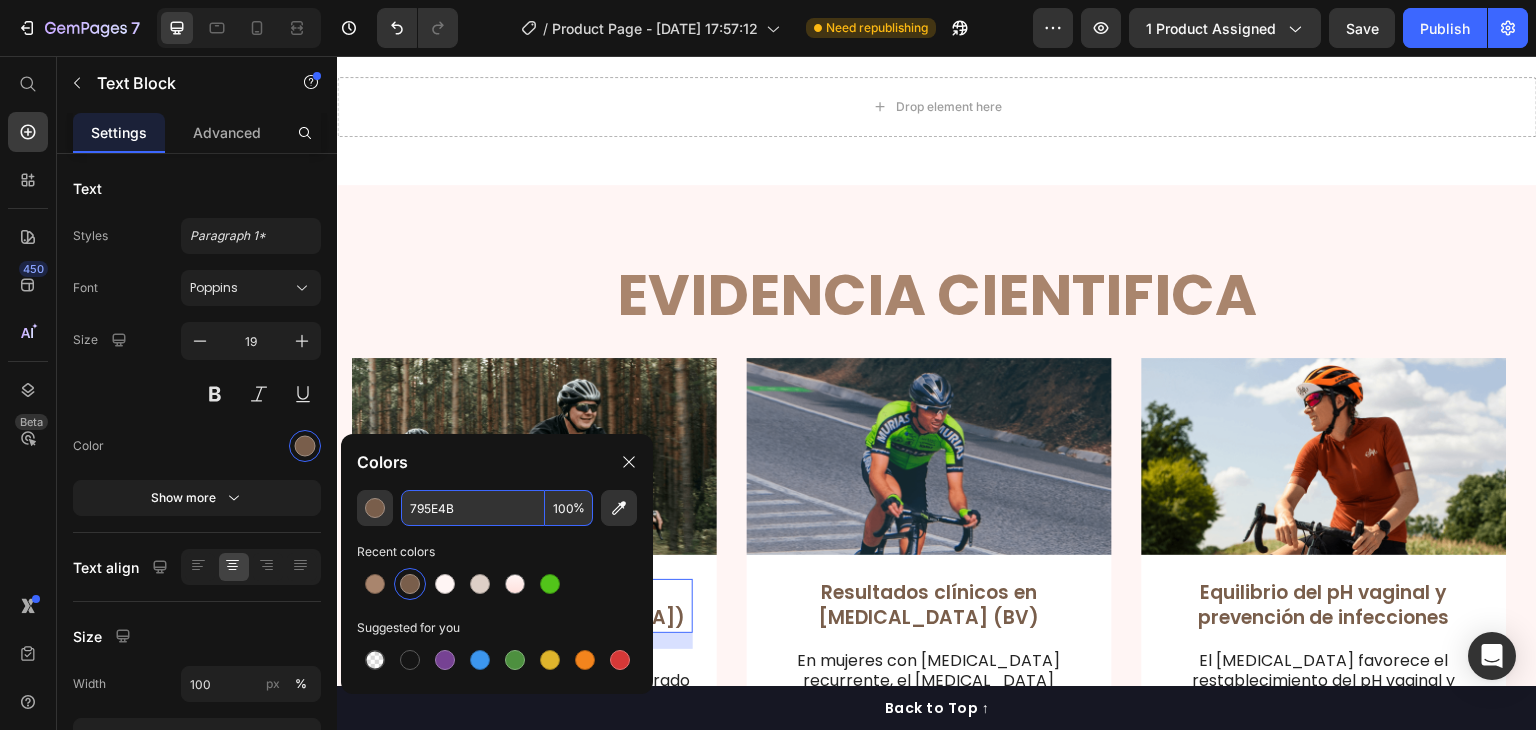 click on "795E4B" at bounding box center [473, 508] 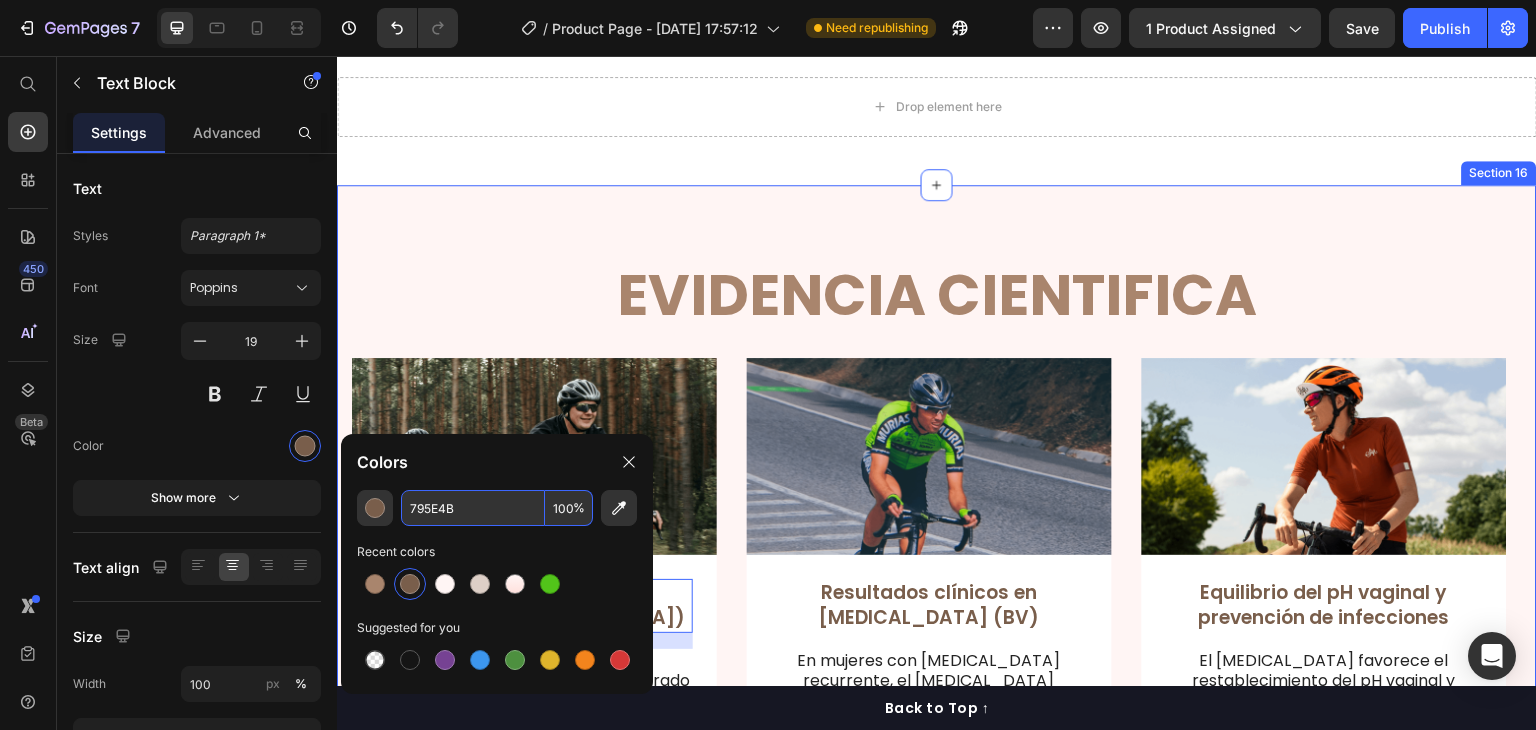 click on "EVIDENCIA CIENTIFICA" at bounding box center (937, 295) 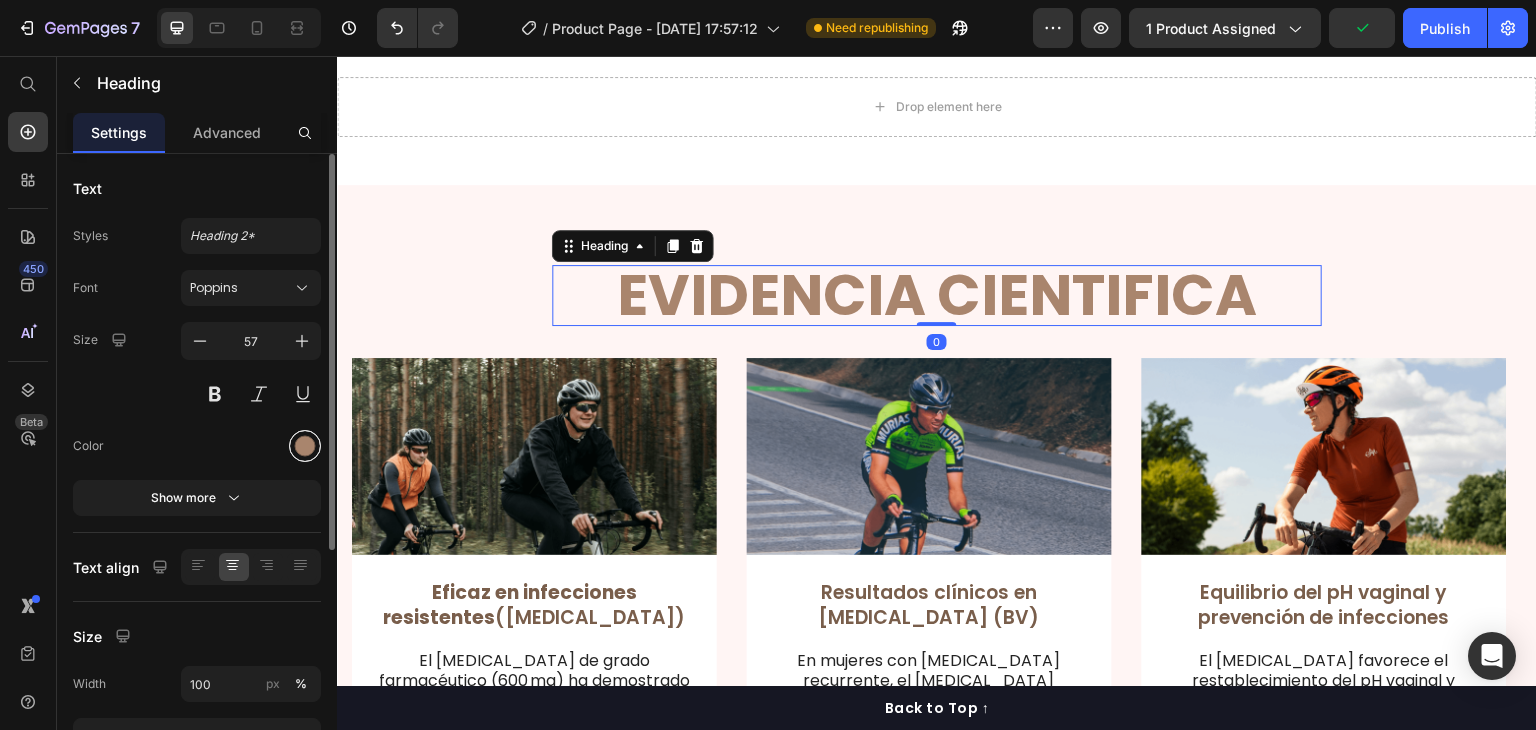 click at bounding box center (305, 446) 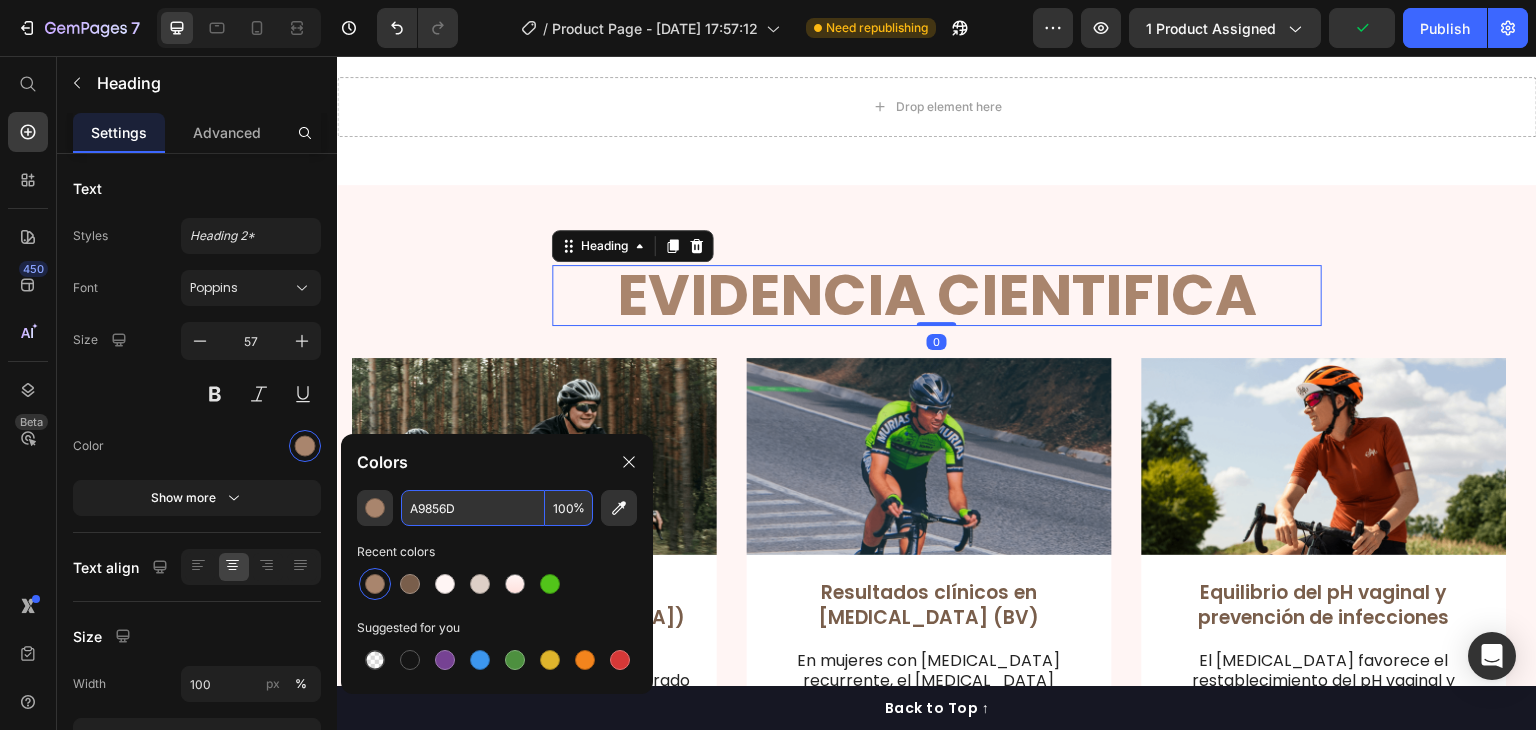 click on "A9856D" at bounding box center (473, 508) 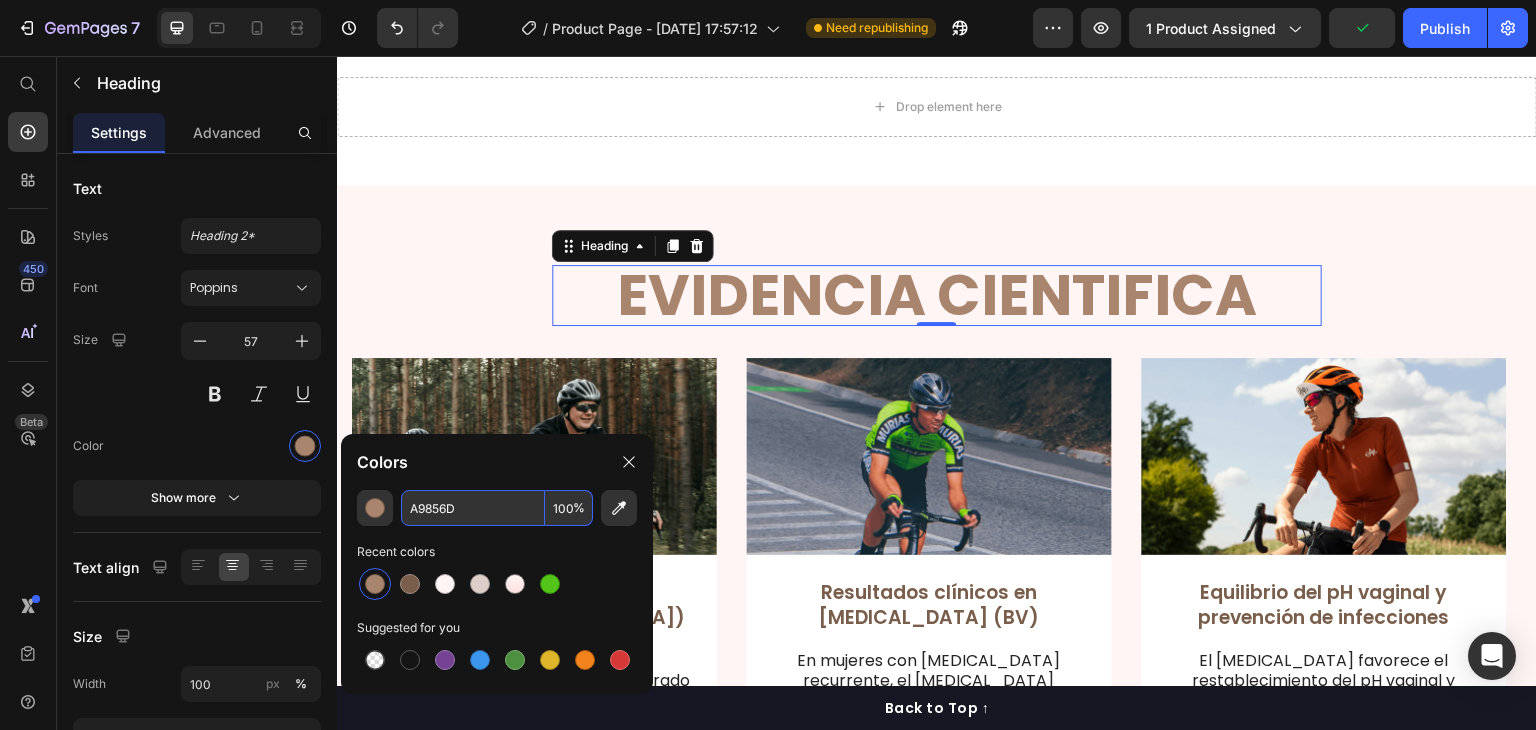 paste on "795E4B" 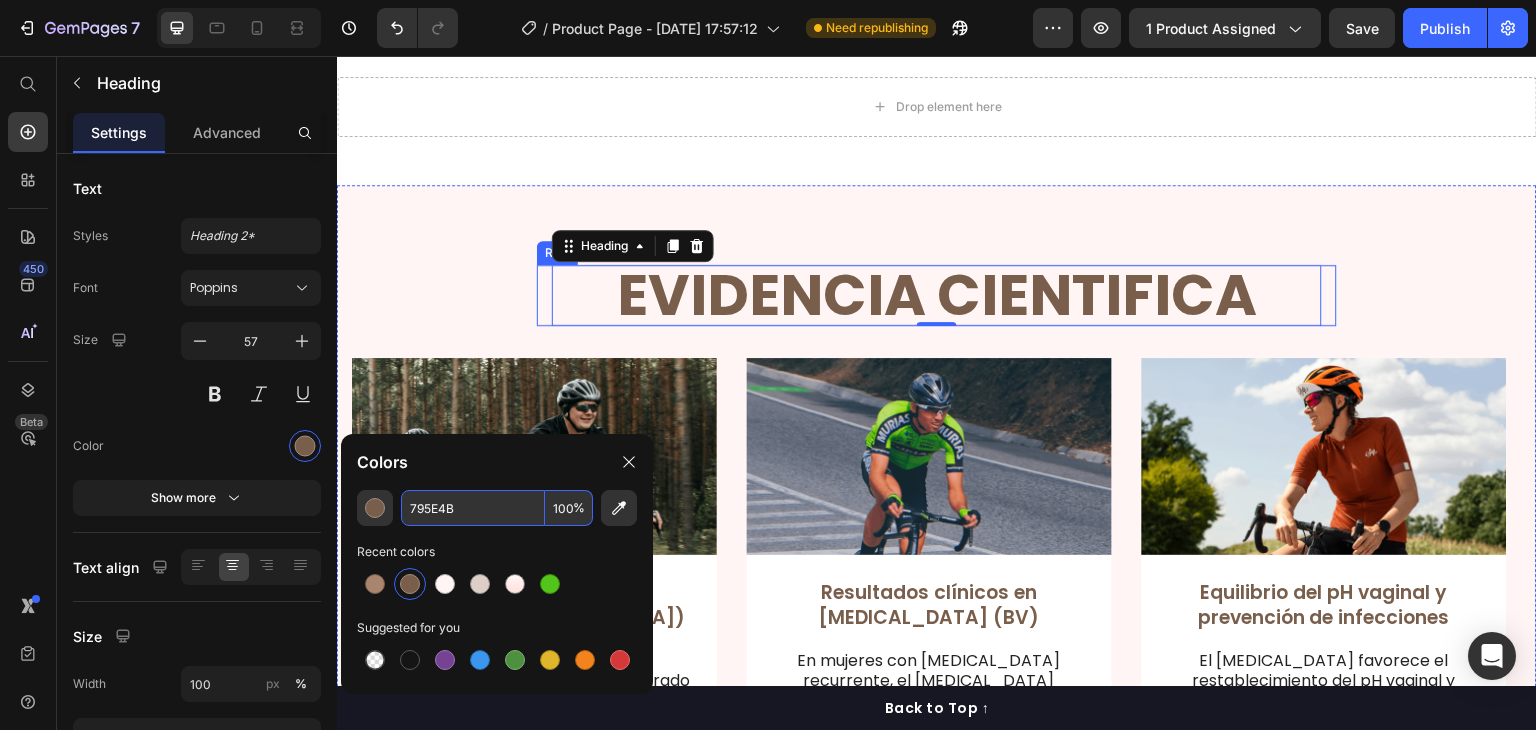 click on "EVIDENCIA CIENTIFICA Heading   0 Row Image Eficaz en infecciones resistentes  ([MEDICAL_DATA]) Text Block El [MEDICAL_DATA] de grado farmacéutico (600 mg) ha demostrado ser altamente efectivo en mujeres con [MEDICAL_DATA] resistente a tratamientos antifúngicos tradicionales. Según el estudio [PERSON_NAME] [PERSON_NAME] et al. (2011) , publicado en  Clinical Infectious Diseases , se logró una tasa de curación del 76 % en comparación con el 61 % alcanzado con azoles, siendo especialmente útil en cepas no-albicans. Text Block Row Image Resultados clínicos en [MEDICAL_DATA] (BV) Text Block En mujeres con [MEDICAL_DATA] recurrente, el [MEDICAL_DATA] (600 mg/día por 21 días) alcanzó una tasa de curación del 92 % a las 7 semanas y del 65 % a los 6 meses. Este estudio, realizado por  [PERSON_NAME] JL et al. (2024)  y publicado en  Evidence-Based Practice , demostró que es una opción segura, bien tolerada y efectiva para reducir recurrencias. Text Block Row Image Text Block El estudio clínico de" at bounding box center [937, 656] 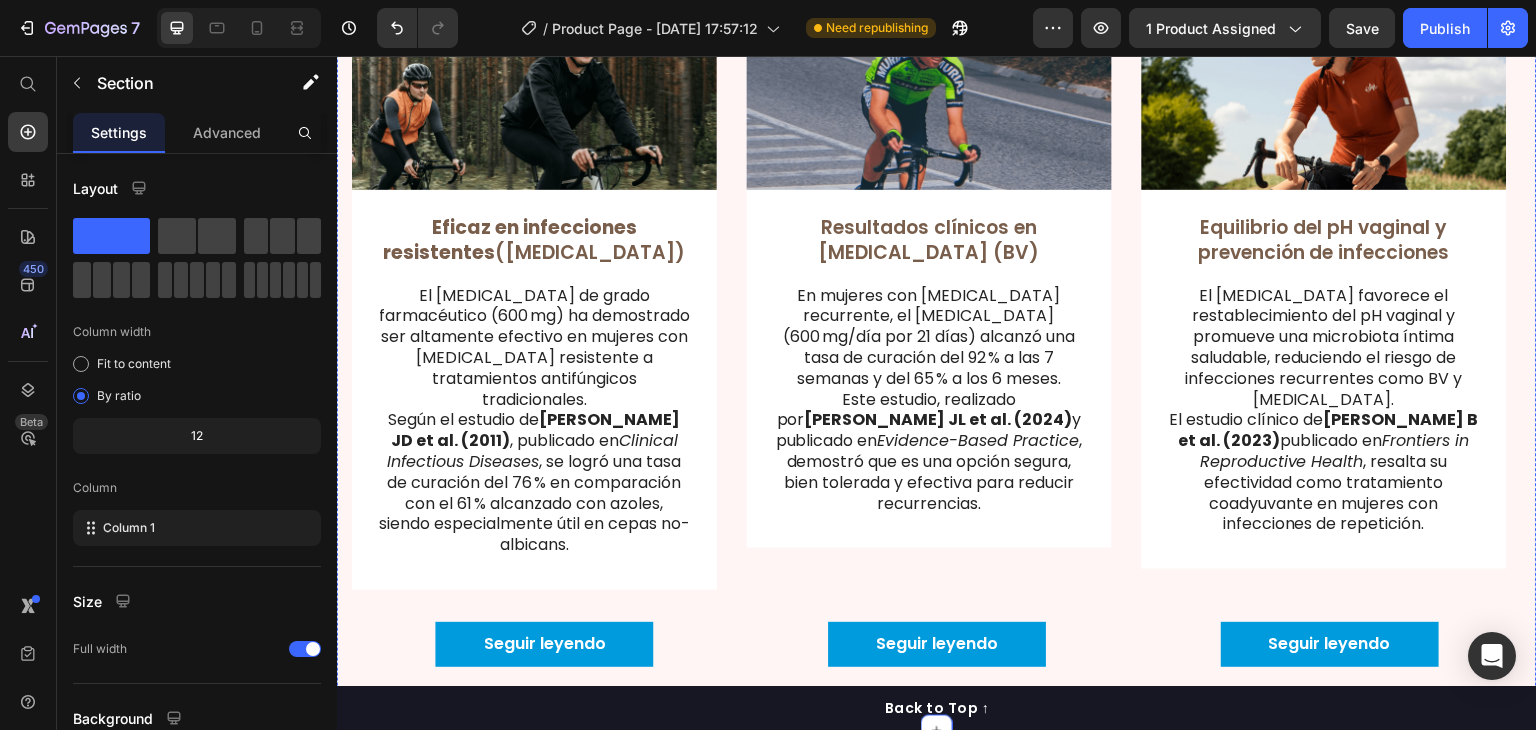 scroll, scrollTop: 6018, scrollLeft: 0, axis: vertical 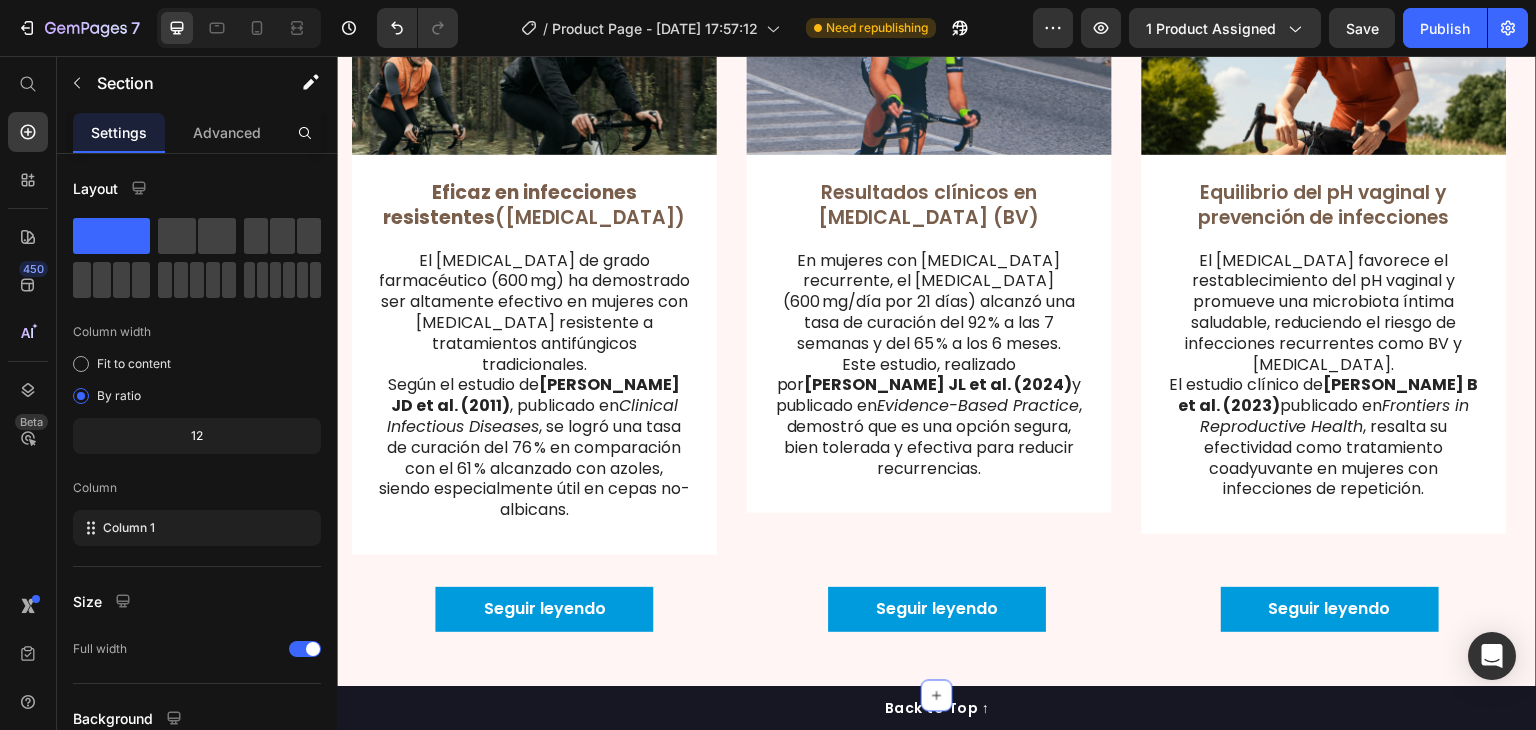 click on "El [MEDICAL_DATA] de grado farmacéutico (600 mg) ha demostrado ser altamente efectivo en mujeres con [MEDICAL_DATA] resistente a tratamientos antifúngicos tradicionales. Según el estudio [PERSON_NAME] [PERSON_NAME] et al. (2011) , publicado en  Clinical Infectious Diseases , se logró una tasa de curación del 76 % en comparación con el 61 % alcanzado con azoles, siendo especialmente útil en cepas no-albicans." at bounding box center [534, 386] 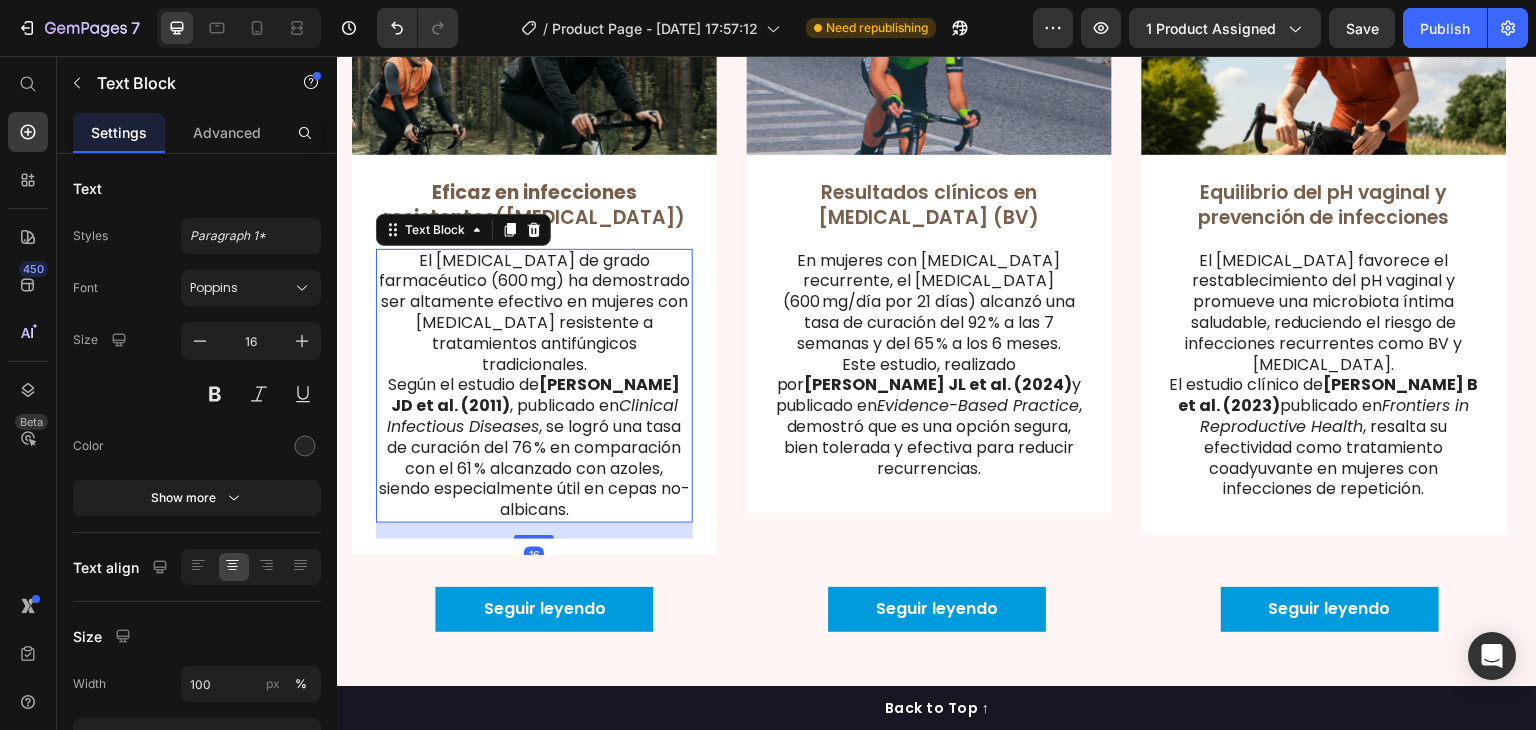 click on "El [MEDICAL_DATA] de grado farmacéutico (600 mg) ha demostrado ser altamente efectivo en mujeres con [MEDICAL_DATA] resistente a tratamientos antifúngicos tradicionales. Según el estudio [PERSON_NAME] [PERSON_NAME] et al. (2011) , publicado en  Clinical Infectious Diseases , se logró una tasa de curación del 76 % en comparación con el 61 % alcanzado con azoles, siendo especialmente útil en cepas no-albicans." at bounding box center [534, 386] 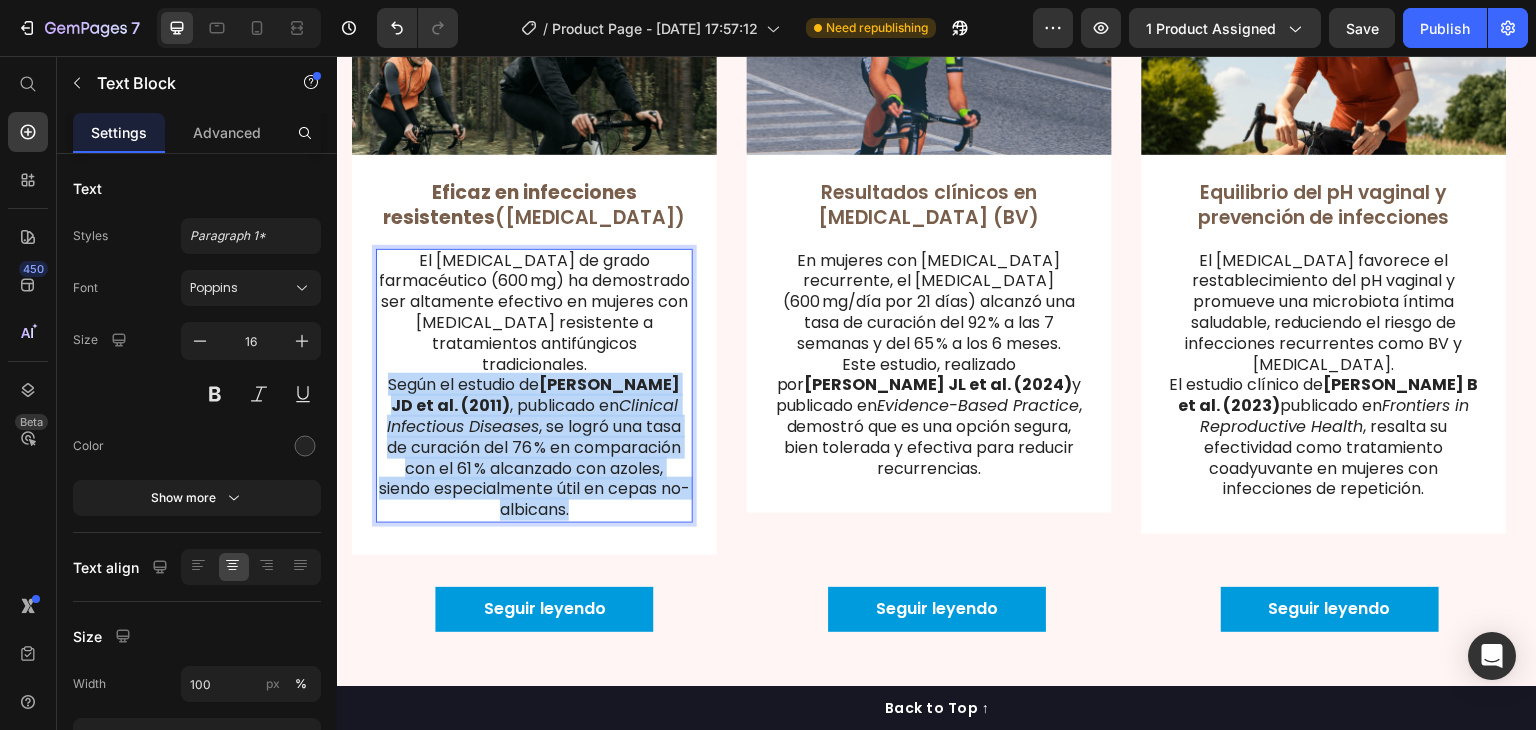 click on "El [MEDICAL_DATA] de grado farmacéutico (600 mg) ha demostrado ser altamente efectivo en mujeres con [MEDICAL_DATA] resistente a tratamientos antifúngicos tradicionales. Según el estudio [PERSON_NAME] [PERSON_NAME] et al. (2011) , publicado en  Clinical Infectious Diseases , se logró una tasa de curación del 76 % en comparación con el 61 % alcanzado con azoles, siendo especialmente útil en cepas no-albicans." at bounding box center [534, 386] 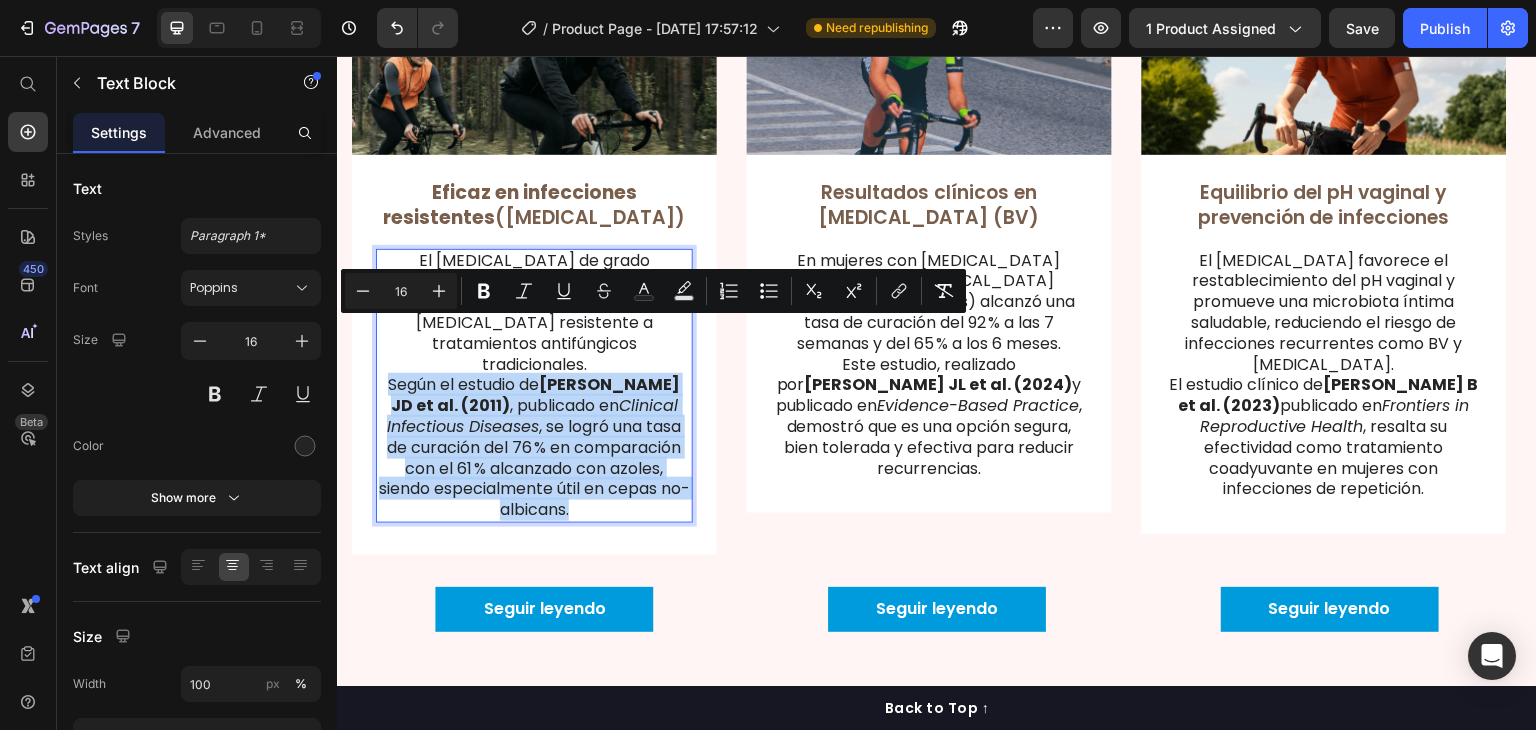 click on "El [MEDICAL_DATA] de grado farmacéutico (600 mg) ha demostrado ser altamente efectivo en mujeres con [MEDICAL_DATA] resistente a tratamientos antifúngicos tradicionales. Según el estudio [PERSON_NAME] [PERSON_NAME] et al. (2011) , publicado en  Clinical Infectious Diseases , se logró una tasa de curación del 76 % en comparación con el 61 % alcanzado con azoles, siendo especialmente útil en cepas no-albicans." at bounding box center (534, 386) 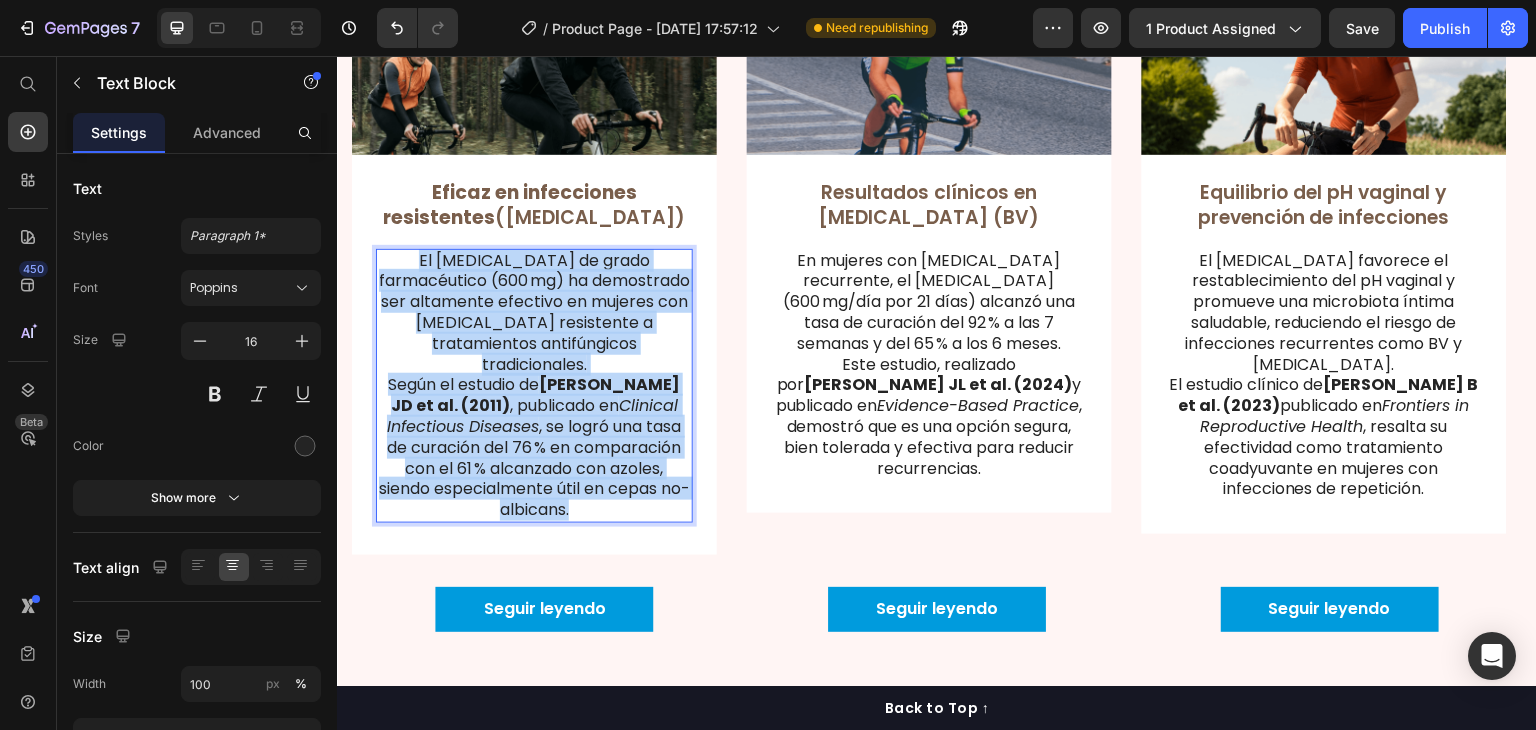drag, startPoint x: 610, startPoint y: 454, endPoint x: 381, endPoint y: 209, distance: 335.3595 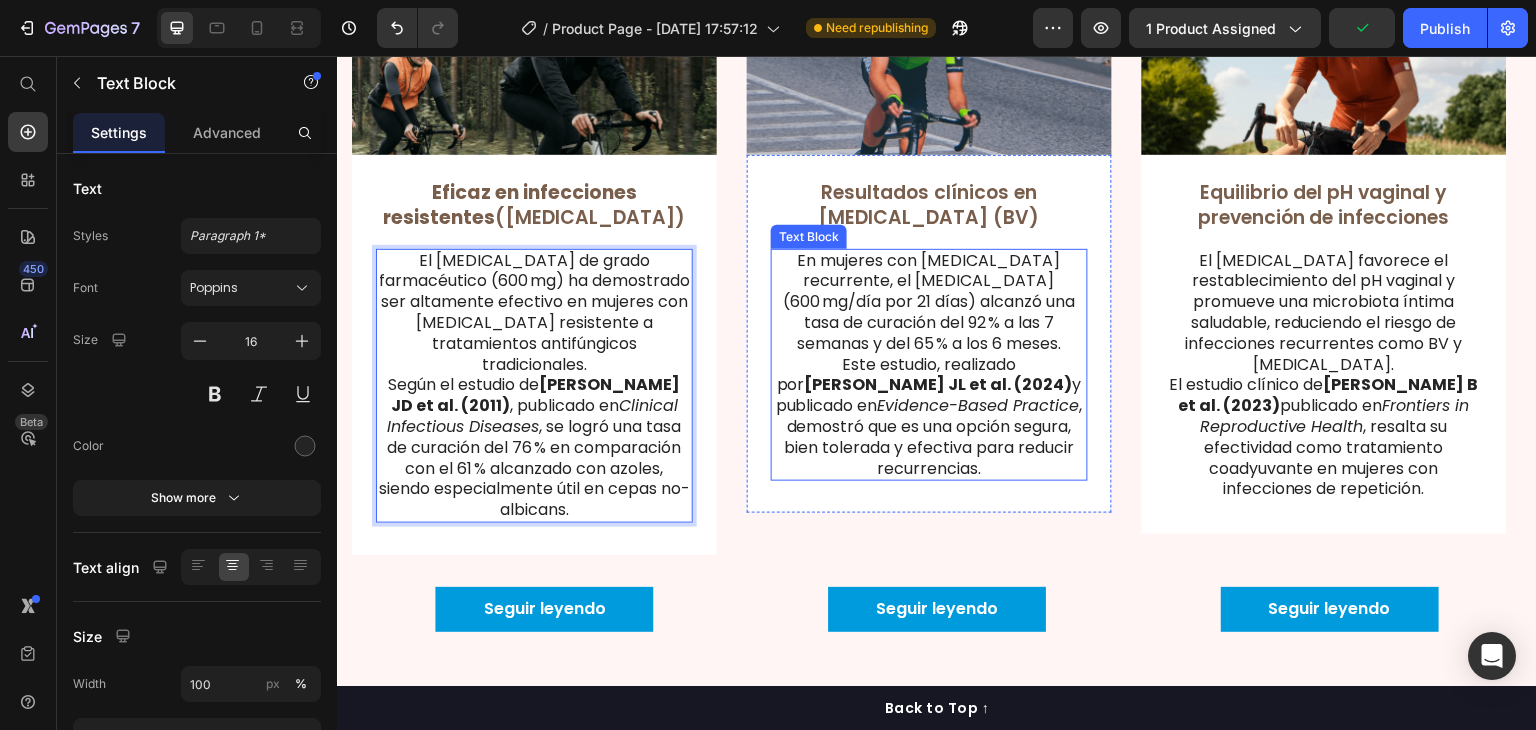 click on "En mujeres con [MEDICAL_DATA] recurrente, el [MEDICAL_DATA] (600 mg/día por 21 días) alcanzó una tasa de curación del 92 % a las 7 semanas y del 65 % a los 6 meses. Este estudio, realizado por  [PERSON_NAME] JL et al. (2024)  y publicado en  Evidence-Based Practice , demostró que es una opción segura, bien tolerada y efectiva para reducir recurrencias." at bounding box center (929, 365) 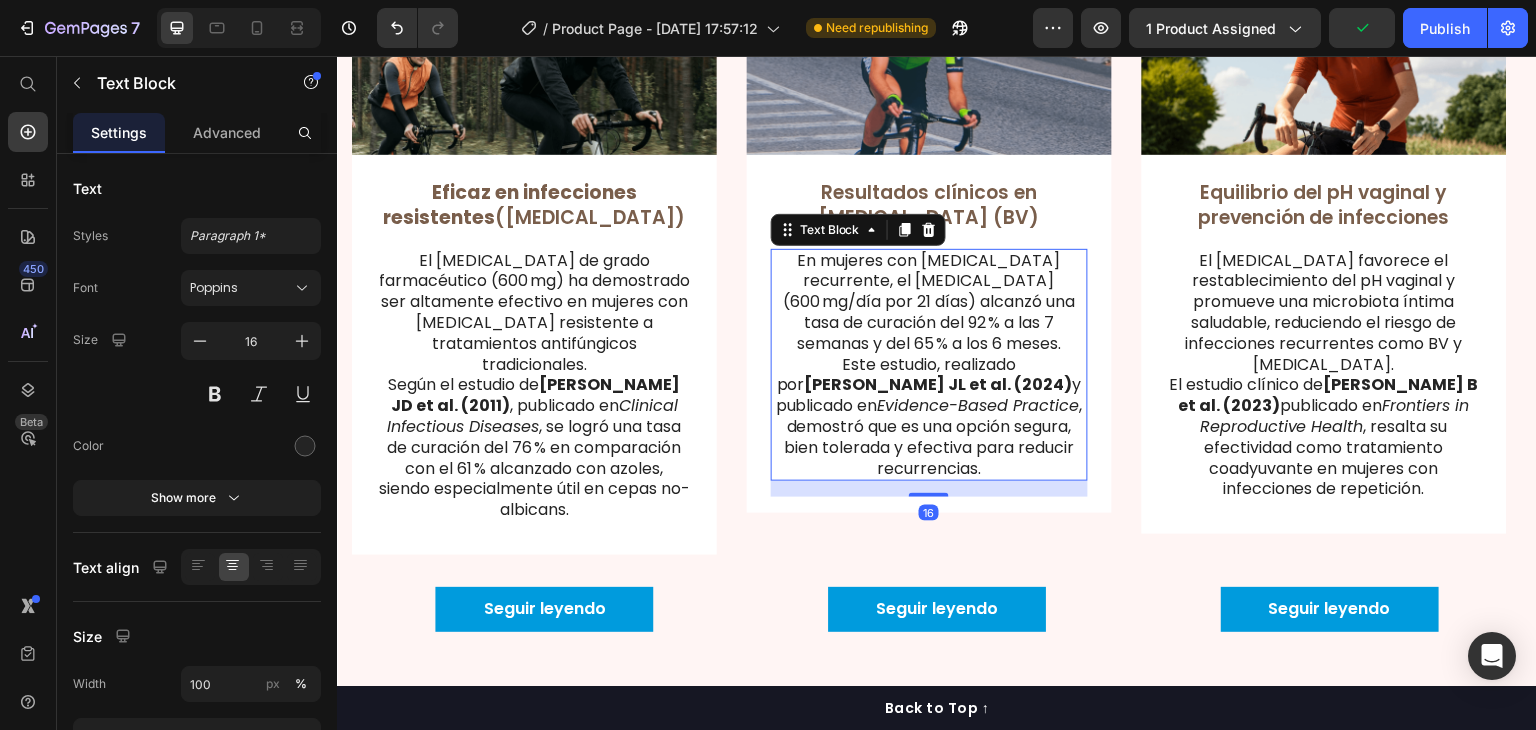 click on "En mujeres con [MEDICAL_DATA] recurrente, el [MEDICAL_DATA] (600 mg/día por 21 días) alcanzó una tasa de curación del 92 % a las 7 semanas y del 65 % a los 6 meses. Este estudio, realizado por  [PERSON_NAME] JL et al. (2024)  y publicado en  Evidence-Based Practice , demostró que es una opción segura, bien tolerada y efectiva para reducir recurrencias." at bounding box center (929, 365) 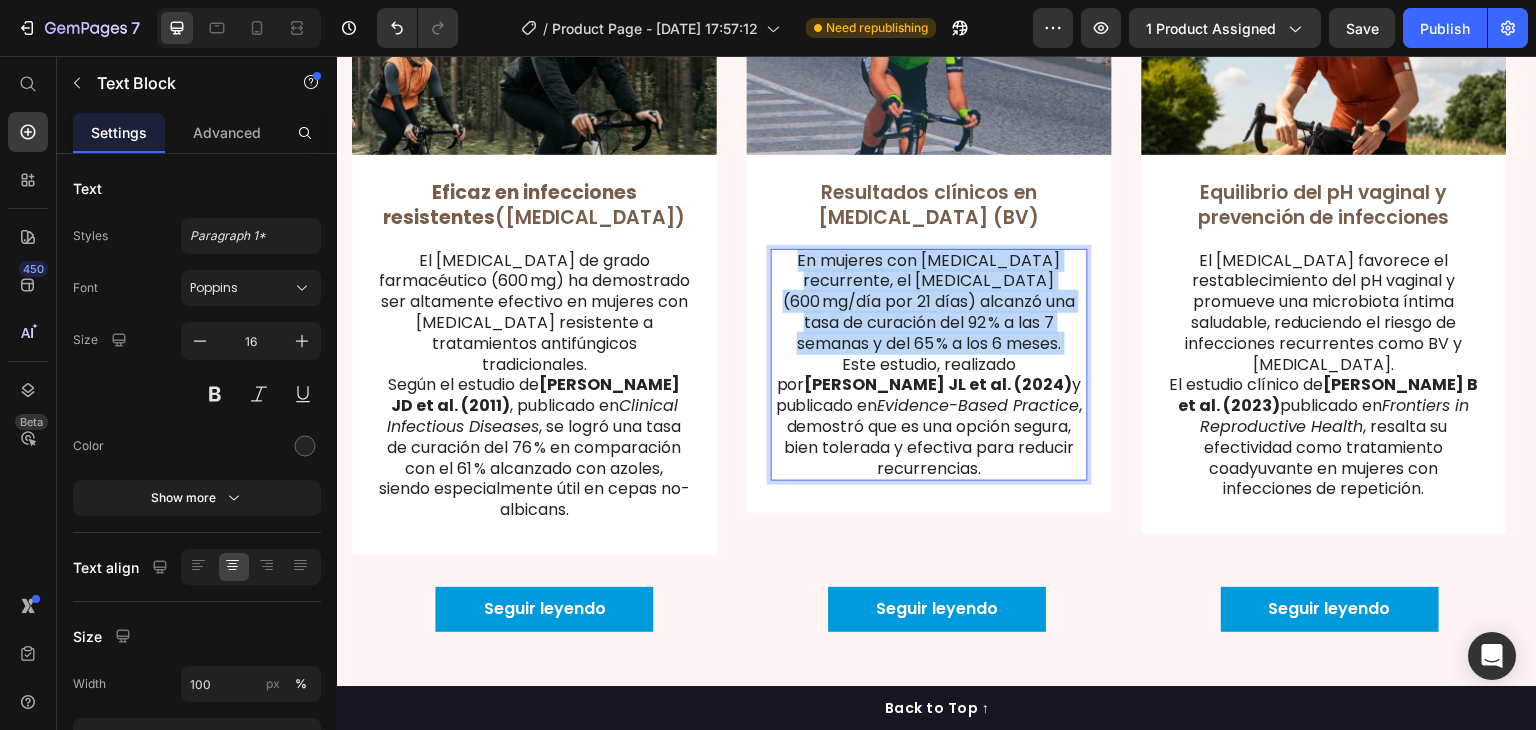 click on "En mujeres con [MEDICAL_DATA] recurrente, el [MEDICAL_DATA] (600 mg/día por 21 días) alcanzó una tasa de curación del 92 % a las 7 semanas y del 65 % a los 6 meses. Este estudio, realizado por  [PERSON_NAME] JL et al. (2024)  y publicado en  Evidence-Based Practice , demostró que es una opción segura, bien tolerada y efectiva para reducir recurrencias." at bounding box center [929, 365] 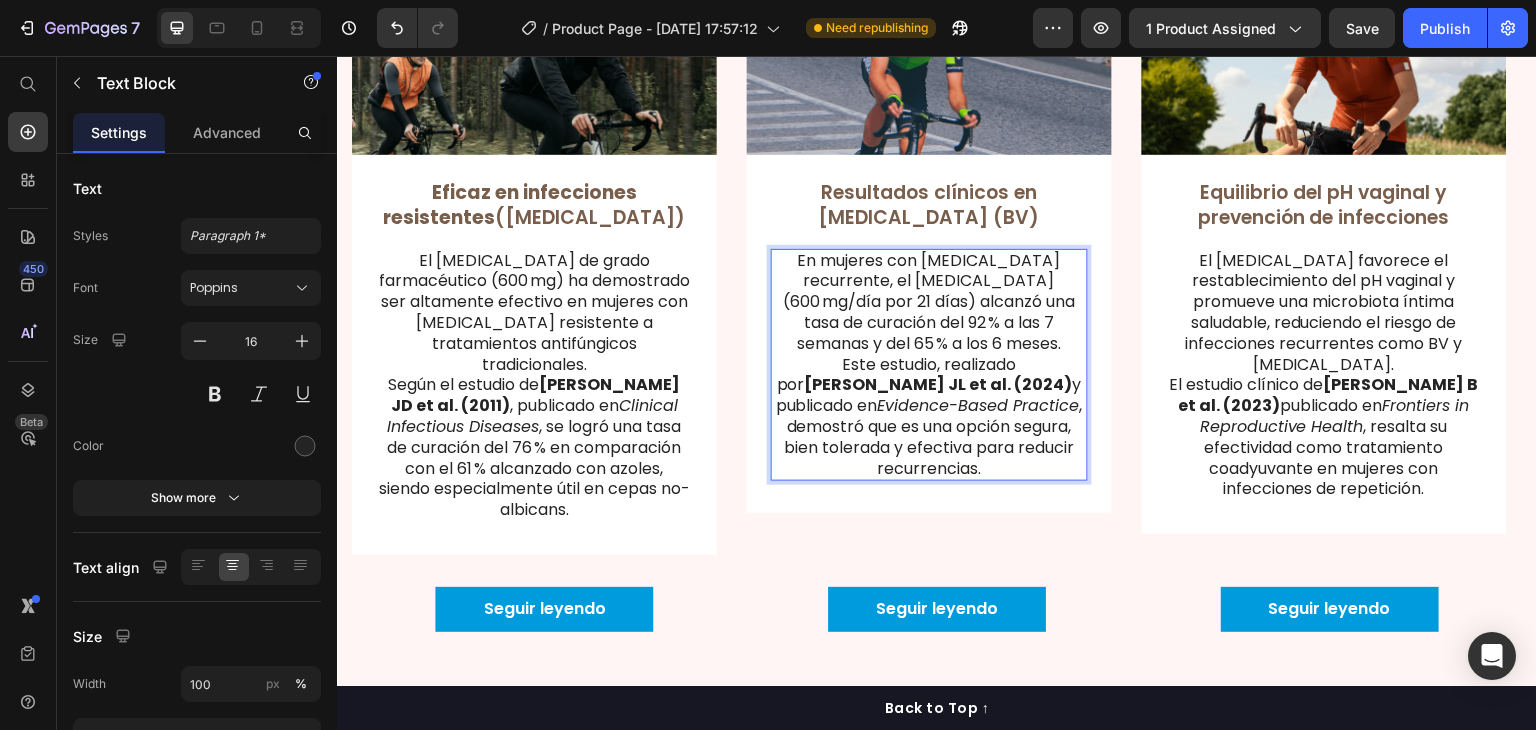 click on "En mujeres con [MEDICAL_DATA] recurrente, el [MEDICAL_DATA] (600 mg/día por 21 días) alcanzó una tasa de curación del 92 % a las 7 semanas y del 65 % a los 6 meses. Este estudio, realizado por  [PERSON_NAME] JL et al. (2024)  y publicado en  Evidence-Based Practice , demostró que es una opción segura, bien tolerada y efectiva para reducir recurrencias." at bounding box center [929, 365] 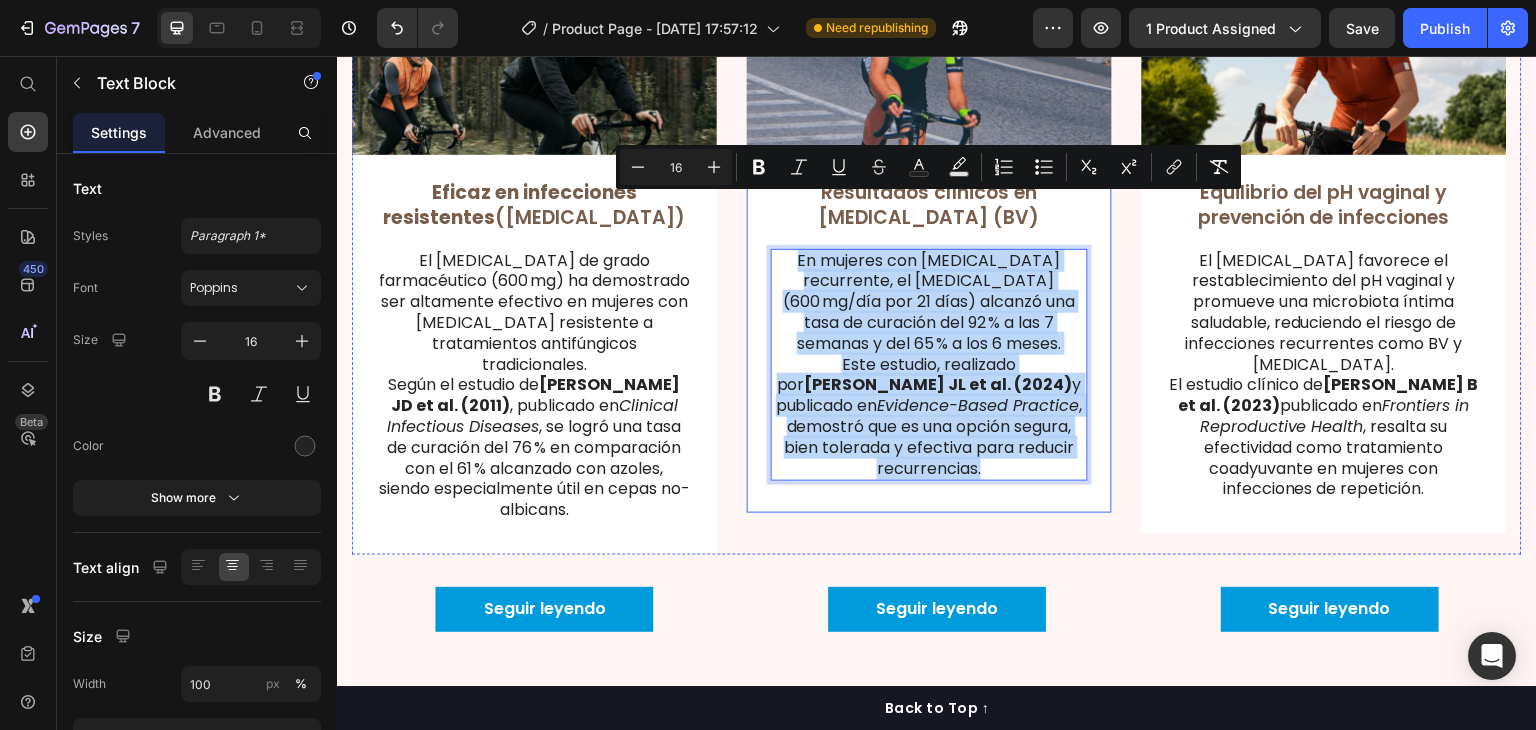 drag, startPoint x: 1046, startPoint y: 397, endPoint x: 751, endPoint y: 187, distance: 362.11185 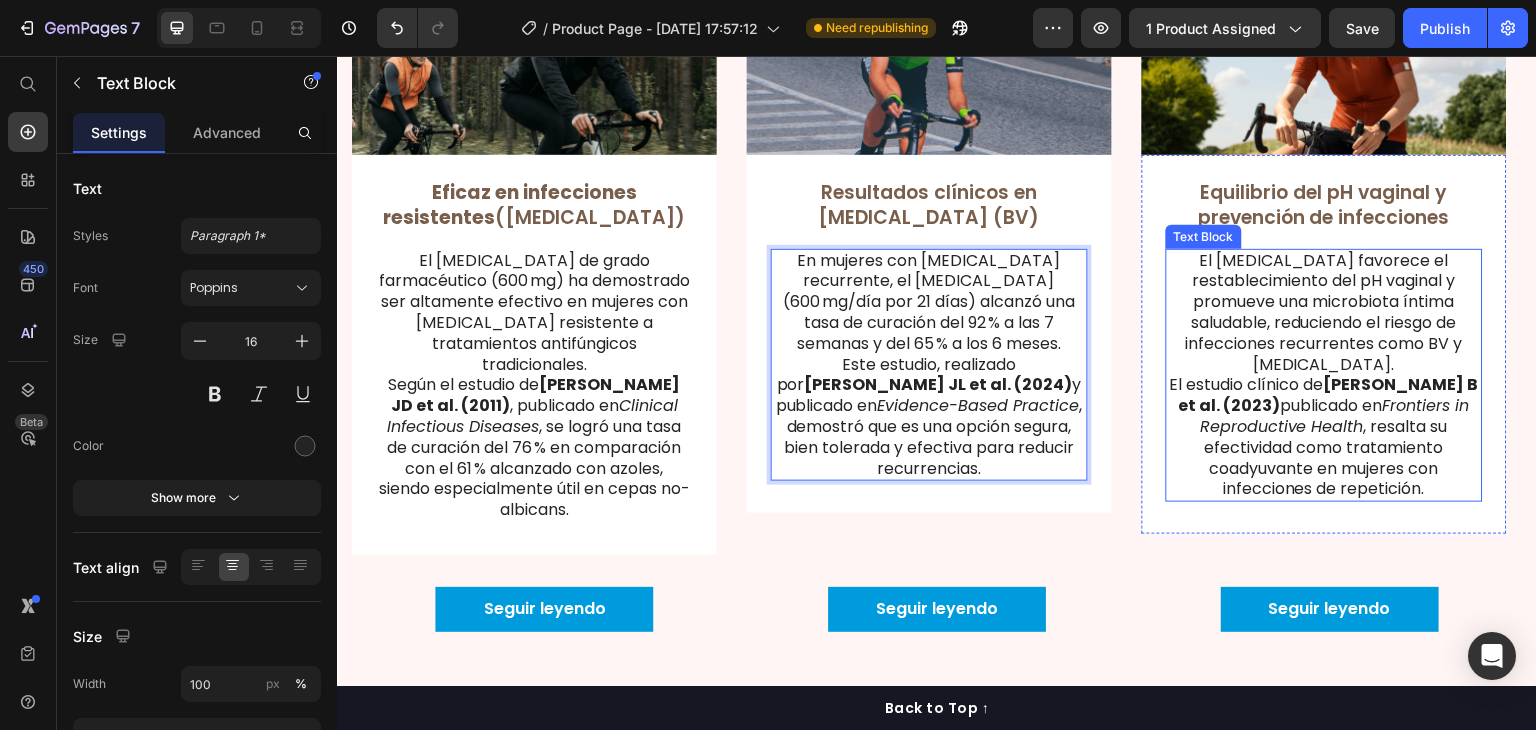 click on "El [MEDICAL_DATA] favorece el restablecimiento del pH vaginal y promueve una microbiota íntima saludable, reduciendo el riesgo de infecciones recurrentes como BV y [MEDICAL_DATA]. El estudio clínico [PERSON_NAME] B et al. (2023)  publicado en  Frontiers in Reproductive Health , resalta su efectividad como tratamiento coadyuvante en mujeres con infecciones de repetición." at bounding box center (1324, 376) 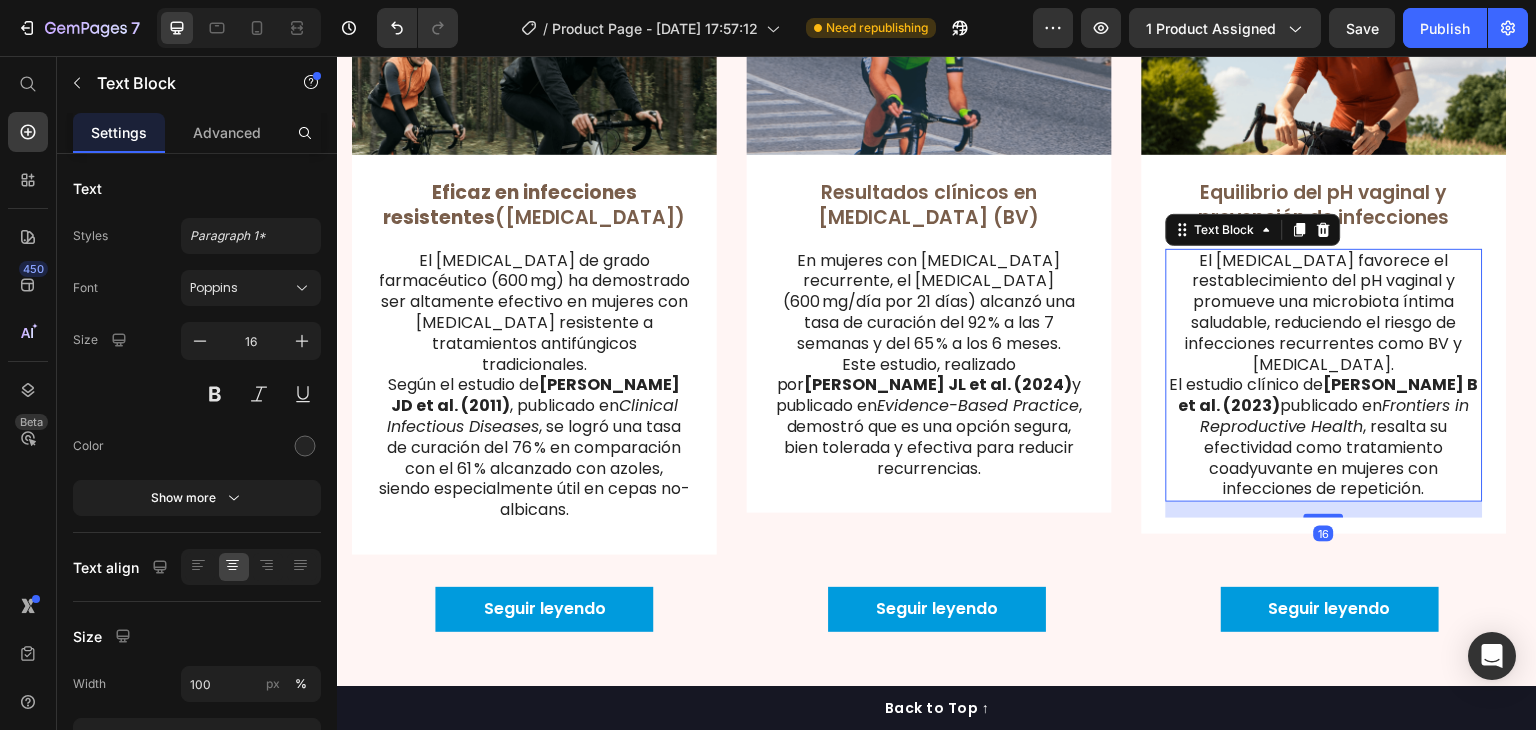 click on "El [MEDICAL_DATA] favorece el restablecimiento del pH vaginal y promueve una microbiota íntima saludable, reduciendo el riesgo de infecciones recurrentes como BV y [MEDICAL_DATA]. El estudio clínico [PERSON_NAME] B et al. (2023)  publicado en  Frontiers in Reproductive Health , resalta su efectividad como tratamiento coadyuvante en mujeres con infecciones de repetición." at bounding box center (1324, 376) 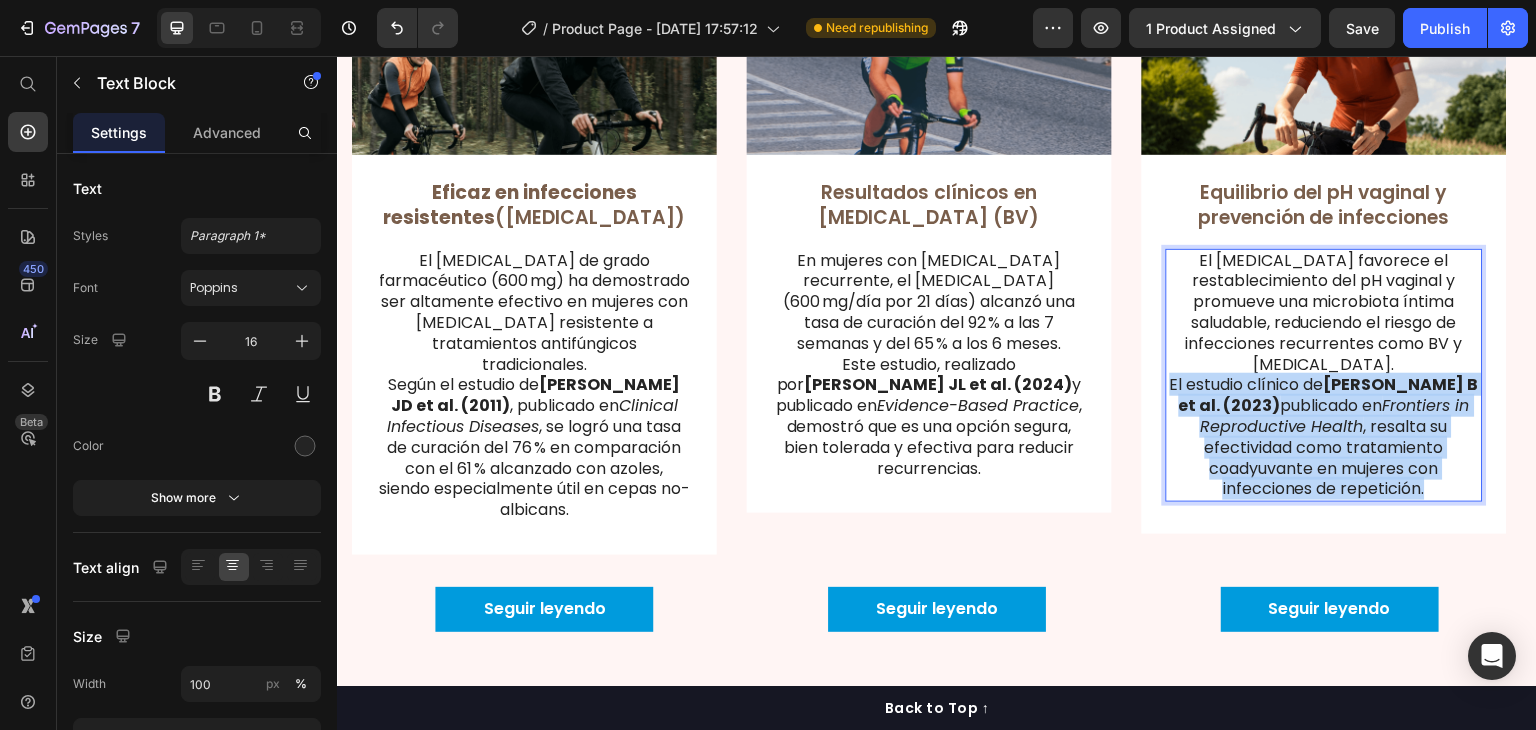 click on "El [MEDICAL_DATA] favorece el restablecimiento del pH vaginal y promueve una microbiota íntima saludable, reduciendo el riesgo de infecciones recurrentes como BV y [MEDICAL_DATA]. El estudio clínico [PERSON_NAME] B et al. (2023)  publicado en  Frontiers in Reproductive Health , resalta su efectividad como tratamiento coadyuvante en mujeres con infecciones de repetición." at bounding box center (1324, 376) 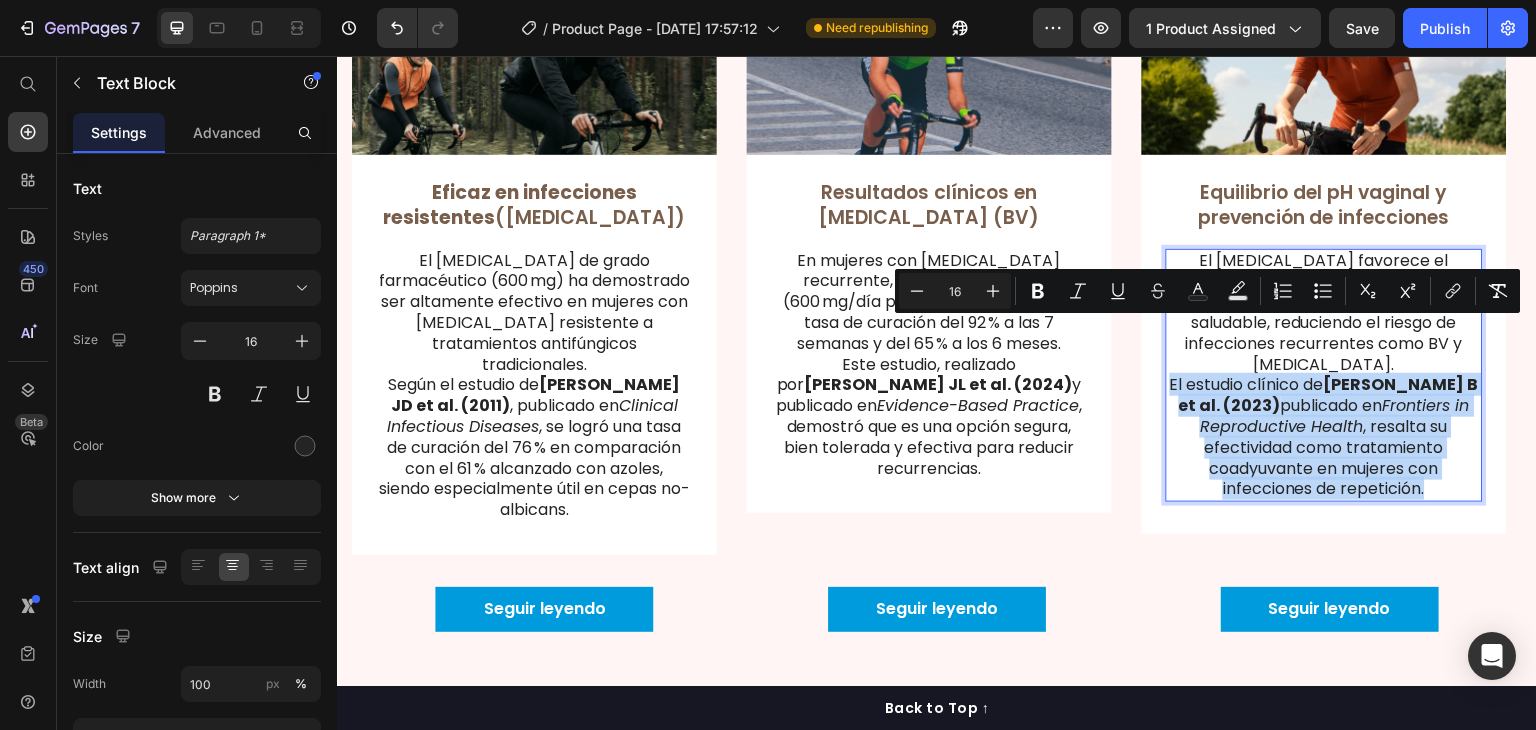 click on "El [MEDICAL_DATA] favorece el restablecimiento del pH vaginal y promueve una microbiota íntima saludable, reduciendo el riesgo de infecciones recurrentes como BV y [MEDICAL_DATA]. El estudio clínico [PERSON_NAME] B et al. (2023)  publicado en  Frontiers in Reproductive Health , resalta su efectividad como tratamiento coadyuvante en mujeres con infecciones de repetición." at bounding box center [1324, 376] 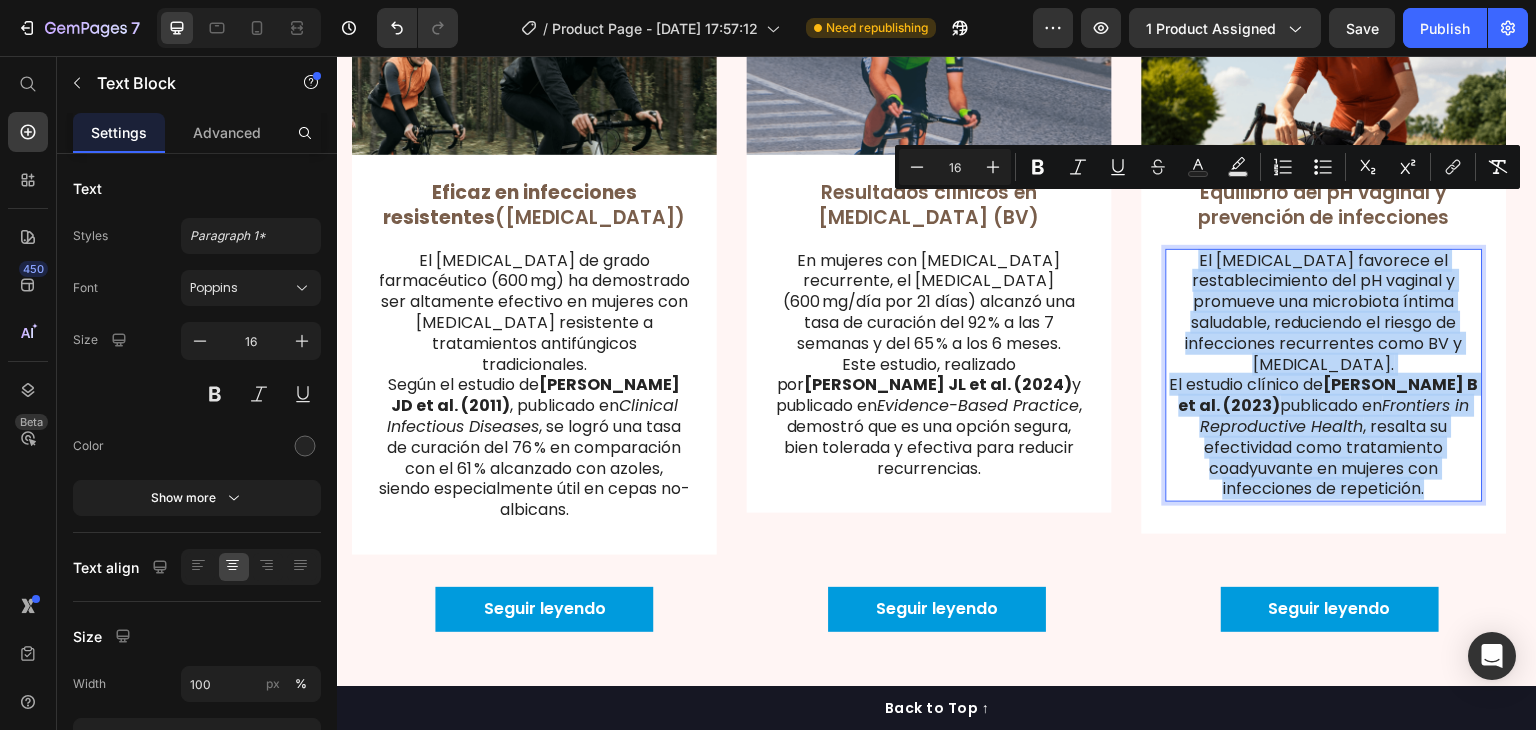 drag, startPoint x: 1445, startPoint y: 437, endPoint x: 1209, endPoint y: 213, distance: 325.3798 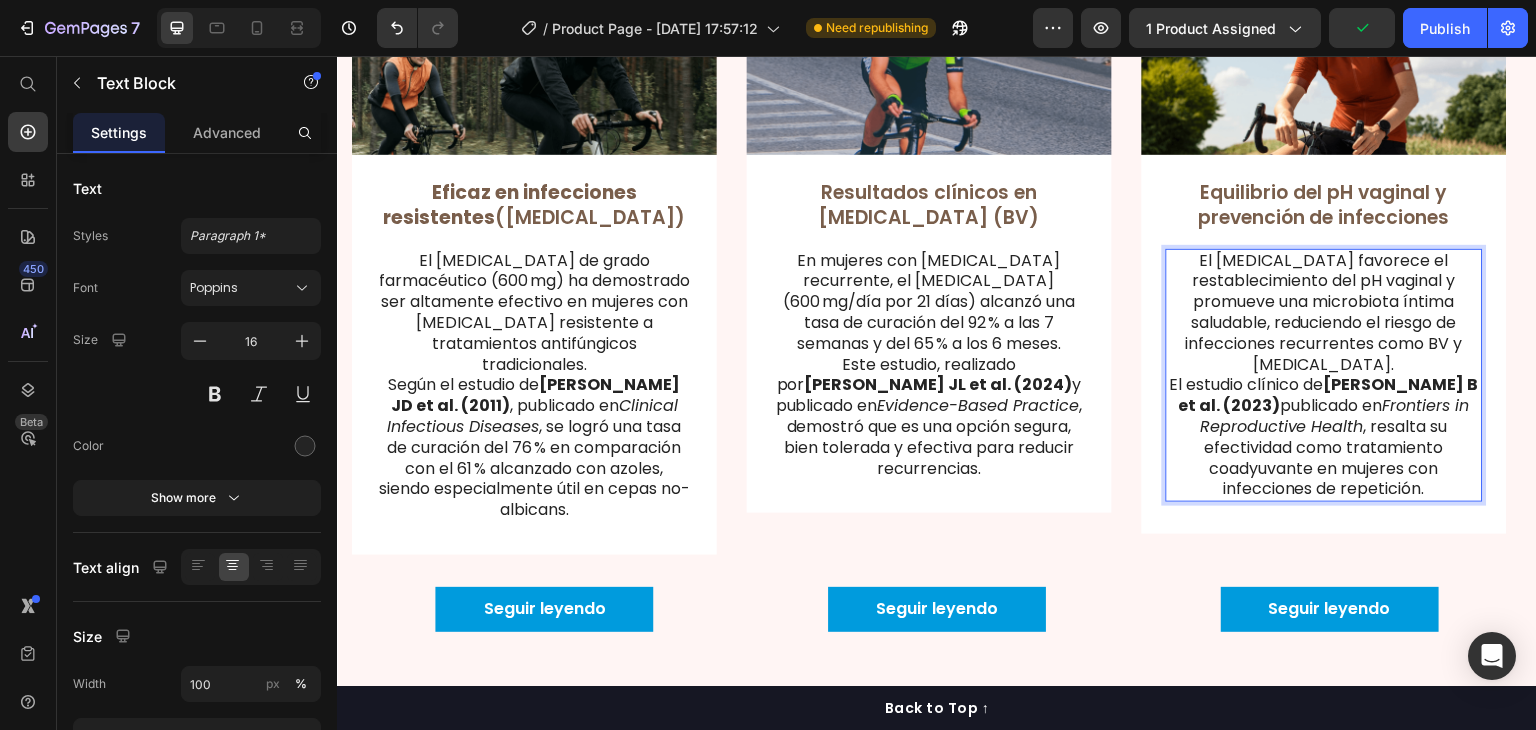 click on "El [MEDICAL_DATA] favorece el restablecimiento del pH vaginal y promueve una microbiota íntima saludable, reduciendo el riesgo de infecciones recurrentes como BV y [MEDICAL_DATA]. El estudio clínico [PERSON_NAME] B et al. (2023)  publicado en  Frontiers in Reproductive Health , resalta su efectividad como tratamiento coadyuvante en mujeres con infecciones de repetición." at bounding box center (1324, 376) 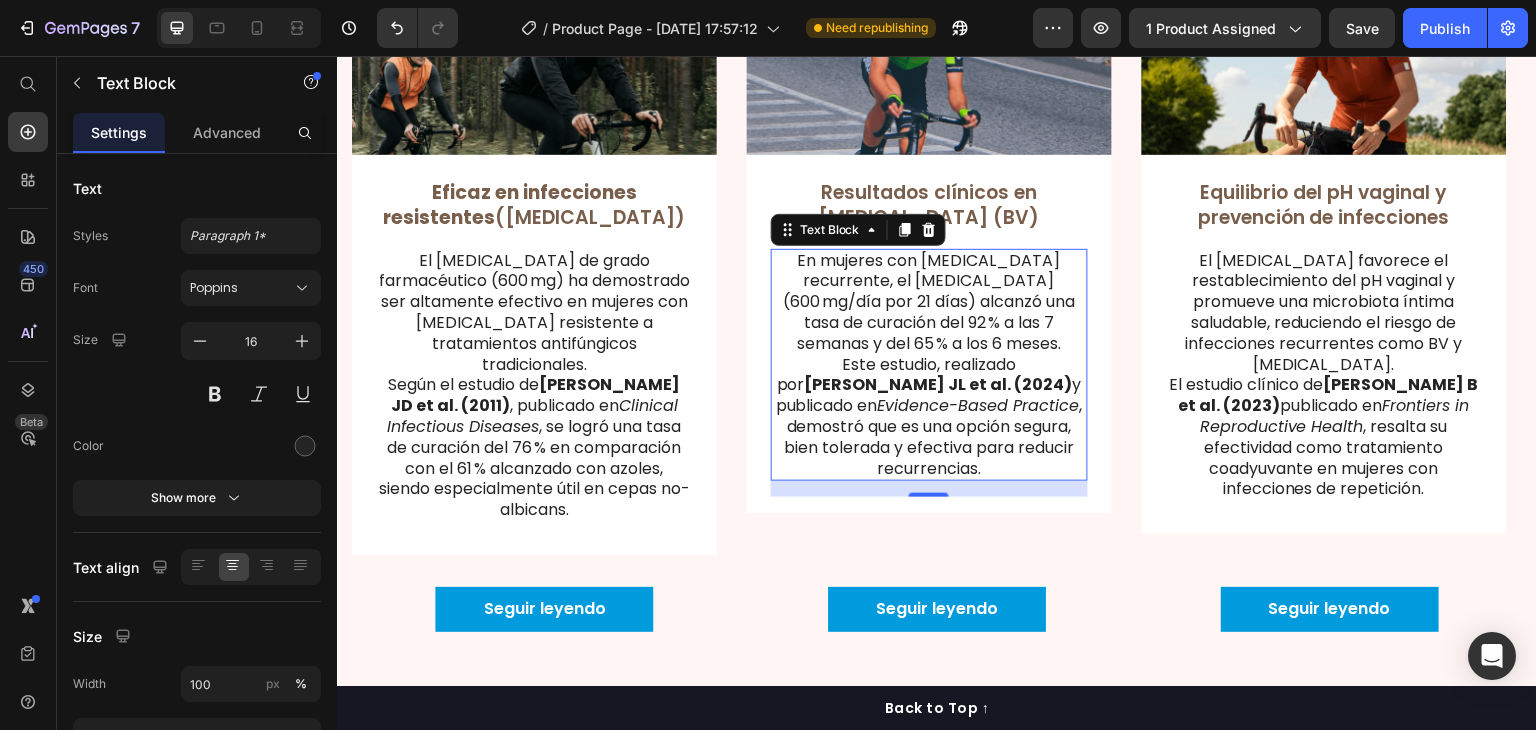 click on "En mujeres con [MEDICAL_DATA] recurrente, el [MEDICAL_DATA] (600 mg/día por 21 días) alcanzó una tasa de curación del 92 % a las 7 semanas y del 65 % a los 6 meses. Este estudio, realizado por  [PERSON_NAME] JL et al. (2024)  y publicado en  Evidence-Based Practice , demostró que es una opción segura, bien tolerada y efectiva para reducir recurrencias." at bounding box center (929, 365) 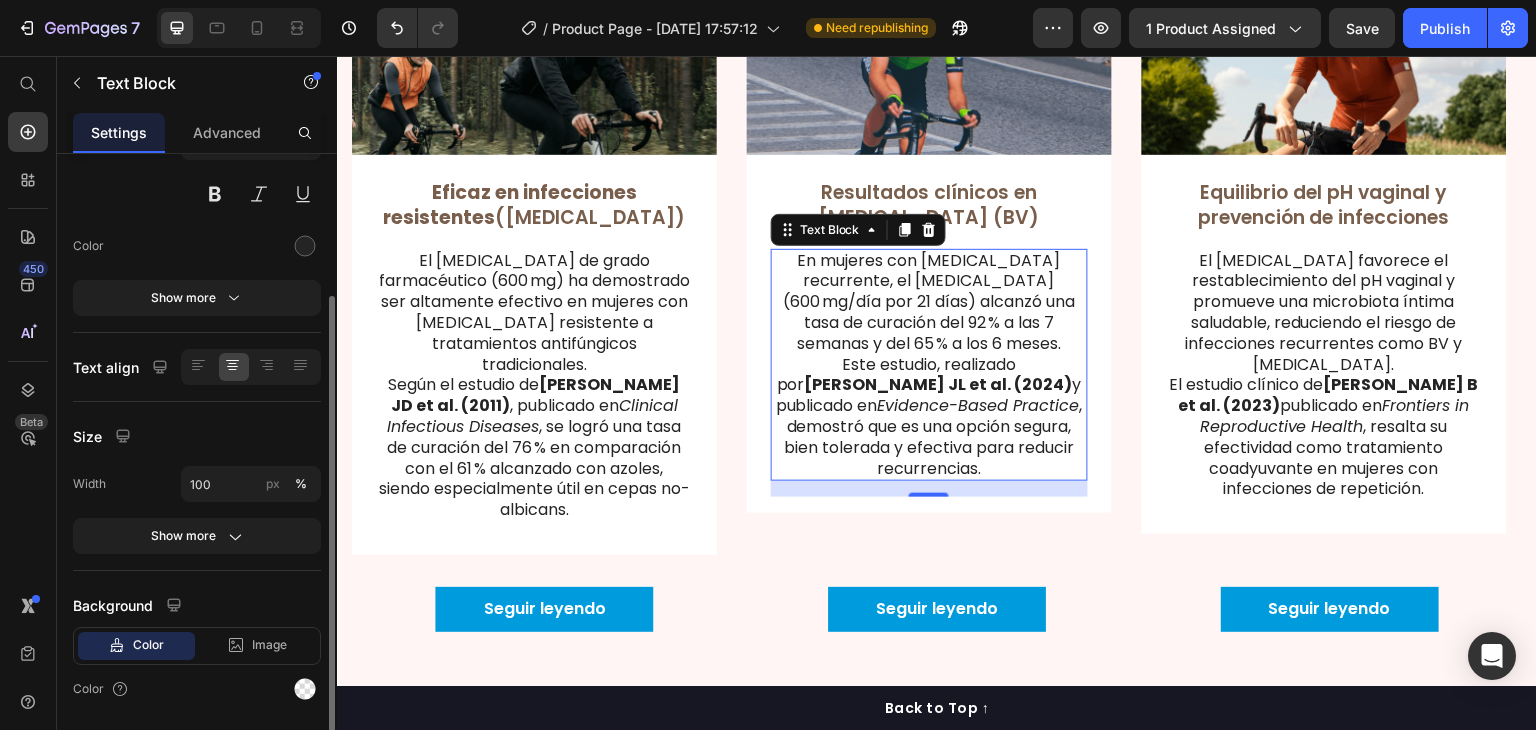 scroll, scrollTop: 260, scrollLeft: 0, axis: vertical 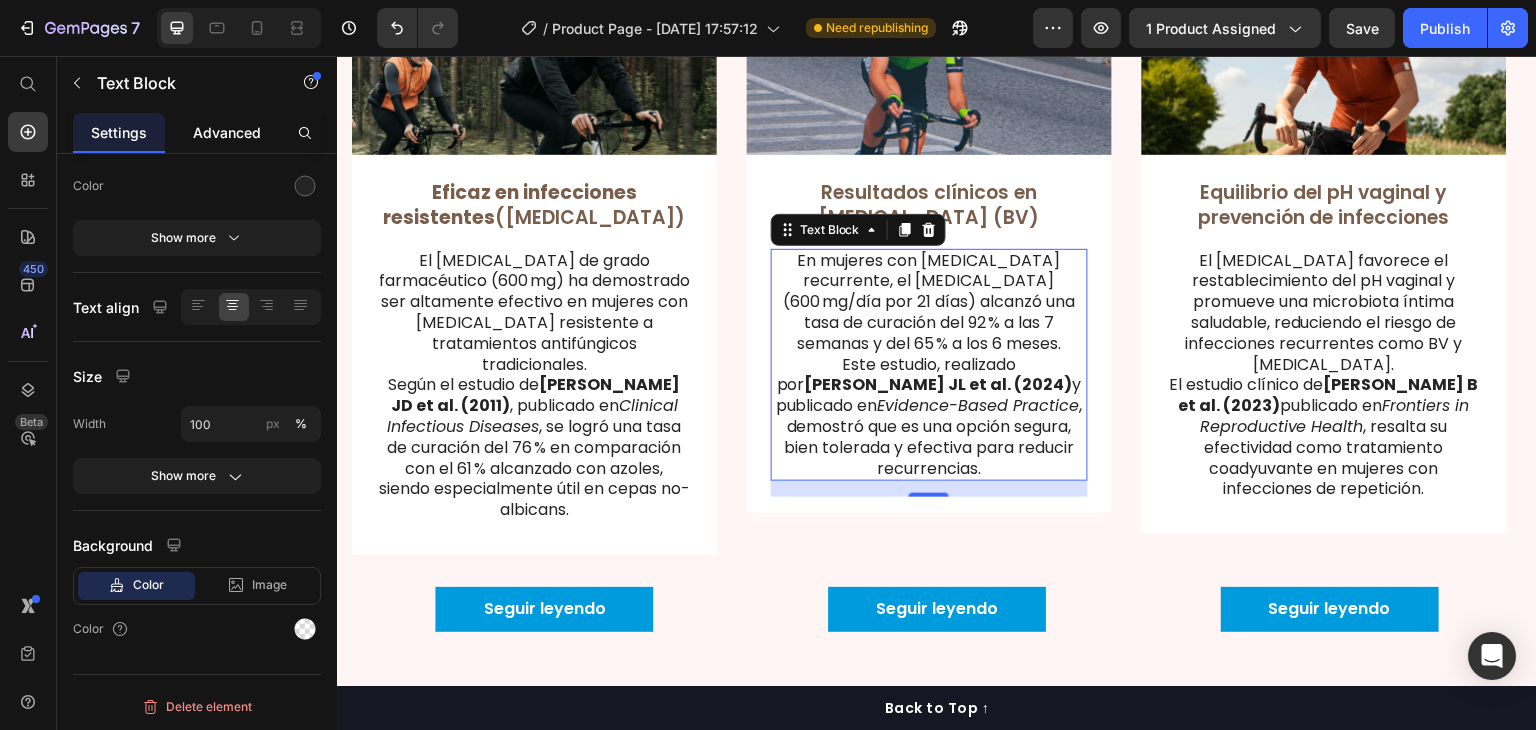 click on "Advanced" at bounding box center [227, 132] 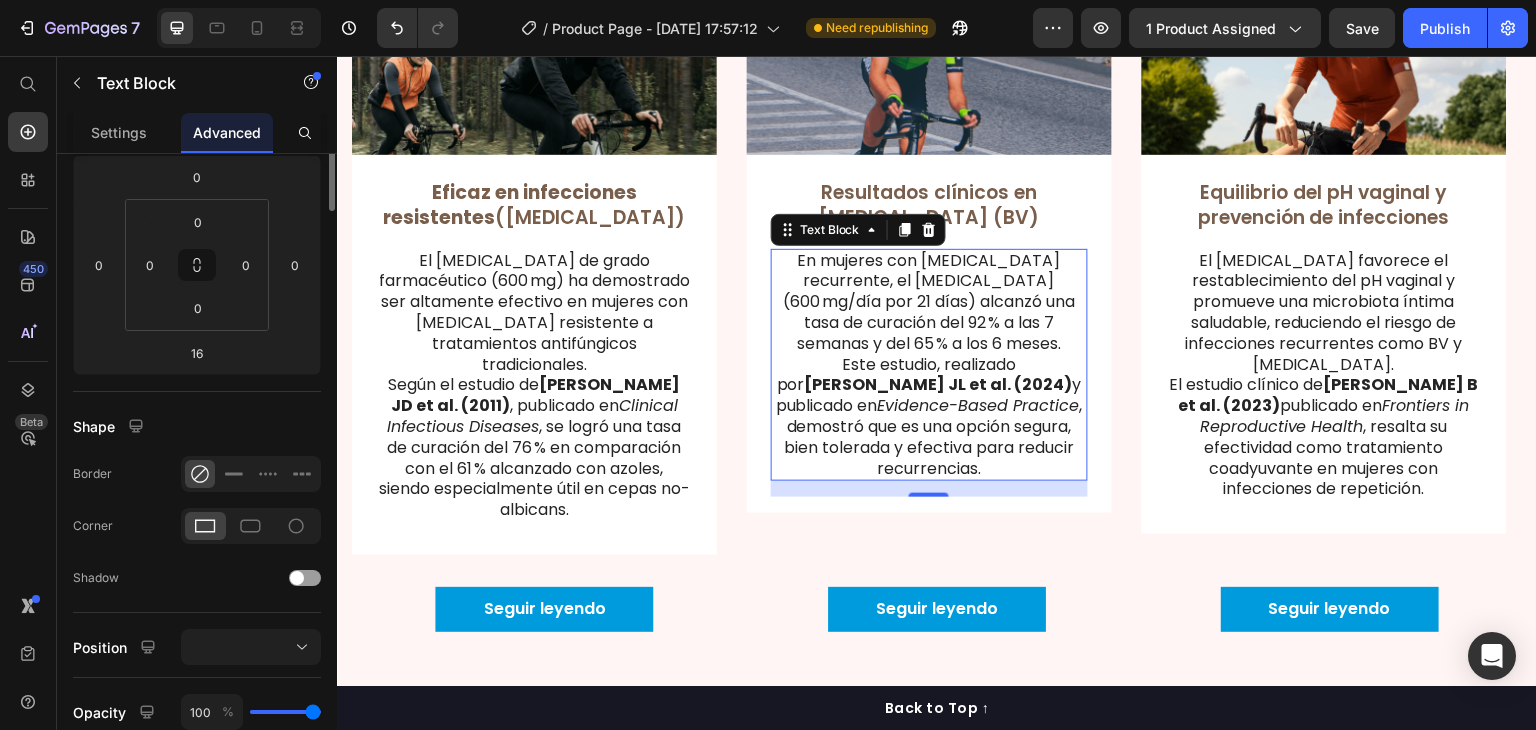 scroll, scrollTop: 0, scrollLeft: 0, axis: both 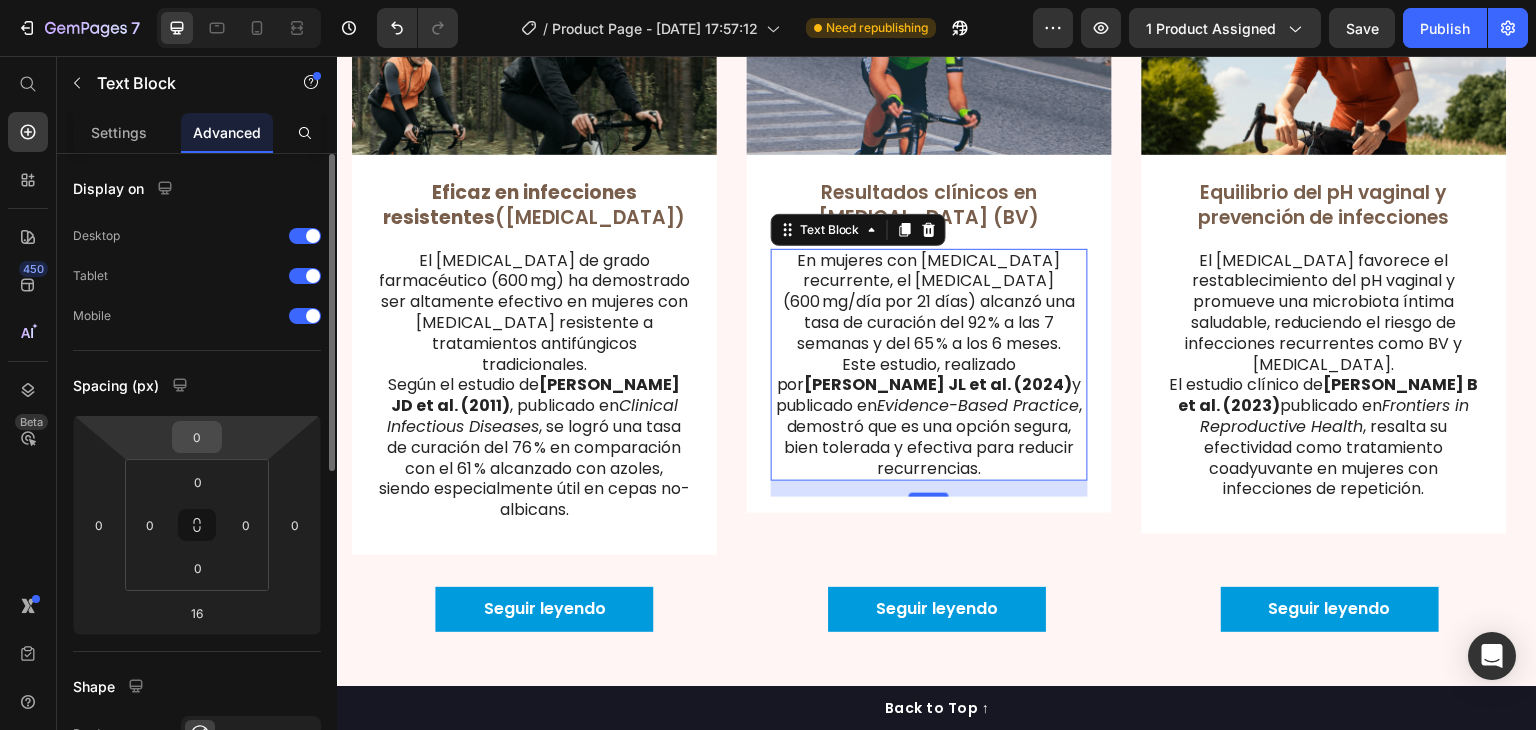 click on "0" at bounding box center [197, 437] 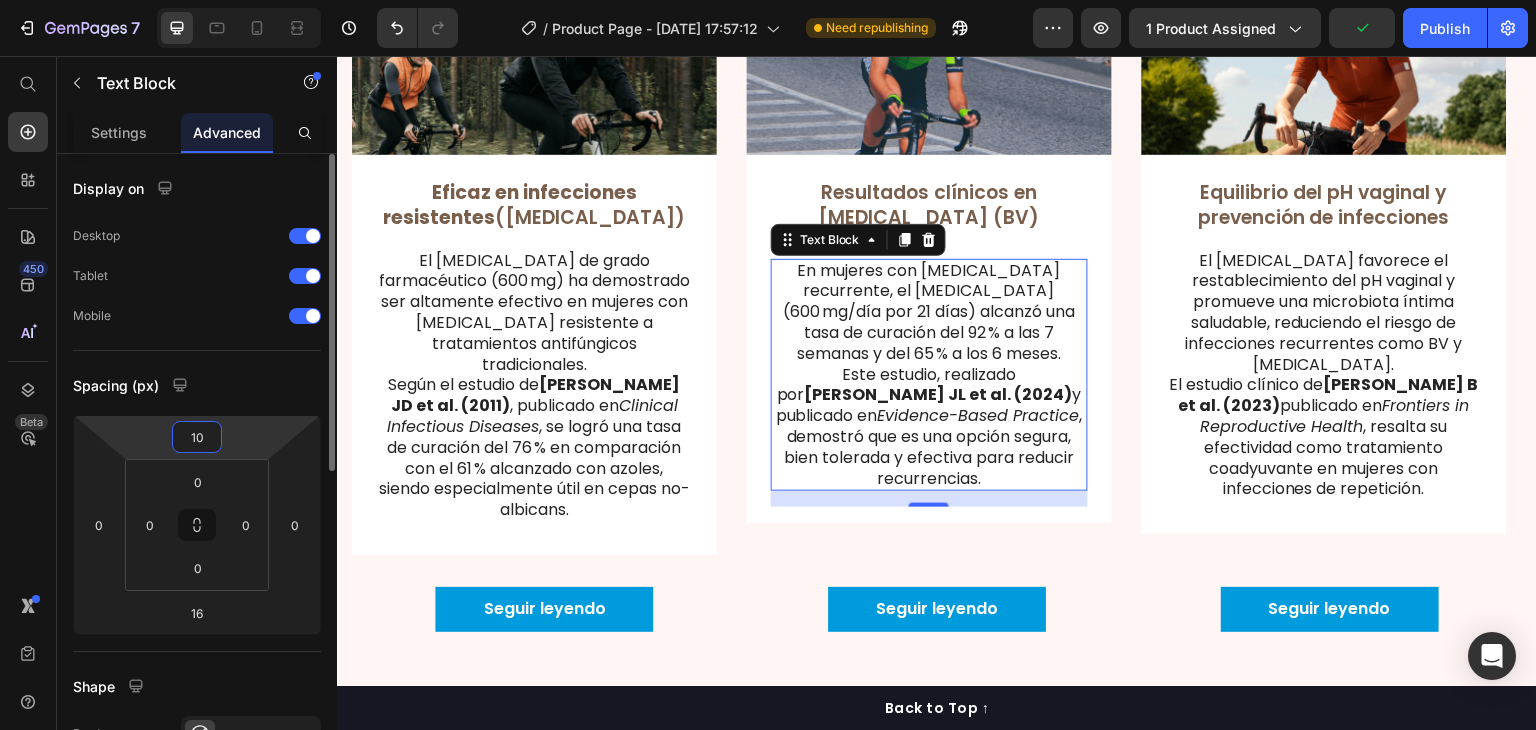 type on "1" 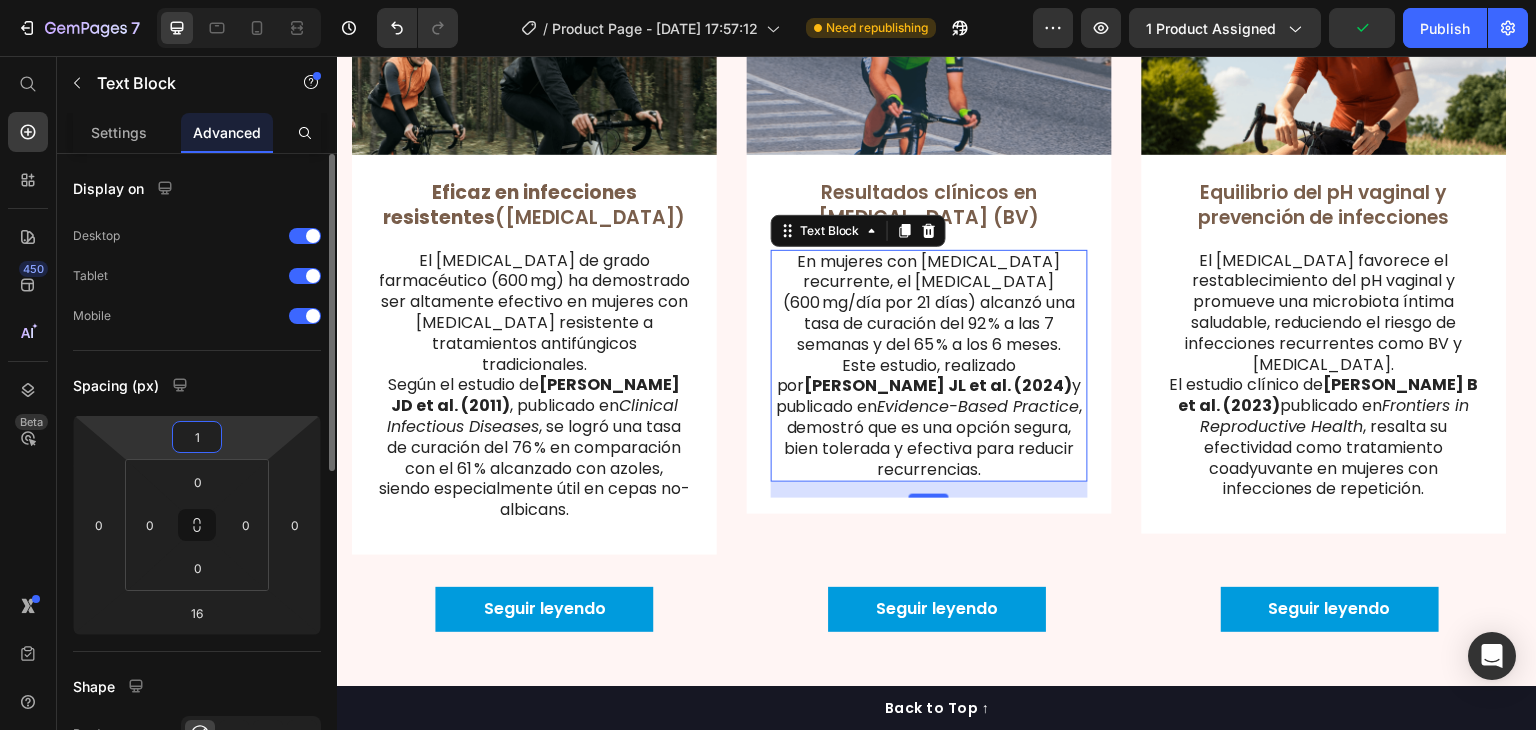 type 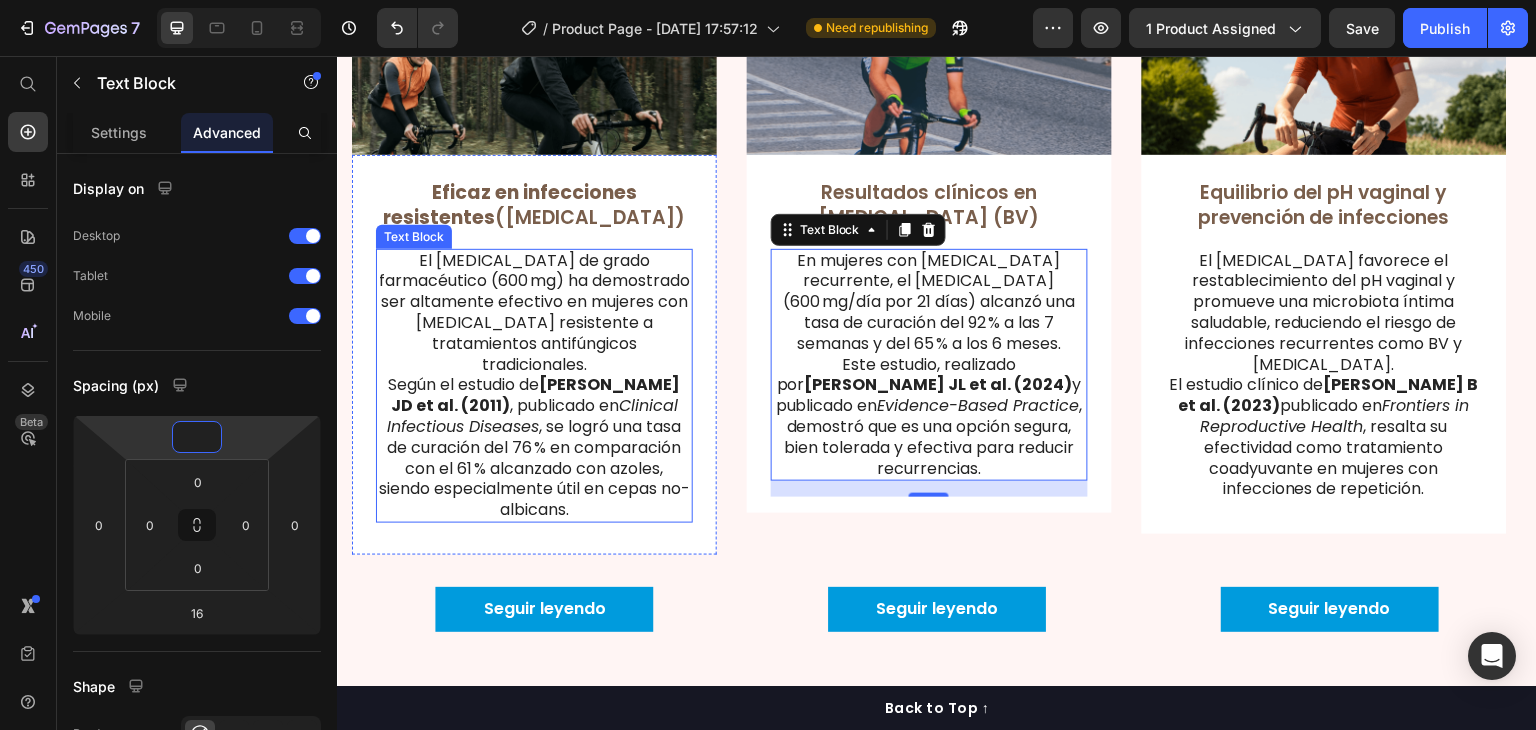 click on "El [MEDICAL_DATA] de grado farmacéutico (600 mg) ha demostrado ser altamente efectivo en mujeres con [MEDICAL_DATA] resistente a tratamientos antifúngicos tradicionales. Según el estudio [PERSON_NAME] [PERSON_NAME] et al. (2011) , publicado en  Clinical Infectious Diseases , se logró una tasa de curación del 76 % en comparación con el 61 % alcanzado con azoles, siendo especialmente útil en cepas no-albicans." at bounding box center (534, 386) 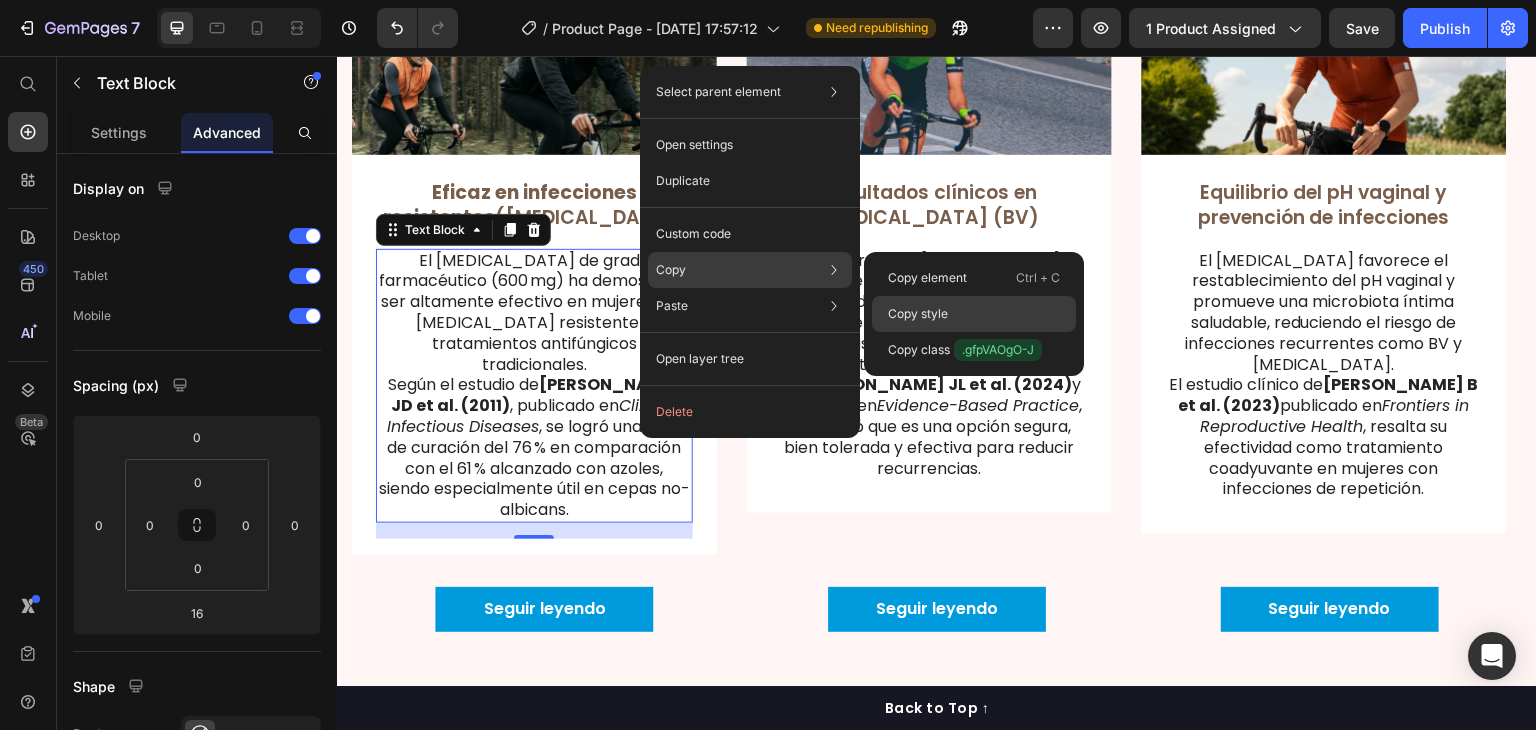 click on "Copy style" 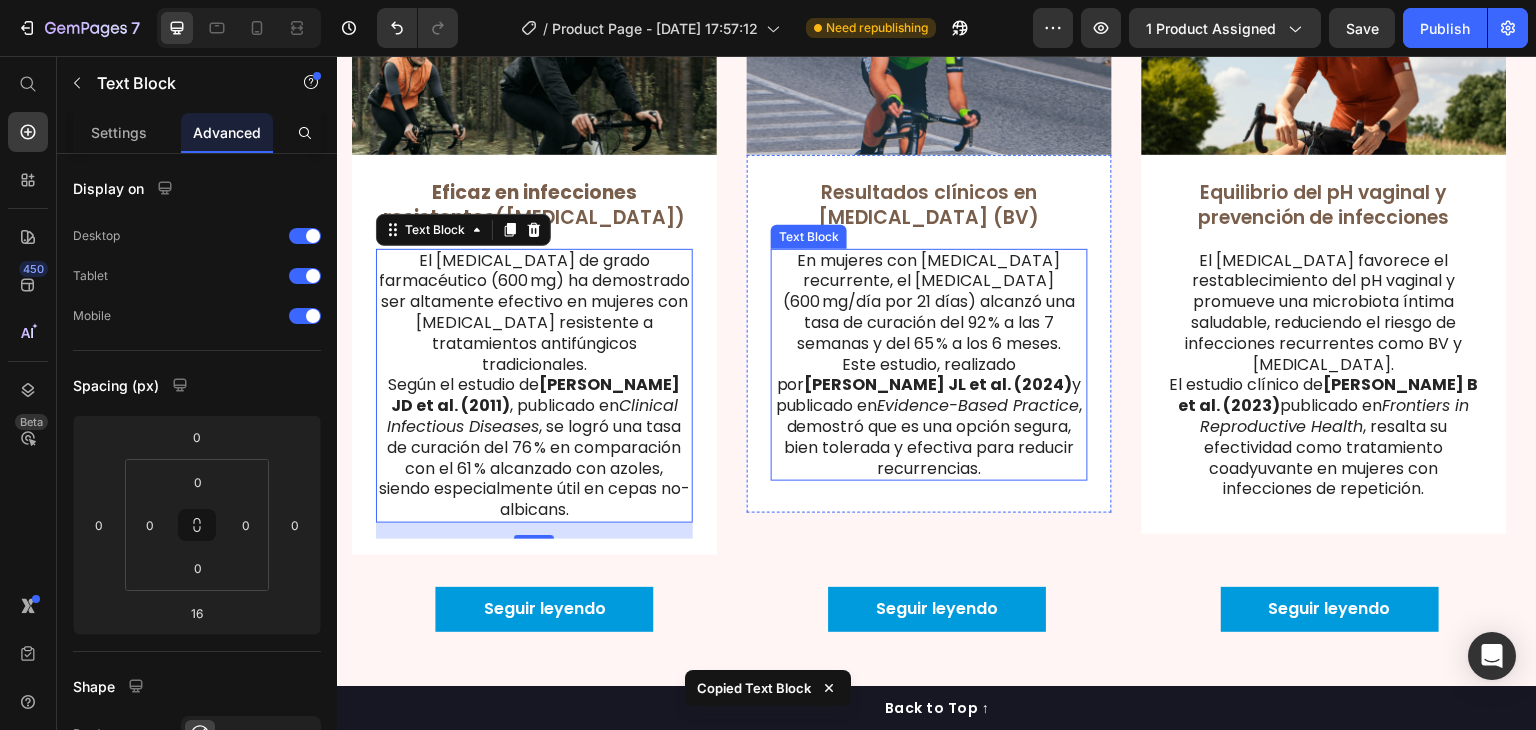 click on "En mujeres con [MEDICAL_DATA] recurrente, el [MEDICAL_DATA] (600 mg/día por 21 días) alcanzó una tasa de curación del 92 % a las 7 semanas y del 65 % a los 6 meses. Este estudio, realizado por  [PERSON_NAME] JL et al. (2024)  y publicado en  Evidence-Based Practice , demostró que es una opción segura, bien tolerada y efectiva para reducir recurrencias." at bounding box center [929, 365] 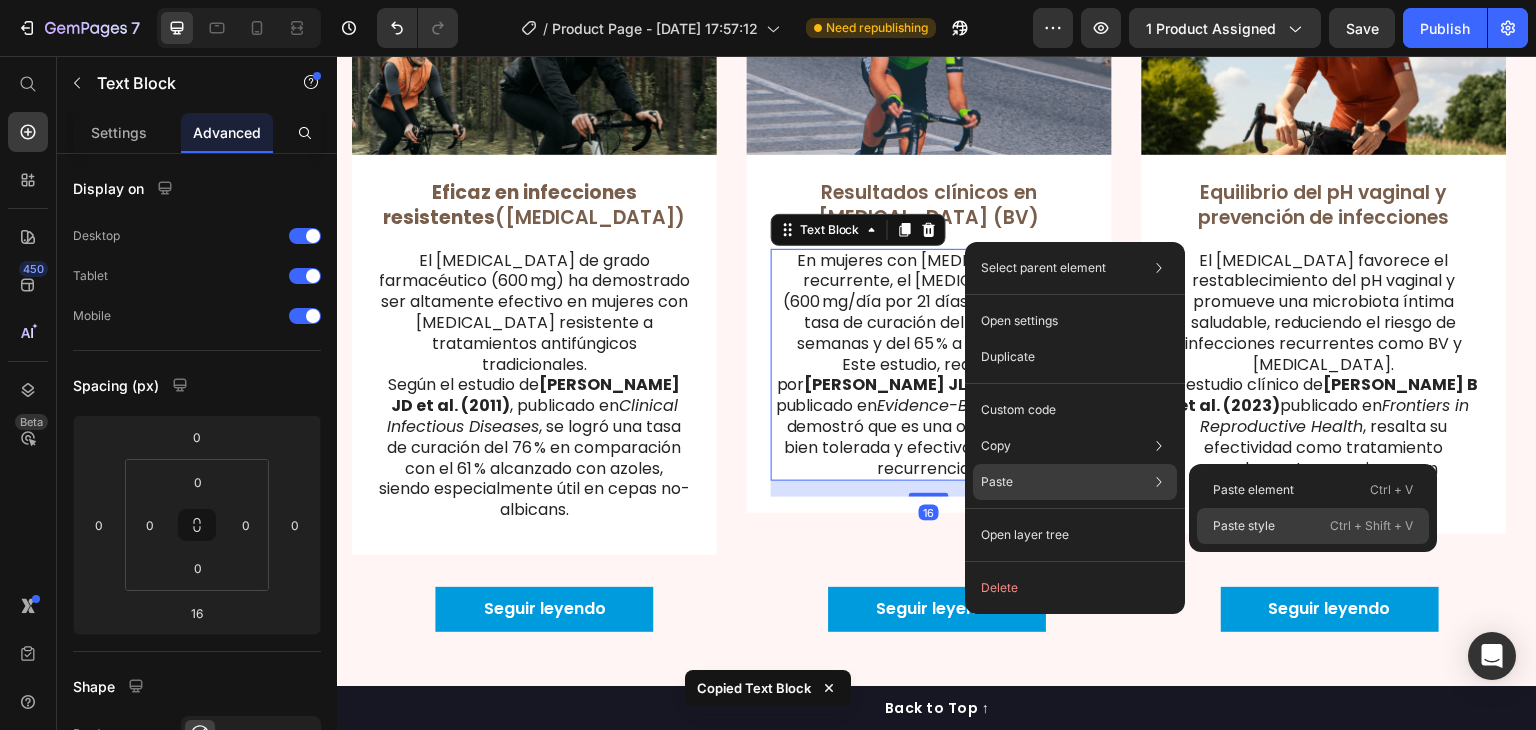 click on "Paste style  Ctrl + Shift + V" 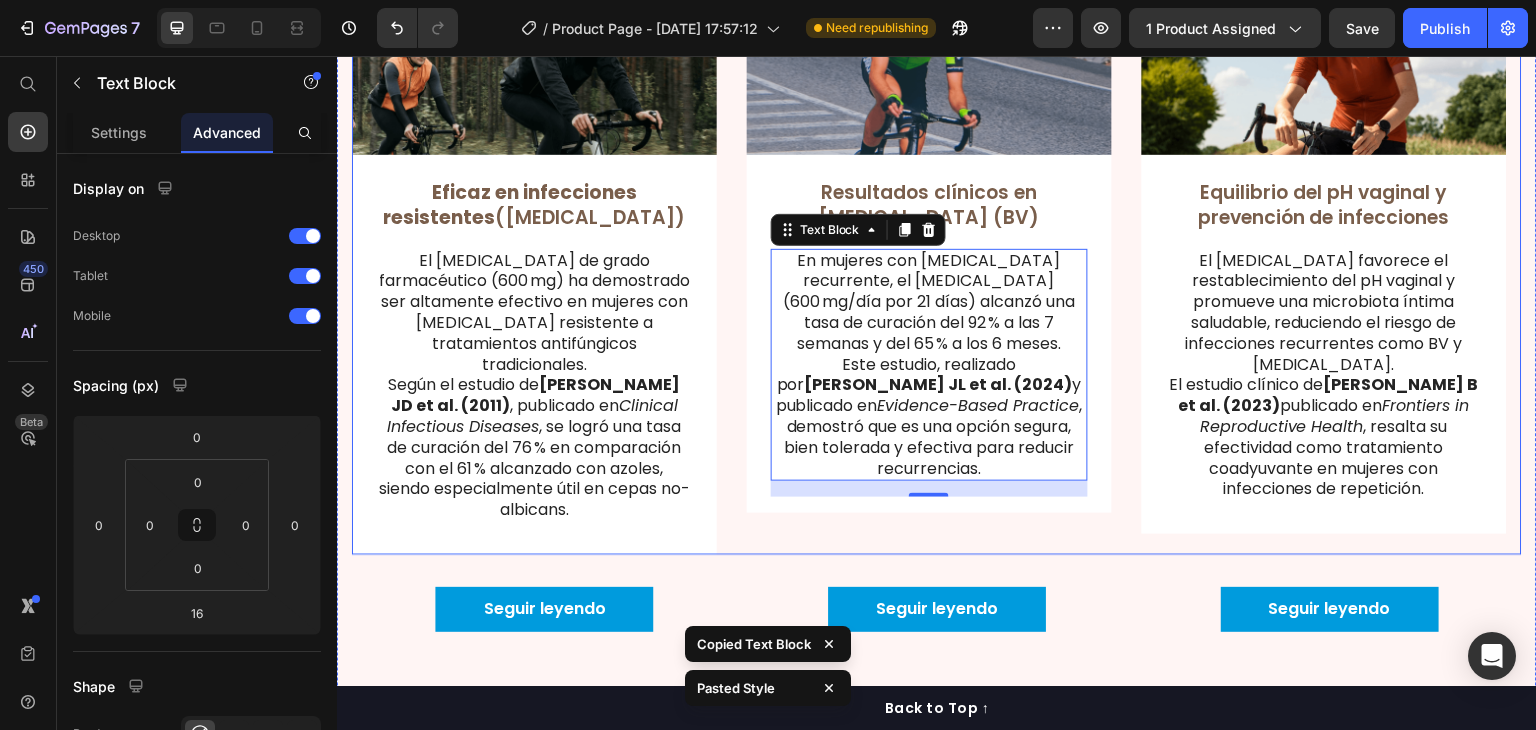 click on "Image Eficaz en infecciones resistentes  ([MEDICAL_DATA]) Text Block El [MEDICAL_DATA] de grado farmacéutico (600 mg) ha demostrado ser altamente efectivo en mujeres con [MEDICAL_DATA] resistente a tratamientos antifúngicos tradicionales. Según el estudio [PERSON_NAME] [PERSON_NAME] et al. (2011) , publicado en  Clinical Infectious Diseases , se logró una tasa de curación del 76 % en comparación con el 61 % alcanzado con azoles, siendo especialmente útil en cepas no-albicans. Text Block Row Image Resultados clínicos en [MEDICAL_DATA] (BV) Text Block En mujeres con [MEDICAL_DATA] recurrente, el [MEDICAL_DATA] (600 mg/día por 21 días) alcanzó una tasa de curación del 92 % a las 7 semanas y del 65 % a los 6 meses. Este estudio, realizado por  [PERSON_NAME] JL et al. (2024)  y publicado en  Evidence-Based Practice , demostró que es una opción segura, bien tolerada y efectiva para reducir recurrencias. Text Block   16 Row Image Equilibrio del pH vaginal y prevención de infecciones Text Block" at bounding box center [937, 256] 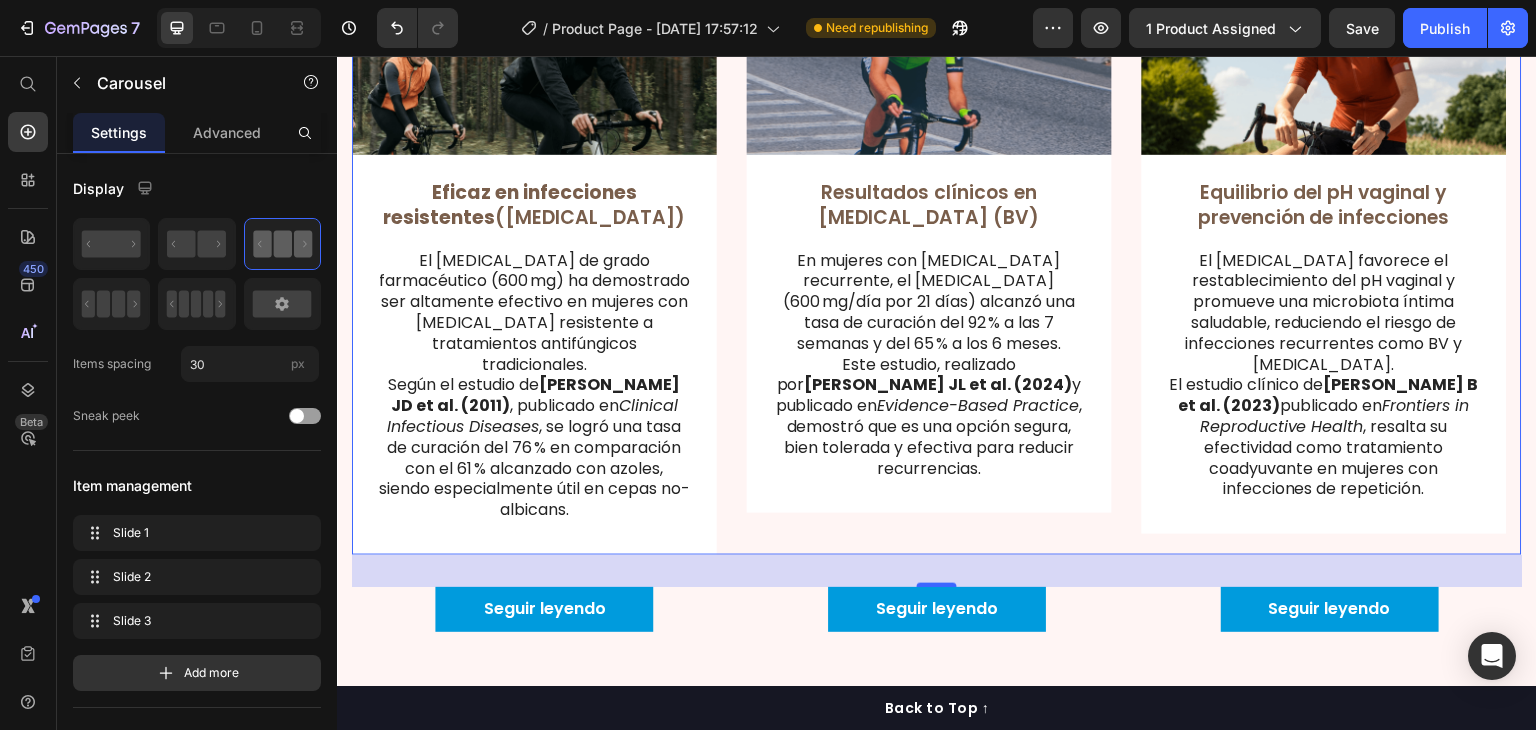 click on "Image Resultados clínicos en [MEDICAL_DATA] (BV) Text Block En mujeres con [MEDICAL_DATA] recurrente, el [MEDICAL_DATA] (600 mg/día por 21 días) alcanzó una tasa de curación del 92 % a las 7 semanas y del 65 % a los 6 meses. Este estudio, realizado por  [PERSON_NAME] JL et al. (2024)  y publicado en  Evidence-Based Practice , demostró que es una opción segura, bien tolerada y efectiva para reducir recurrencias. Text Block Row" at bounding box center [929, 256] 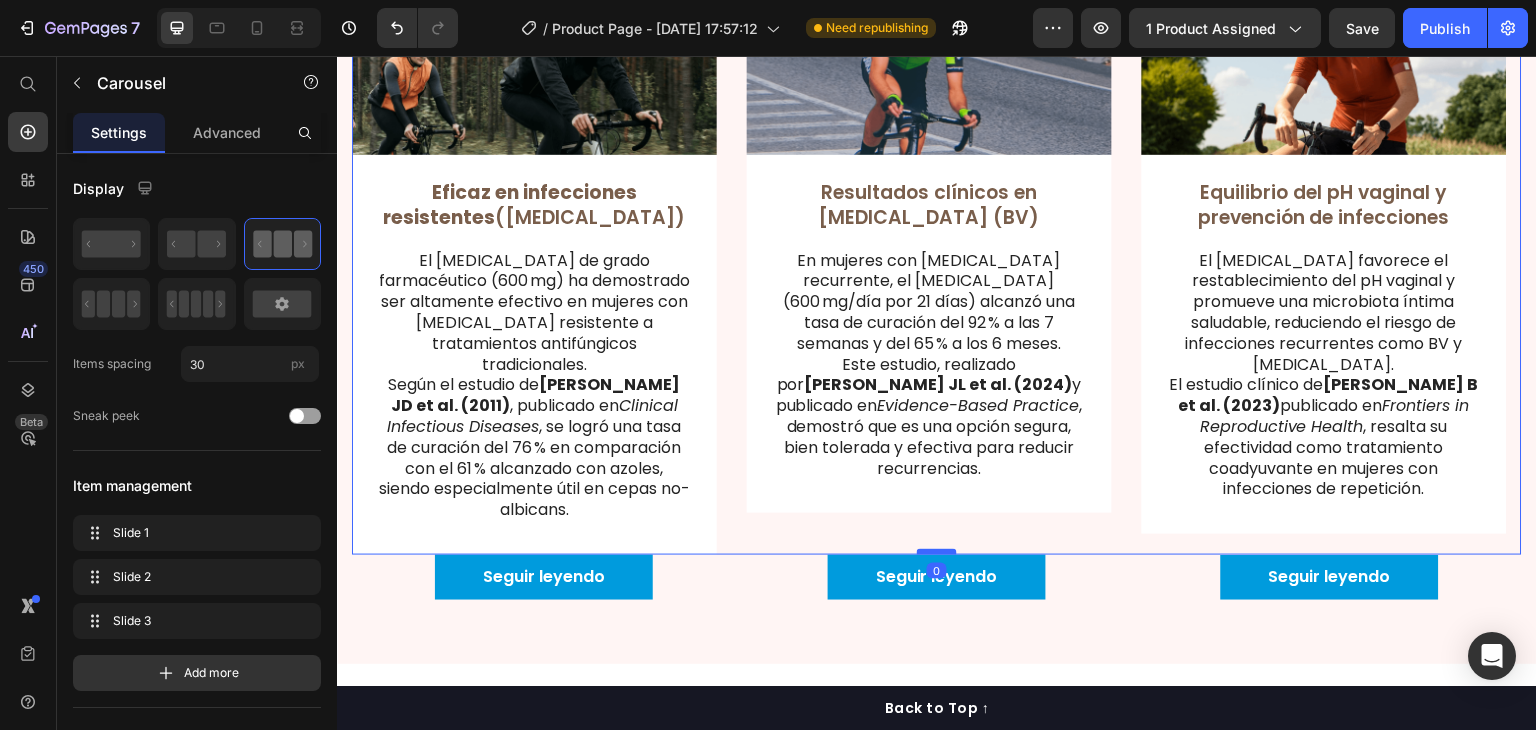 drag, startPoint x: 926, startPoint y: 534, endPoint x: 929, endPoint y: 497, distance: 37.12142 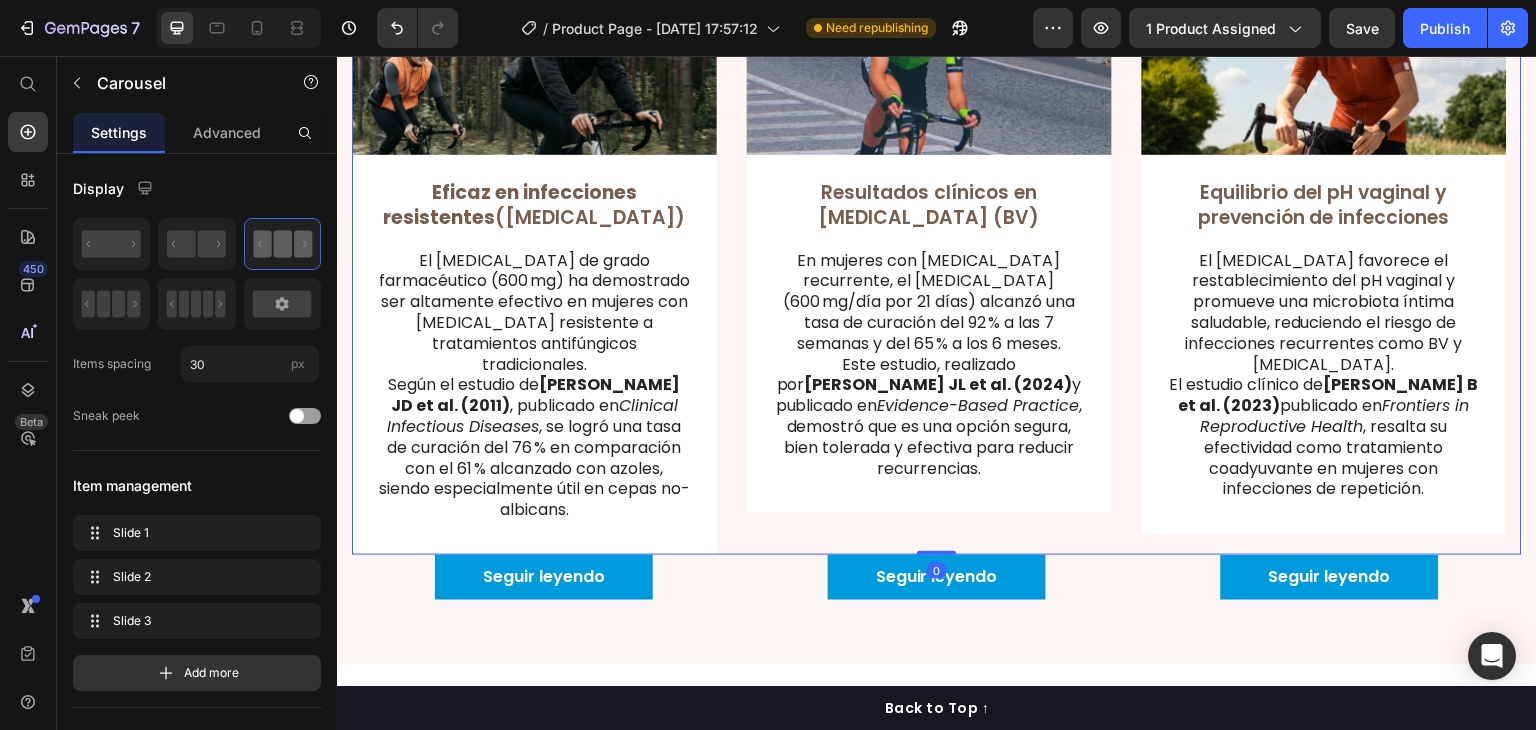 click on "Image Resultados clínicos en [MEDICAL_DATA] (BV) Text Block En mujeres con [MEDICAL_DATA] recurrente, el [MEDICAL_DATA] (600 mg/día por 21 días) alcanzó una tasa de curación del 92 % a las 7 semanas y del 65 % a los 6 meses. Este estudio, realizado por  [PERSON_NAME] JL et al. (2024)  y publicado en  Evidence-Based Practice , demostró que es una opción segura, bien tolerada y efectiva para reducir recurrencias. Text Block Row" at bounding box center [929, 256] 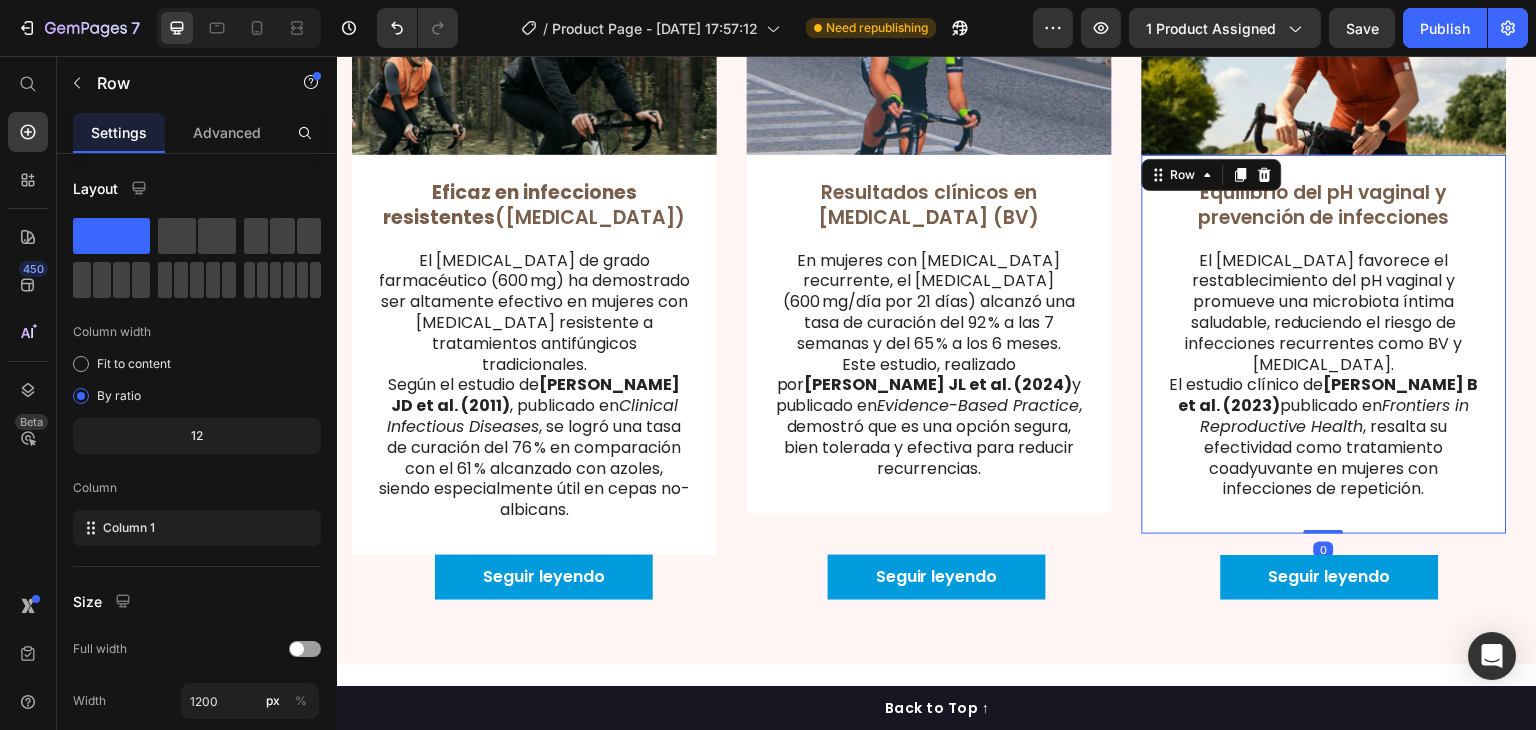 click on "Equilibrio del pH vaginal y prevención de infecciones Text Block El [MEDICAL_DATA] favorece el restablecimiento del pH vaginal y promueve una microbiota íntima saludable, reduciendo el riesgo de infecciones recurrentes como BV y [MEDICAL_DATA]. El estudio clínico [PERSON_NAME] B et al. (2023)  publicado en  Frontiers in Reproductive Health , resalta su efectividad como tratamiento coadyuvante en mujeres con infecciones de repetición. Text Block Row   0" at bounding box center [1324, 344] 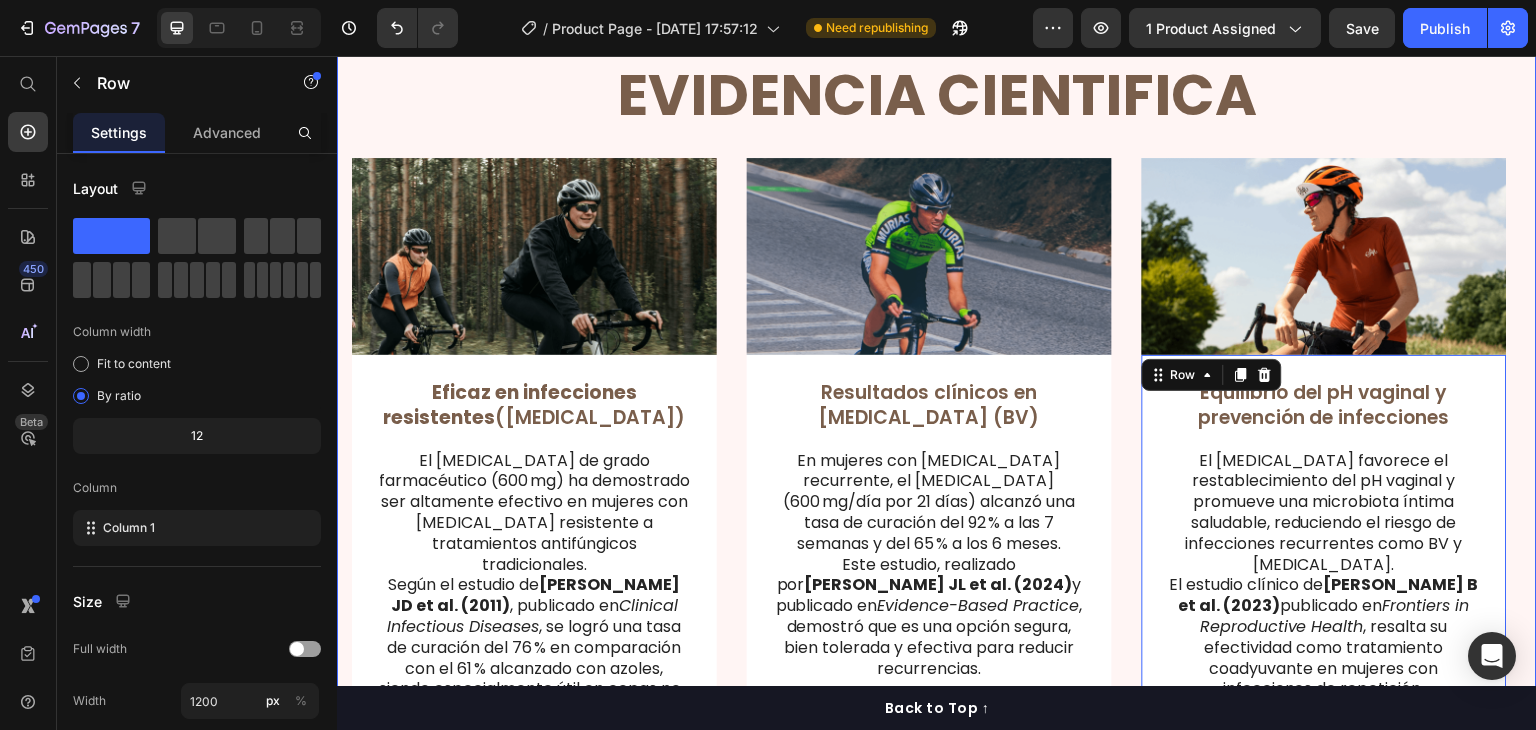scroll, scrollTop: 5918, scrollLeft: 0, axis: vertical 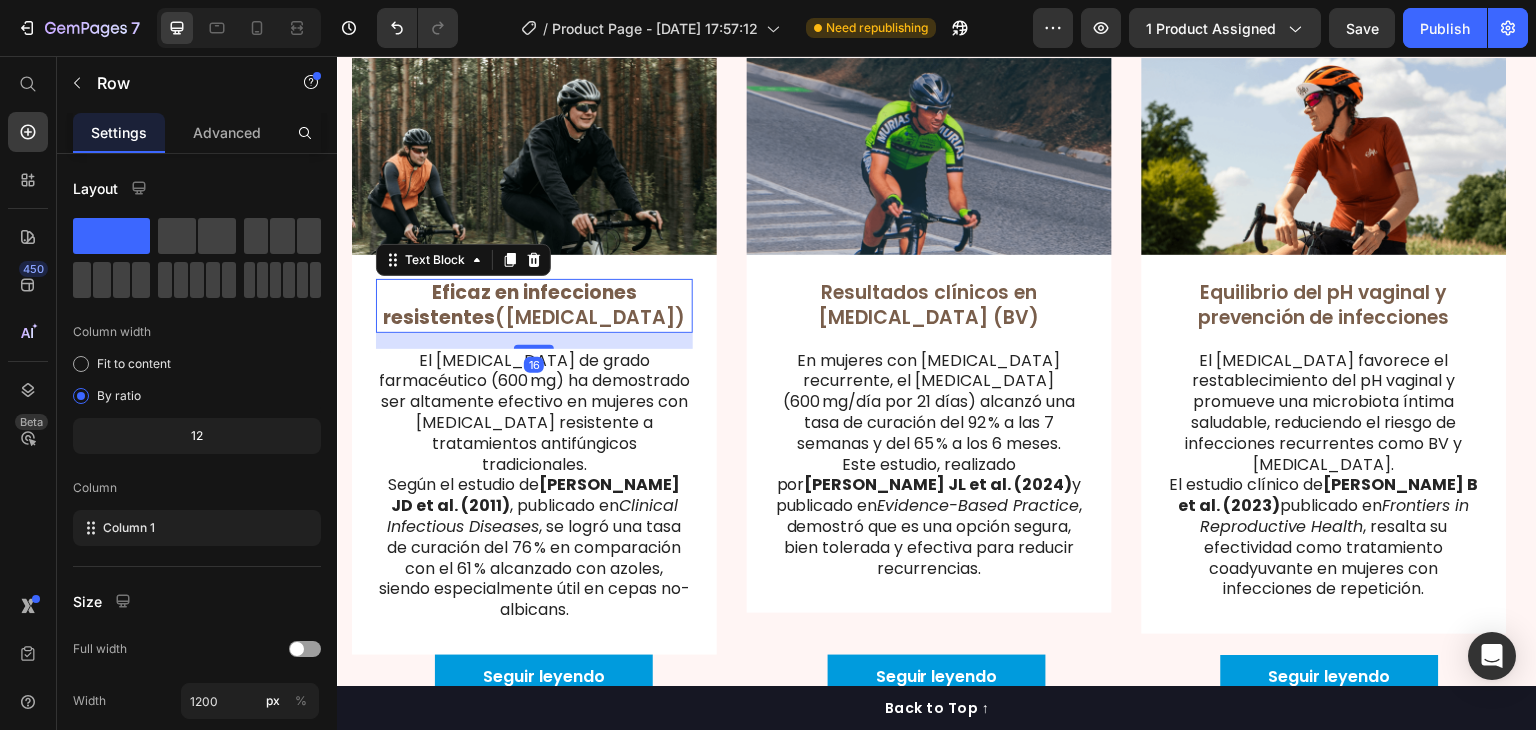 click on "Eficaz en infecciones resistentes" at bounding box center (510, 305) 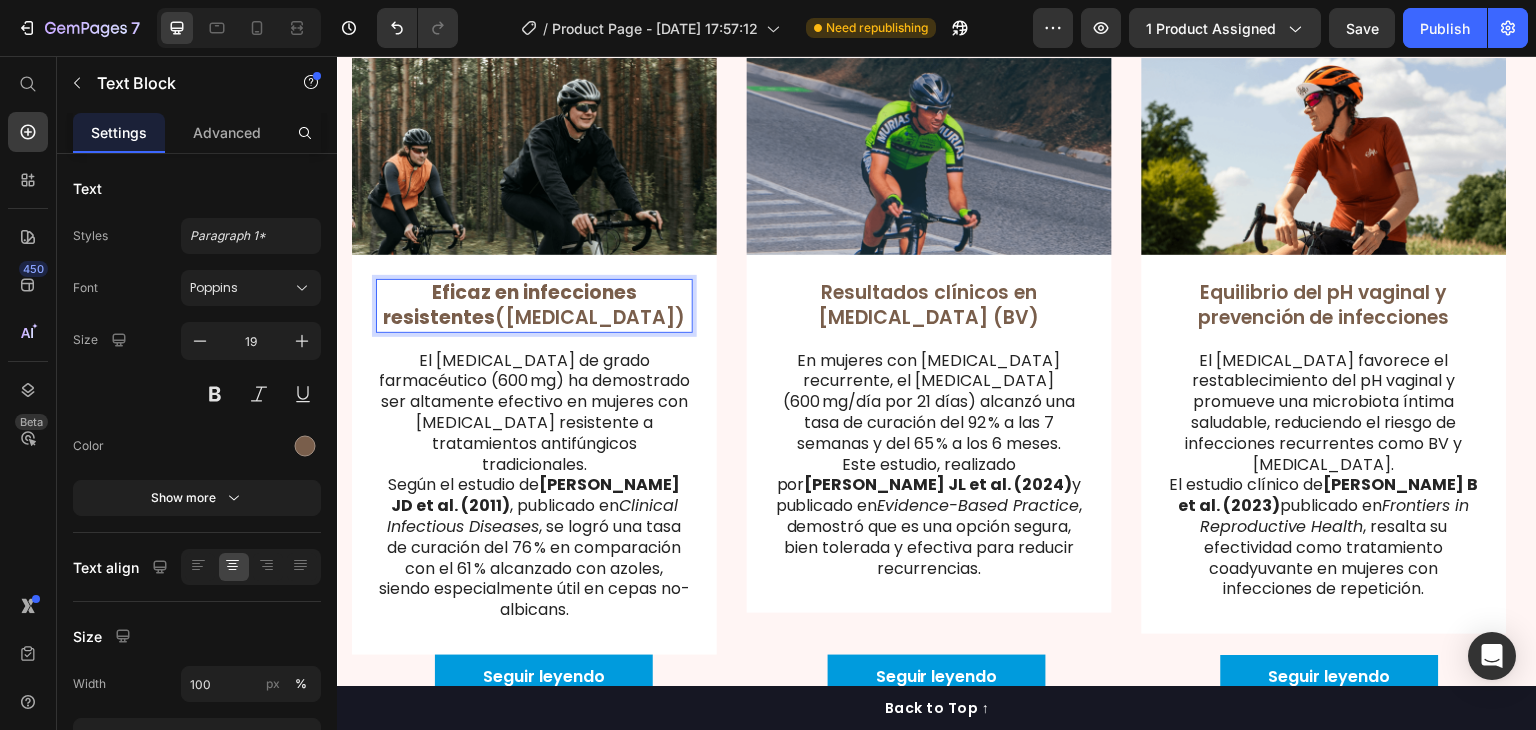 click on "Eficaz en infecciones resistentes" at bounding box center (510, 305) 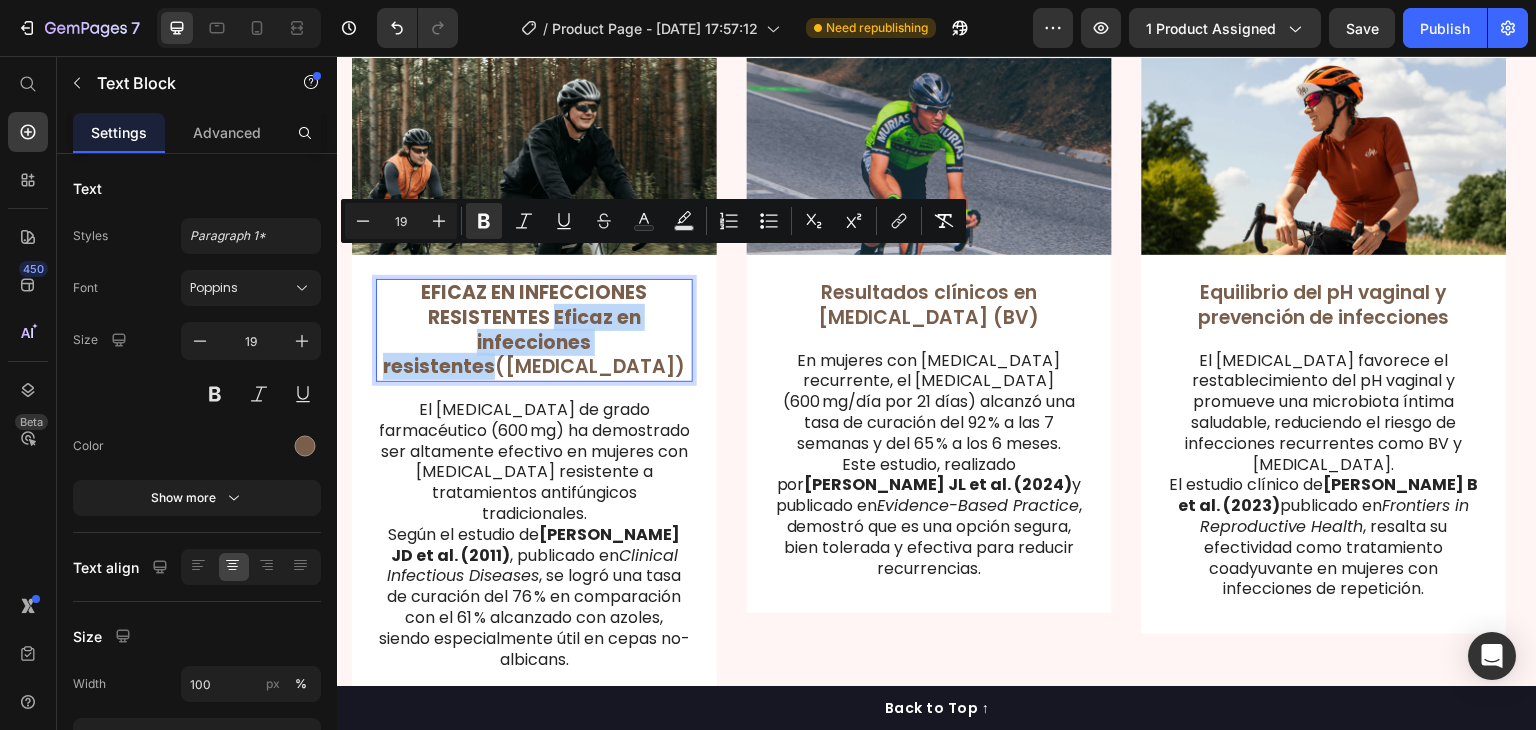 drag, startPoint x: 652, startPoint y: 289, endPoint x: 555, endPoint y: 265, distance: 99.92497 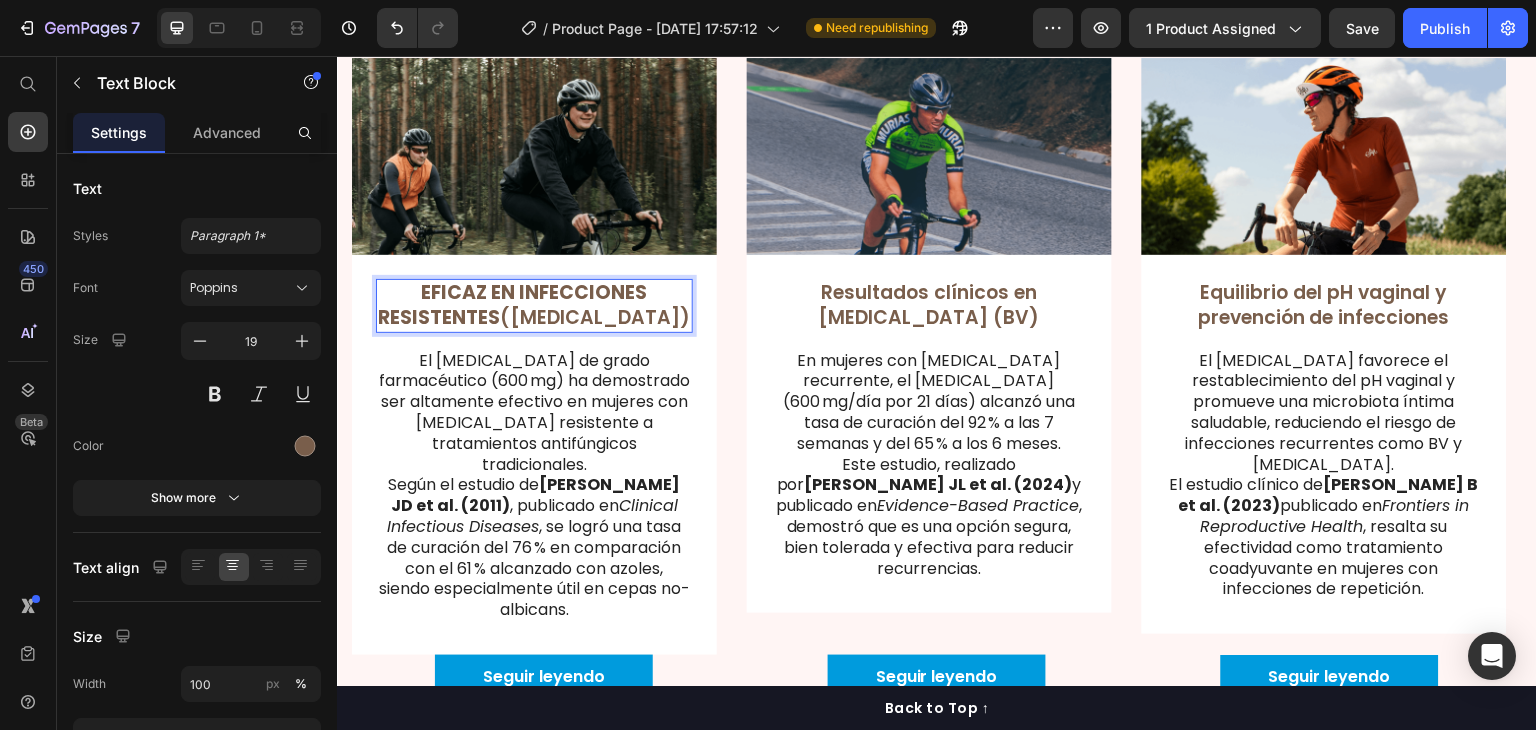 click on "EFICAZ EN INFECCIONES RESISTENTES  ([MEDICAL_DATA])" at bounding box center (534, 305) 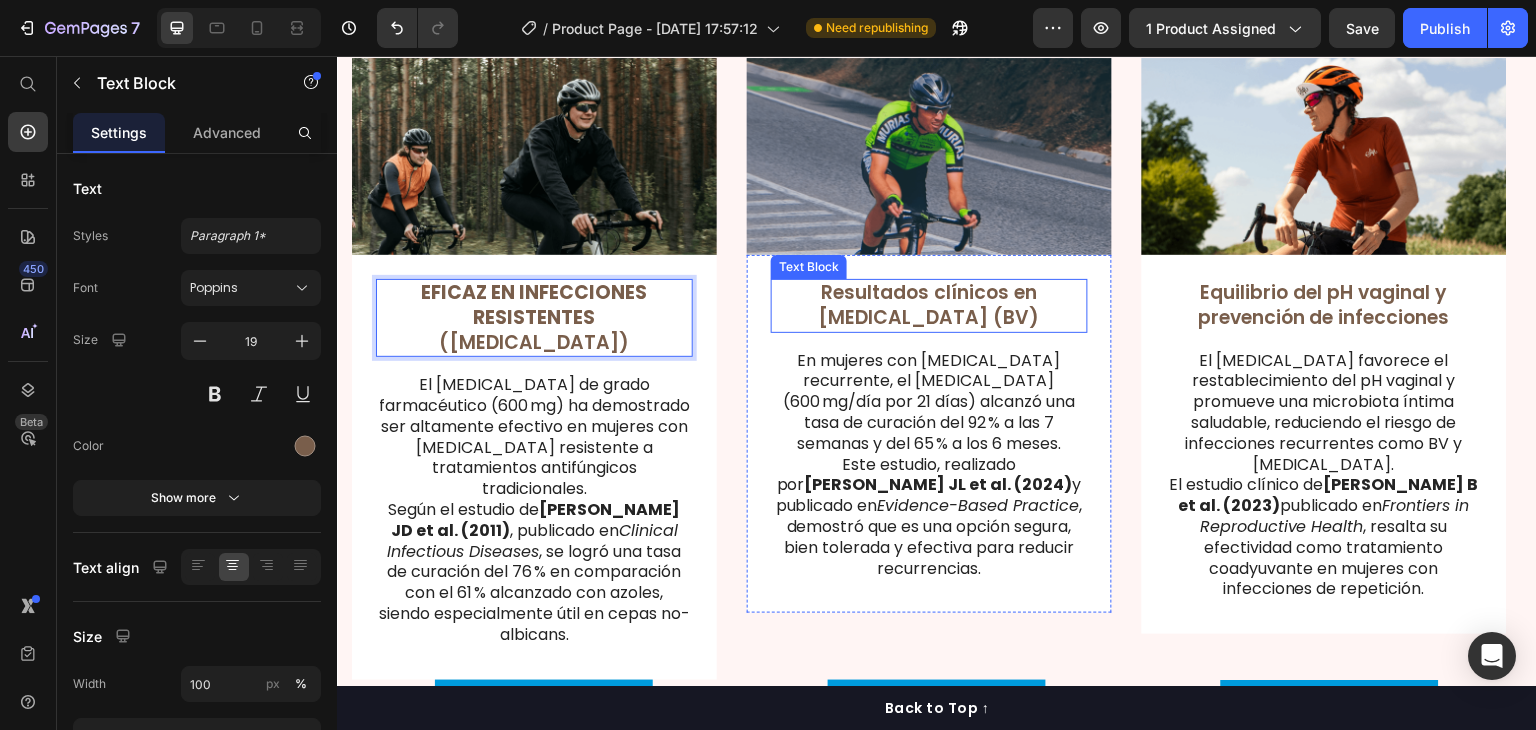 click on "Resultados clínicos en [MEDICAL_DATA] (BV)" at bounding box center (929, 305) 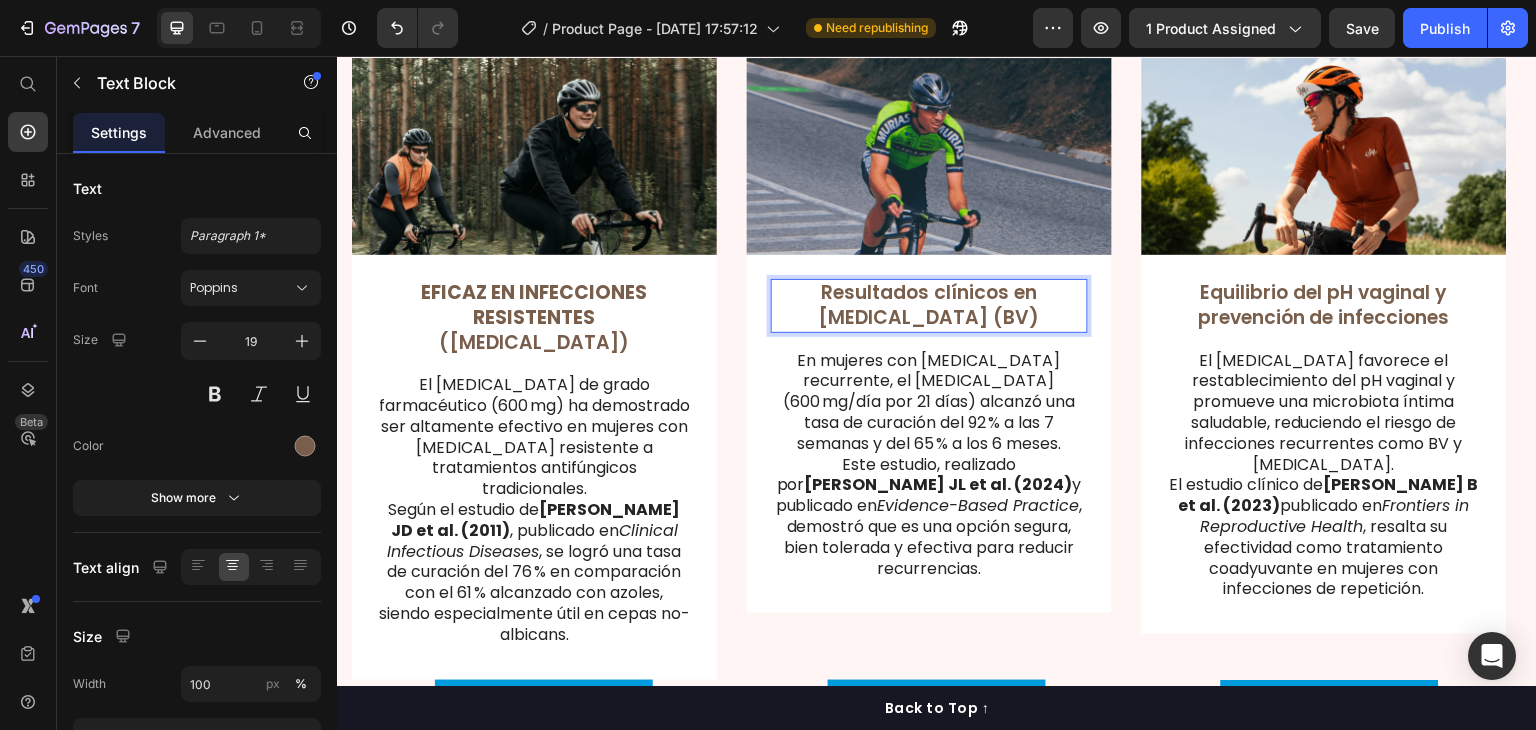 click on "Resultados clínicos en [MEDICAL_DATA] (BV)" at bounding box center [929, 305] 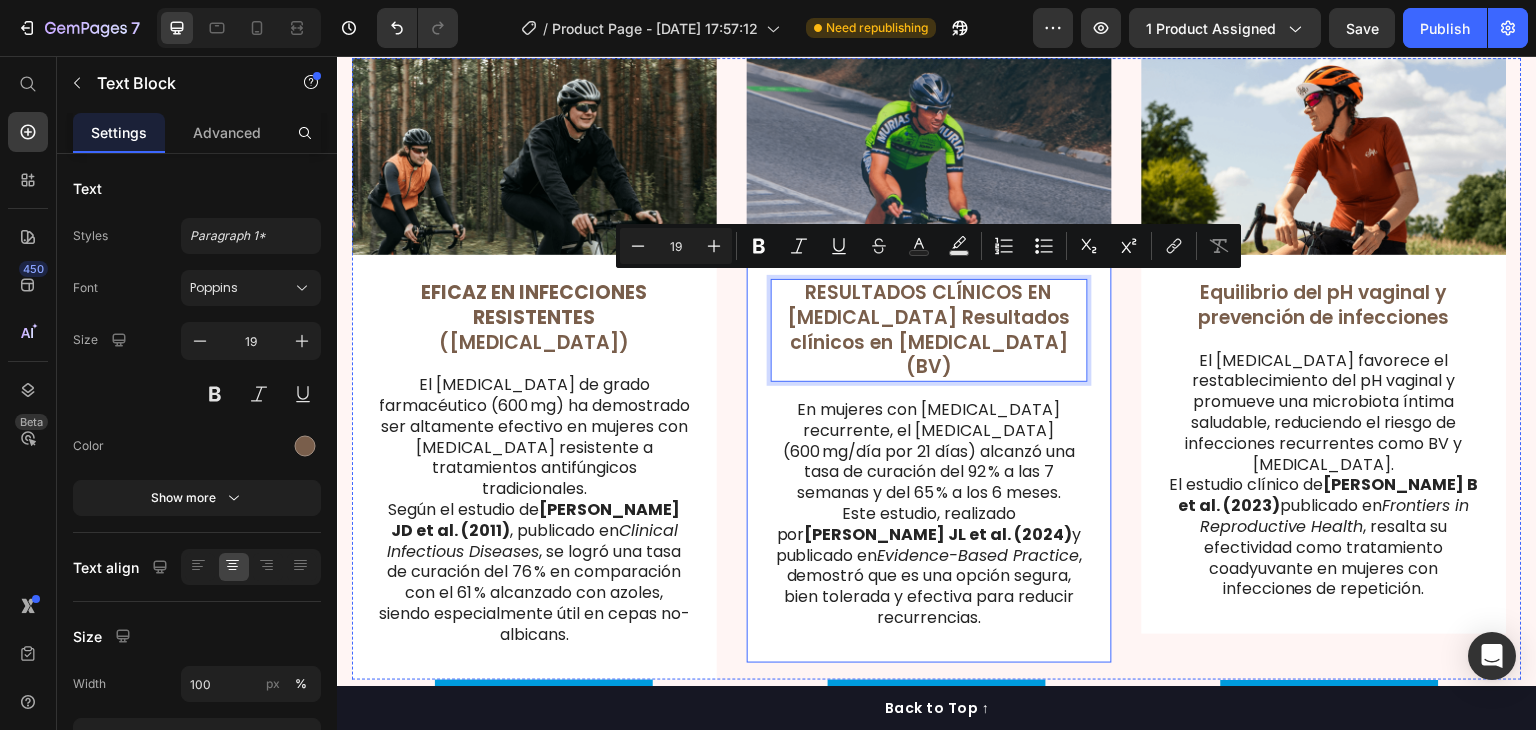 drag, startPoint x: 955, startPoint y: 322, endPoint x: 769, endPoint y: 285, distance: 189.64441 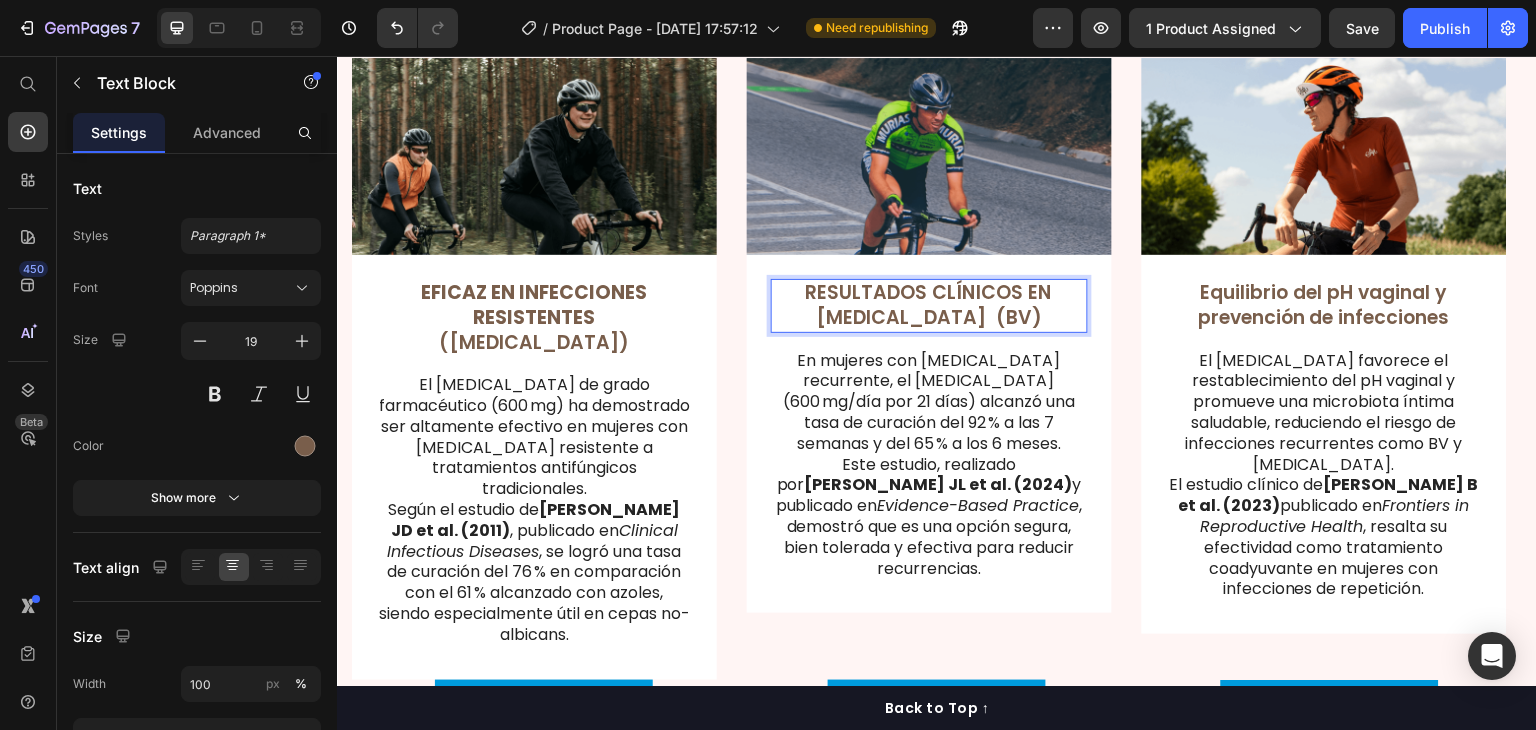 click on "RESULTADOS CLÍNICOS EN [MEDICAL_DATA]  (BV)" at bounding box center [929, 305] 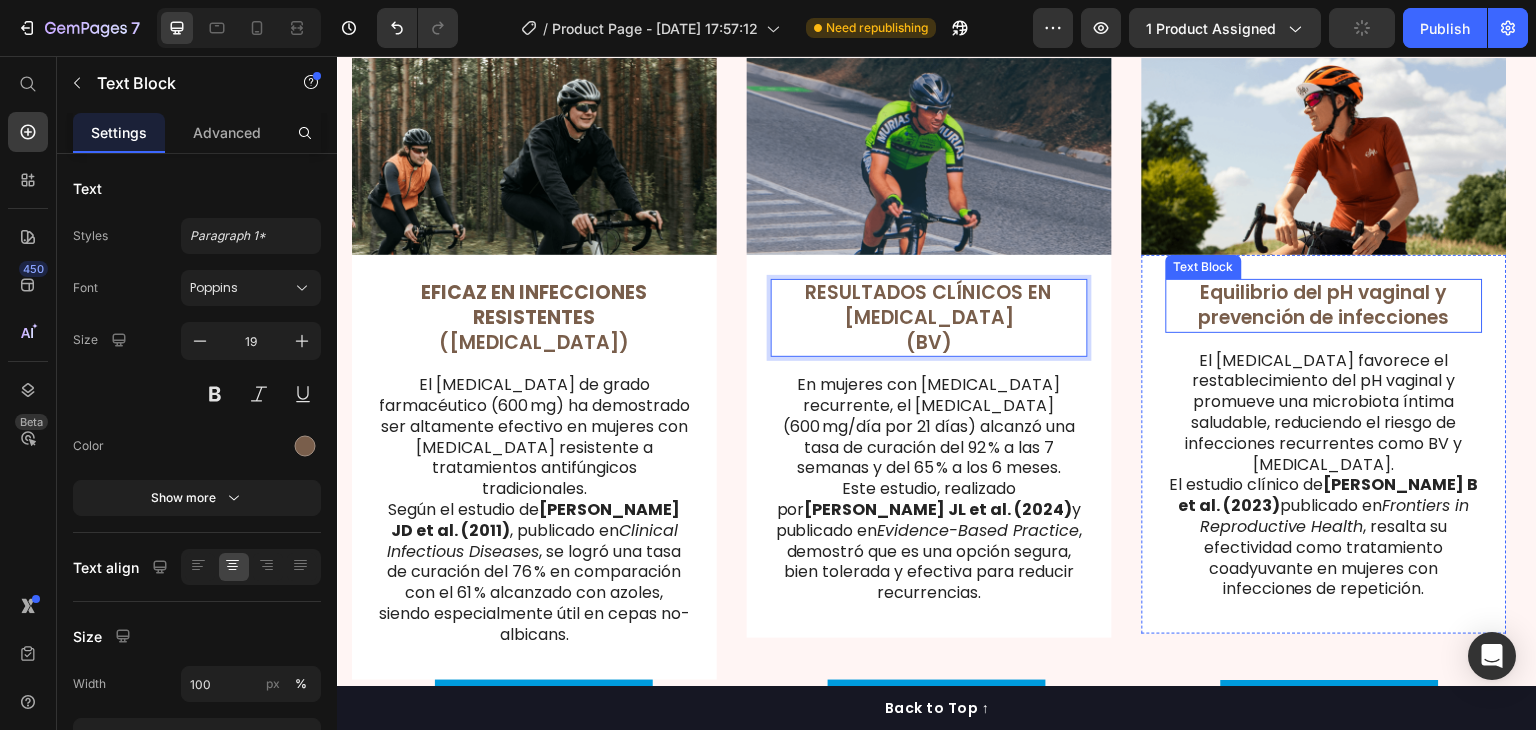 click on "Equilibrio del pH vaginal y prevención de infecciones" at bounding box center (1324, 305) 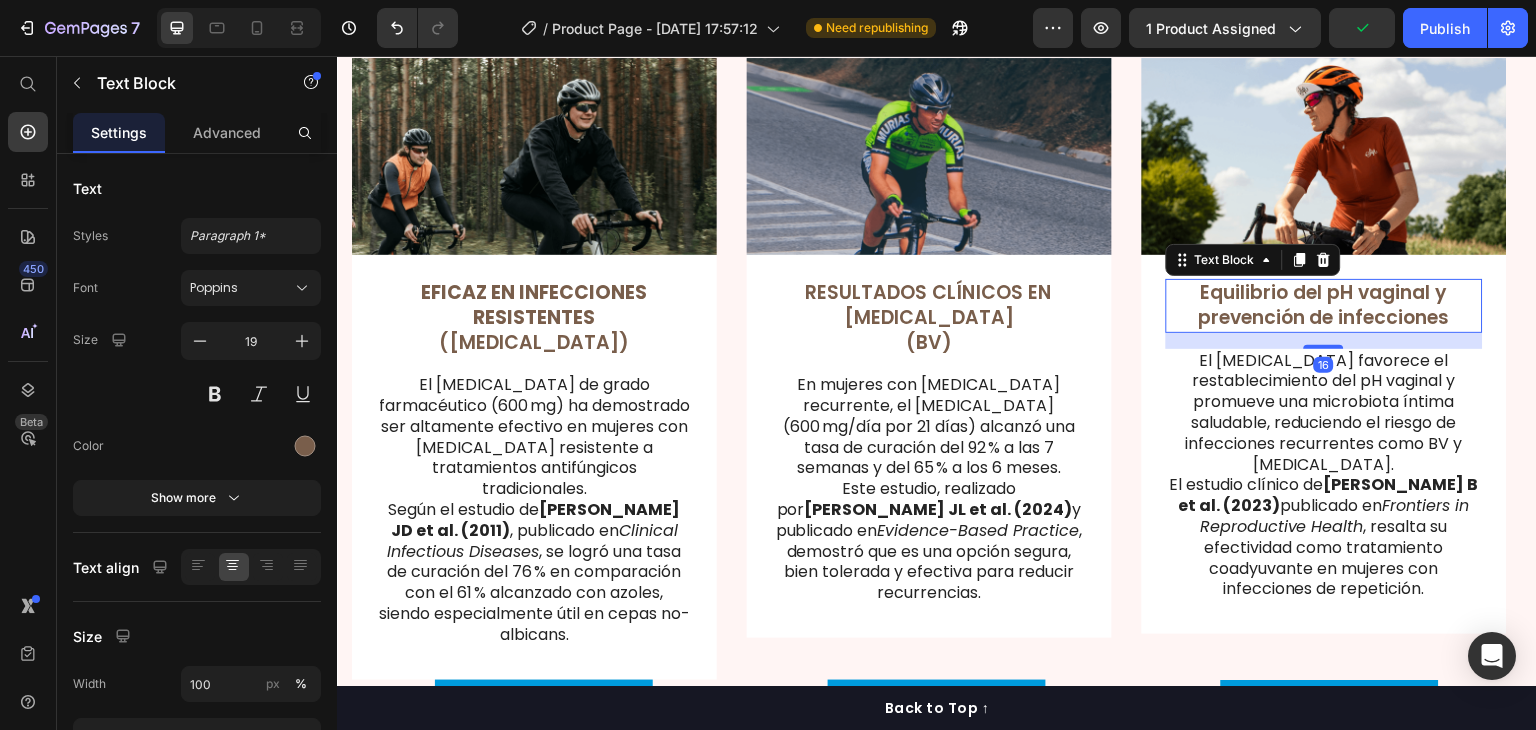 click on "Equilibrio del pH vaginal y prevención de infecciones" at bounding box center (1324, 305) 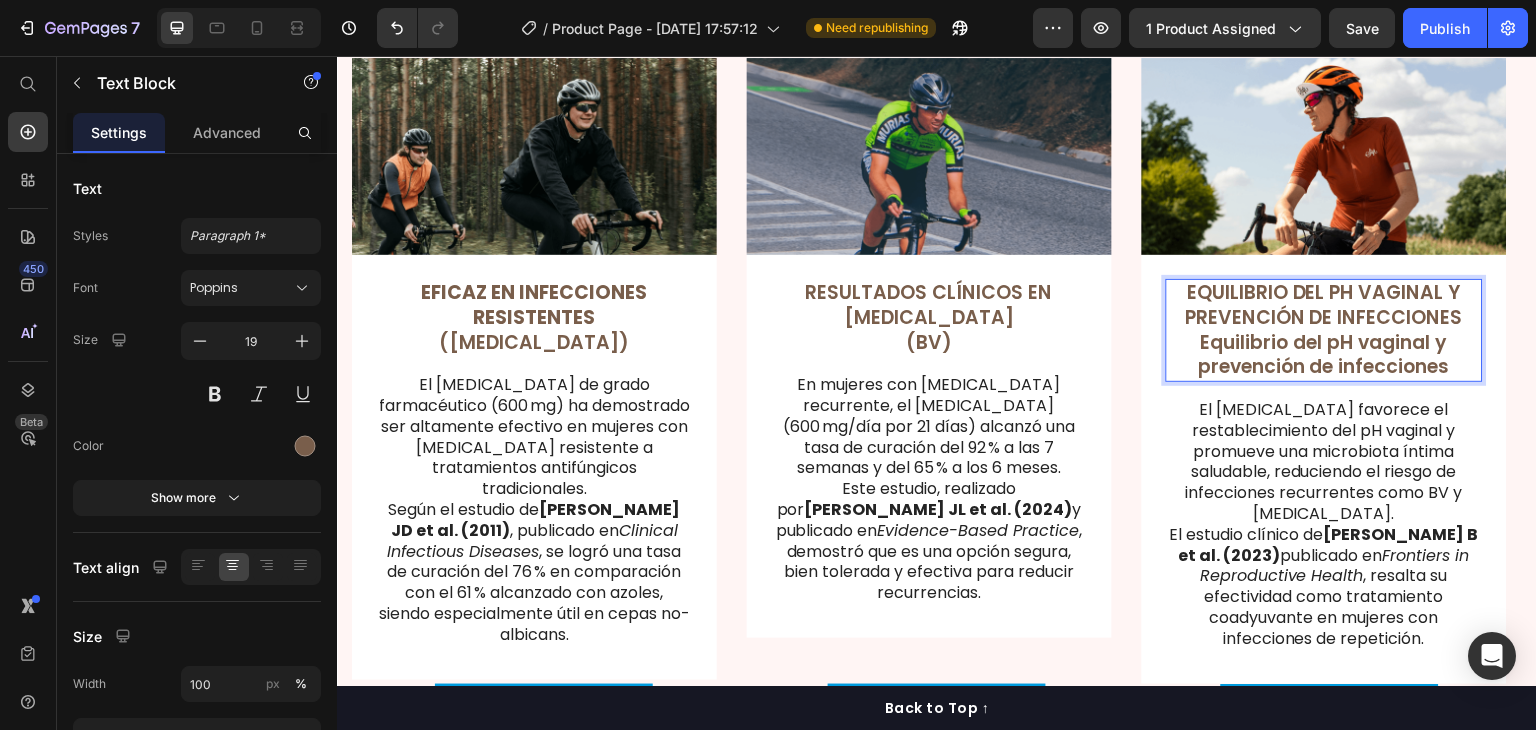 click on "EQUILIBRIO DEL PH VAGINAL Y PREVENCIÓN DE INFECCIONES Equilibrio del pH vaginal y prevención de infecciones" at bounding box center [1324, 330] 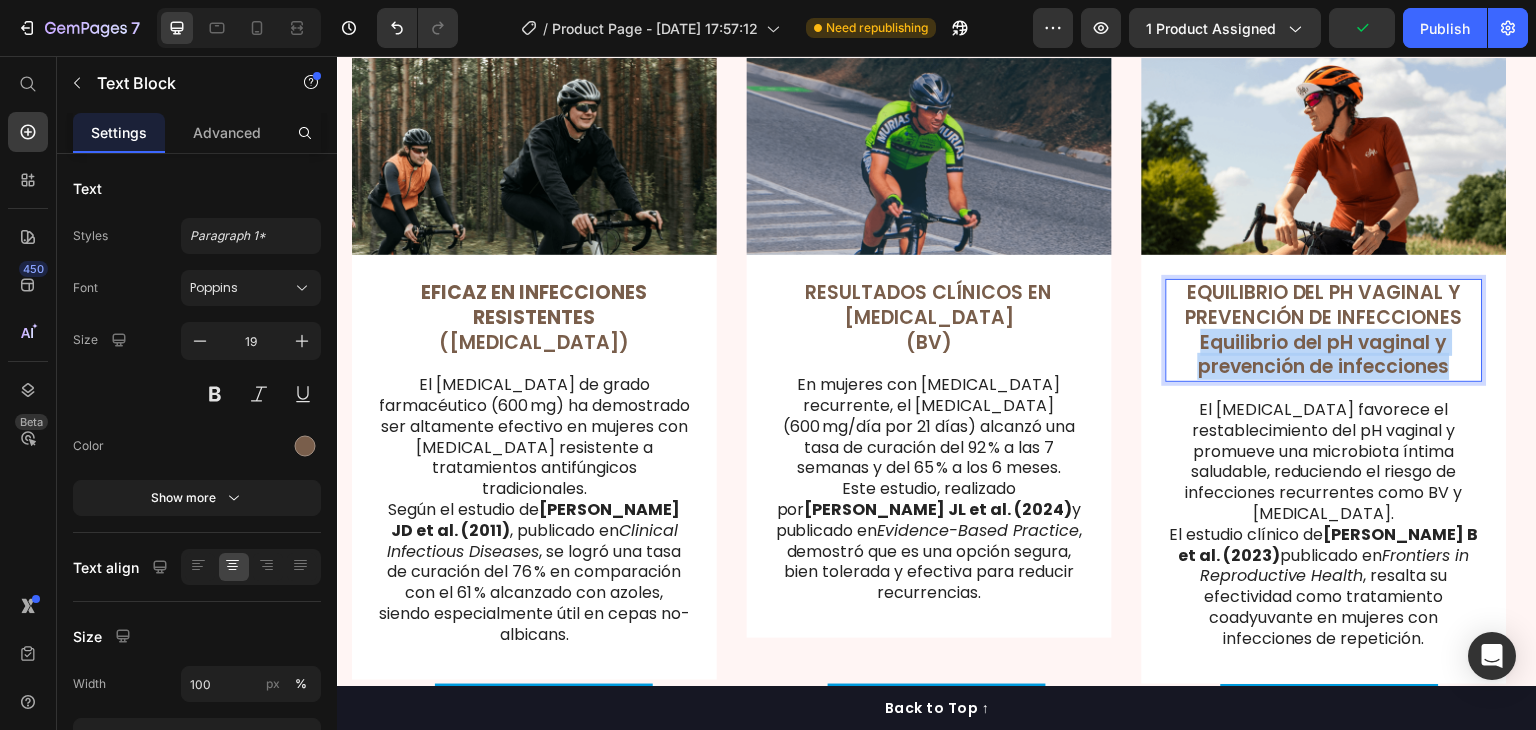 drag, startPoint x: 1459, startPoint y: 313, endPoint x: 1198, endPoint y: 285, distance: 262.49762 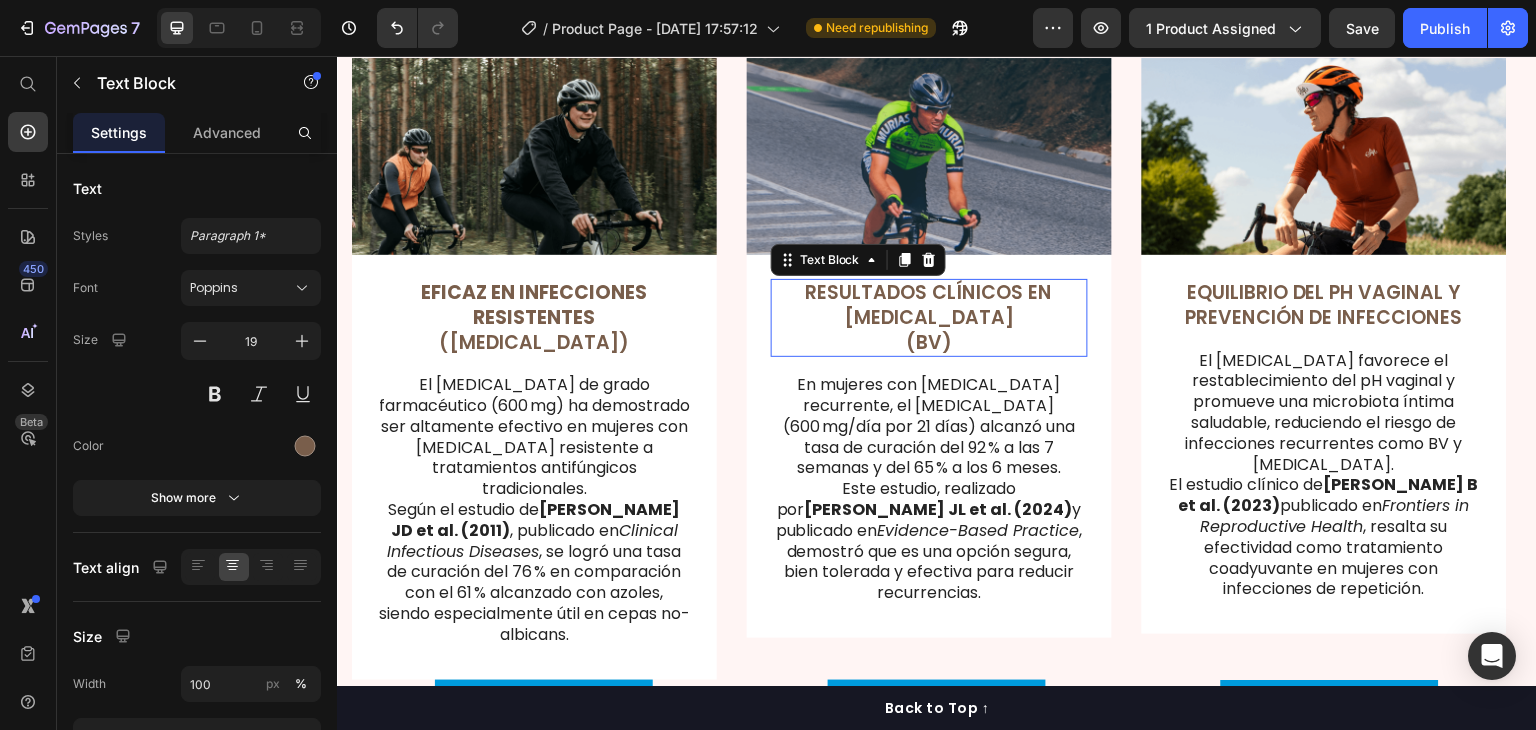 click on "RESULTADOS CLÍNICOS EN [MEDICAL_DATA]  (BV)" at bounding box center (929, 318) 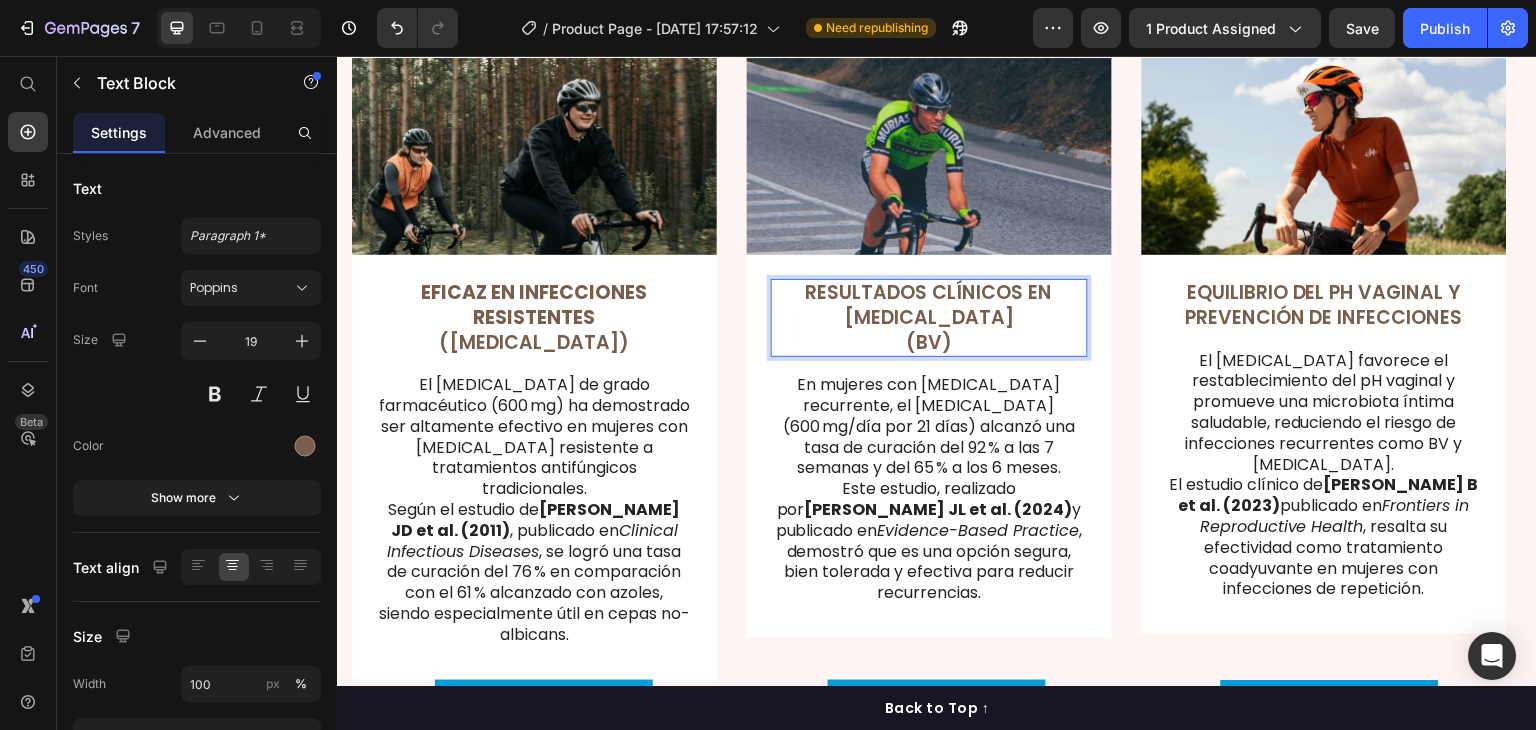 drag, startPoint x: 909, startPoint y: 285, endPoint x: 921, endPoint y: 296, distance: 16.27882 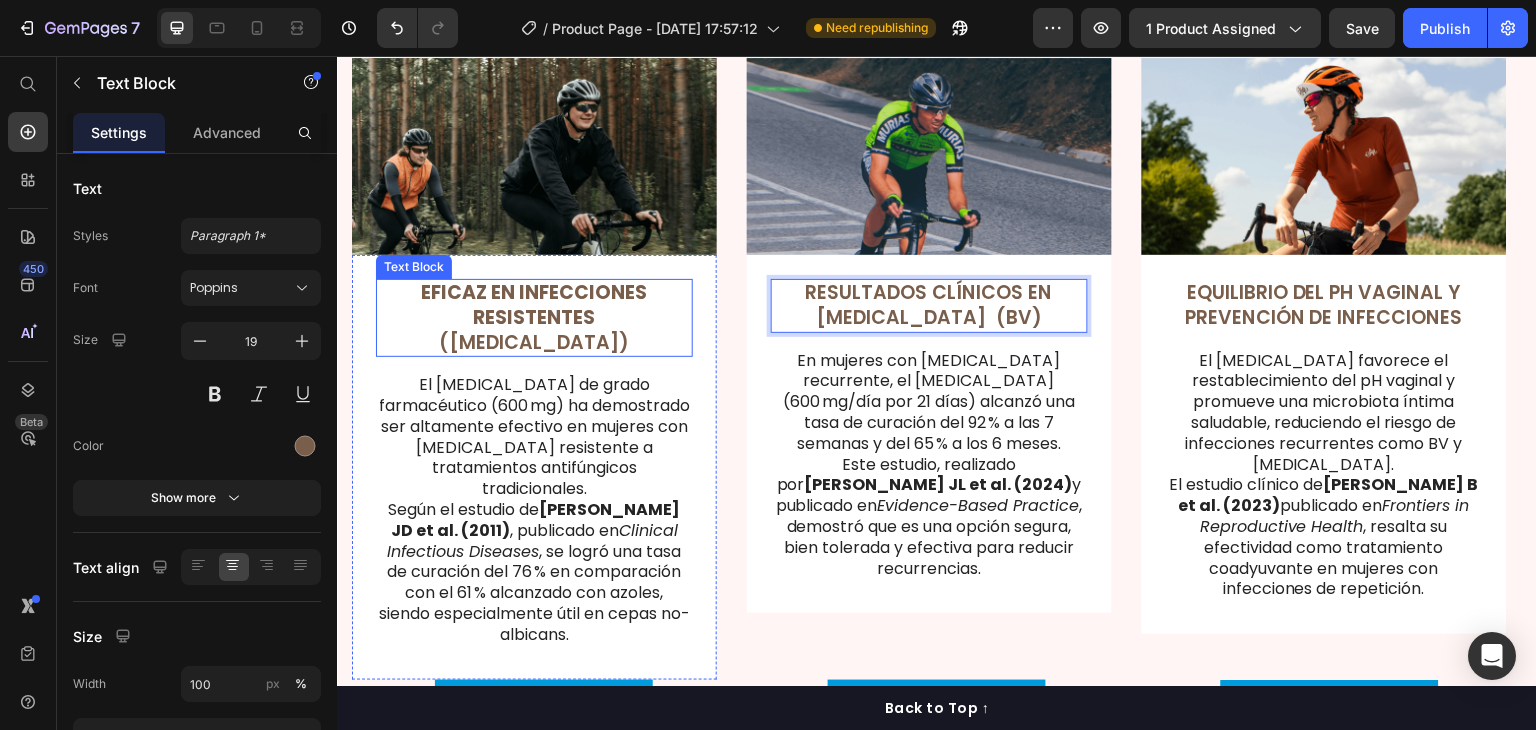 click on "EFICAZ EN INFECCIONES RESISTENTES" at bounding box center [534, 305] 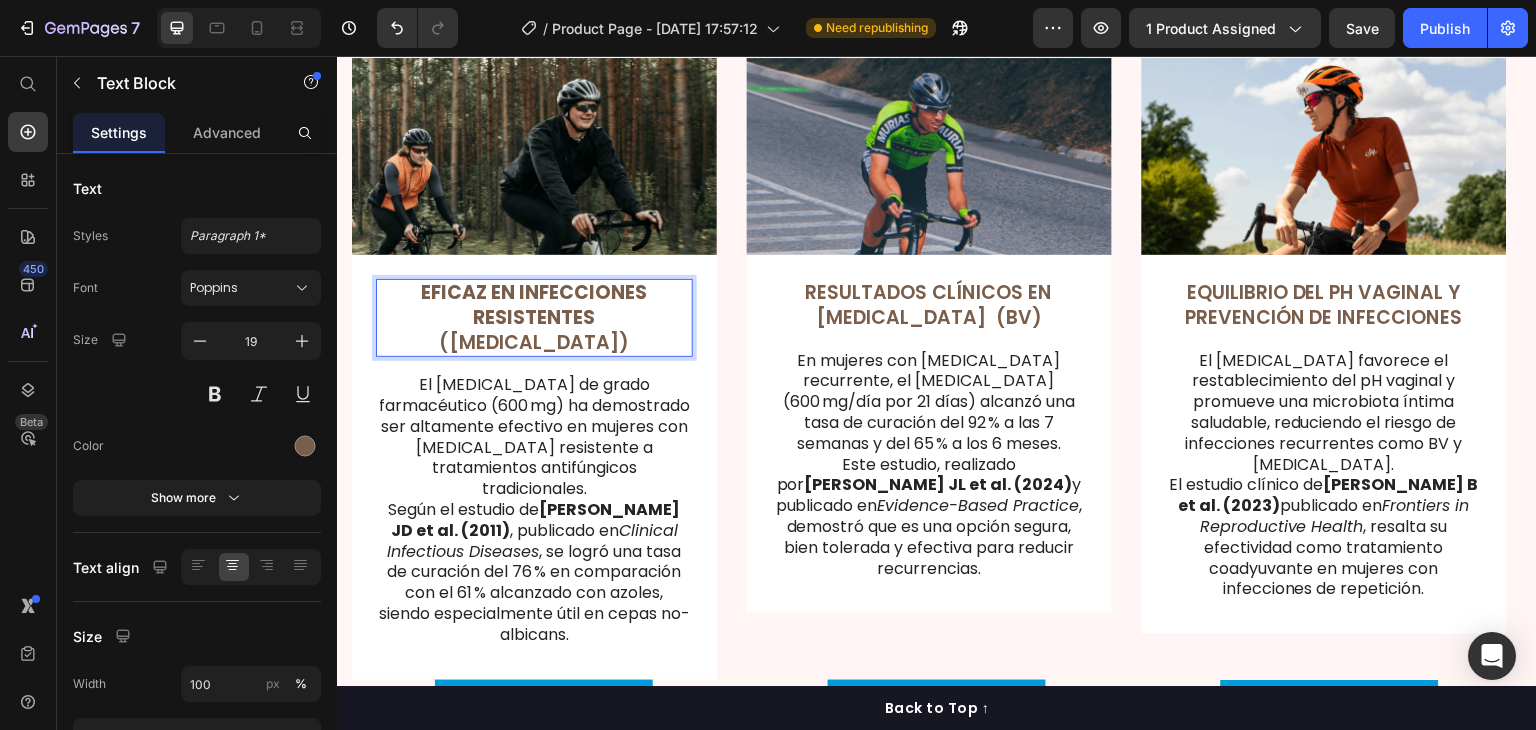 click on "EFICAZ EN INFECCIONES RESISTENTES  ([MEDICAL_DATA])" at bounding box center (534, 318) 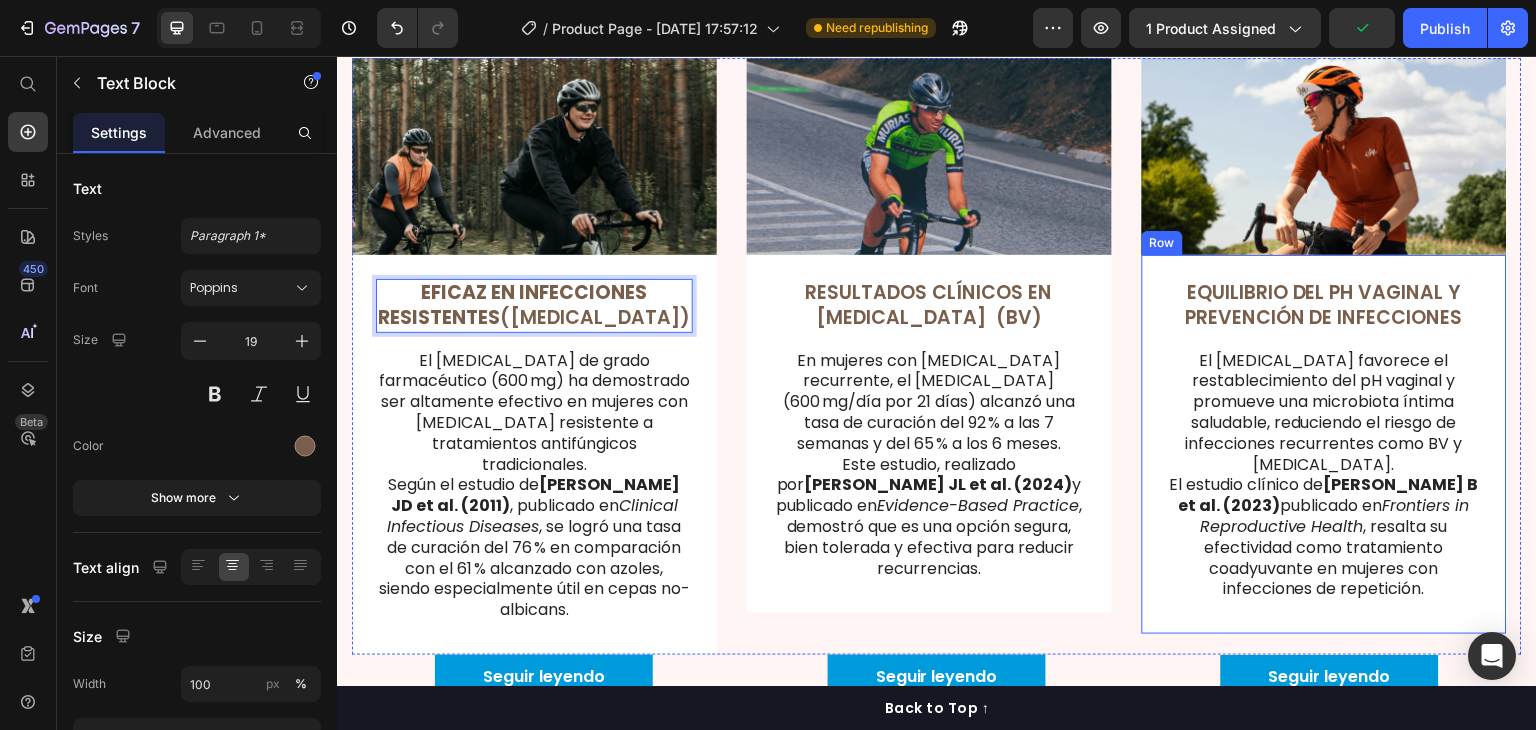 click on "EQUILIBRIO DEL PH VAGINAL Y PREVENCIÓN DE INFECCIONES" at bounding box center [1324, 305] 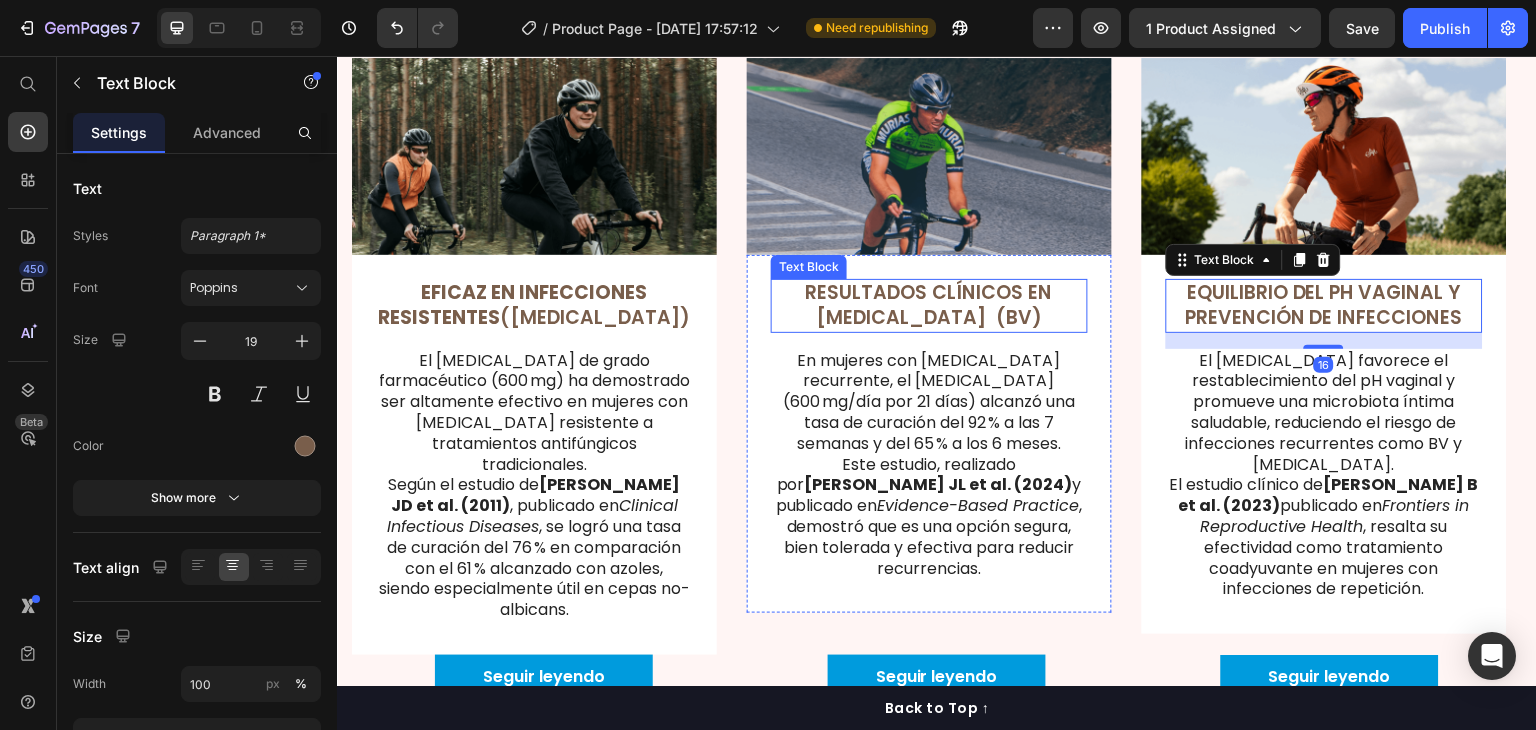 click on "RESULTADOS CLÍNICOS EN [MEDICAL_DATA]  (BV)" at bounding box center (929, 305) 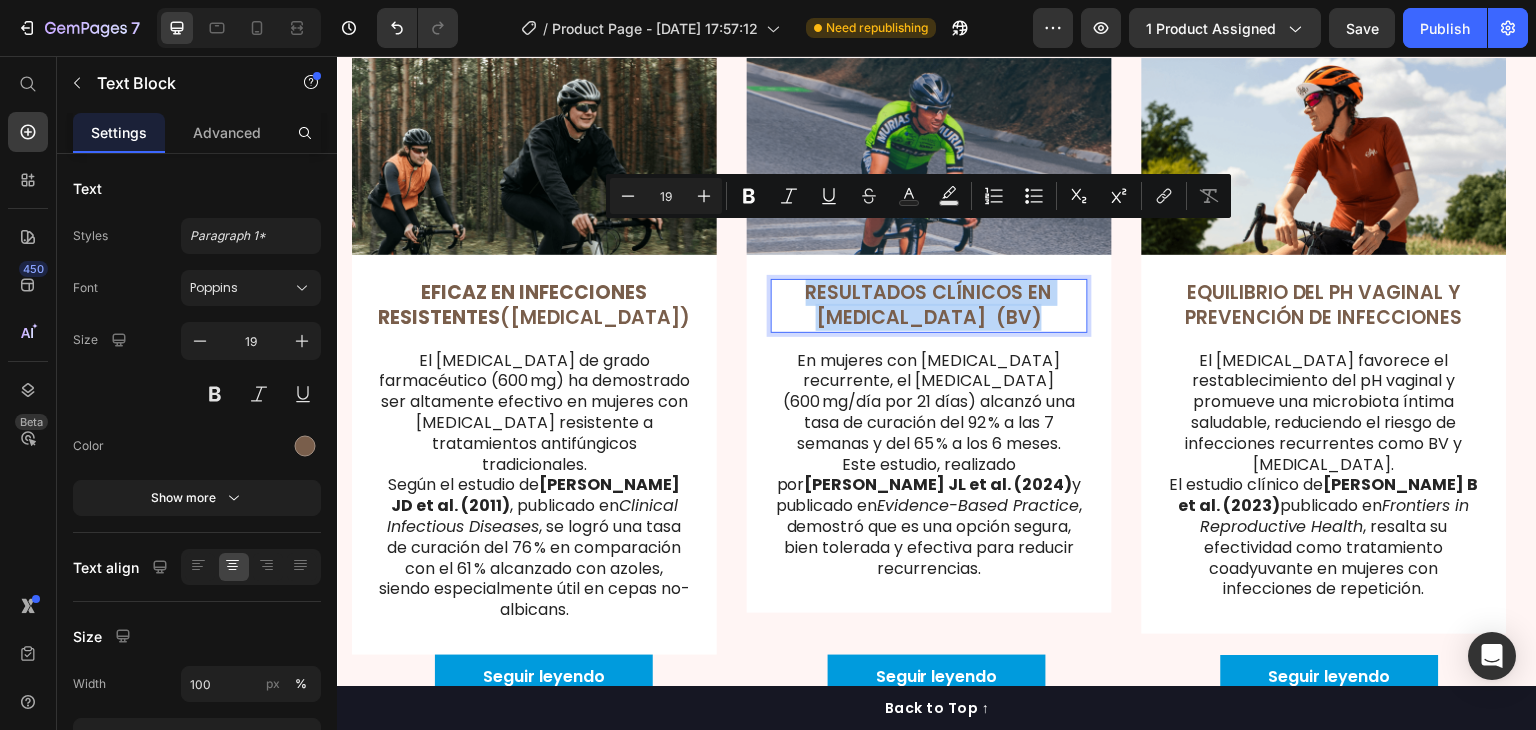 drag, startPoint x: 1019, startPoint y: 262, endPoint x: 794, endPoint y: 236, distance: 226.49724 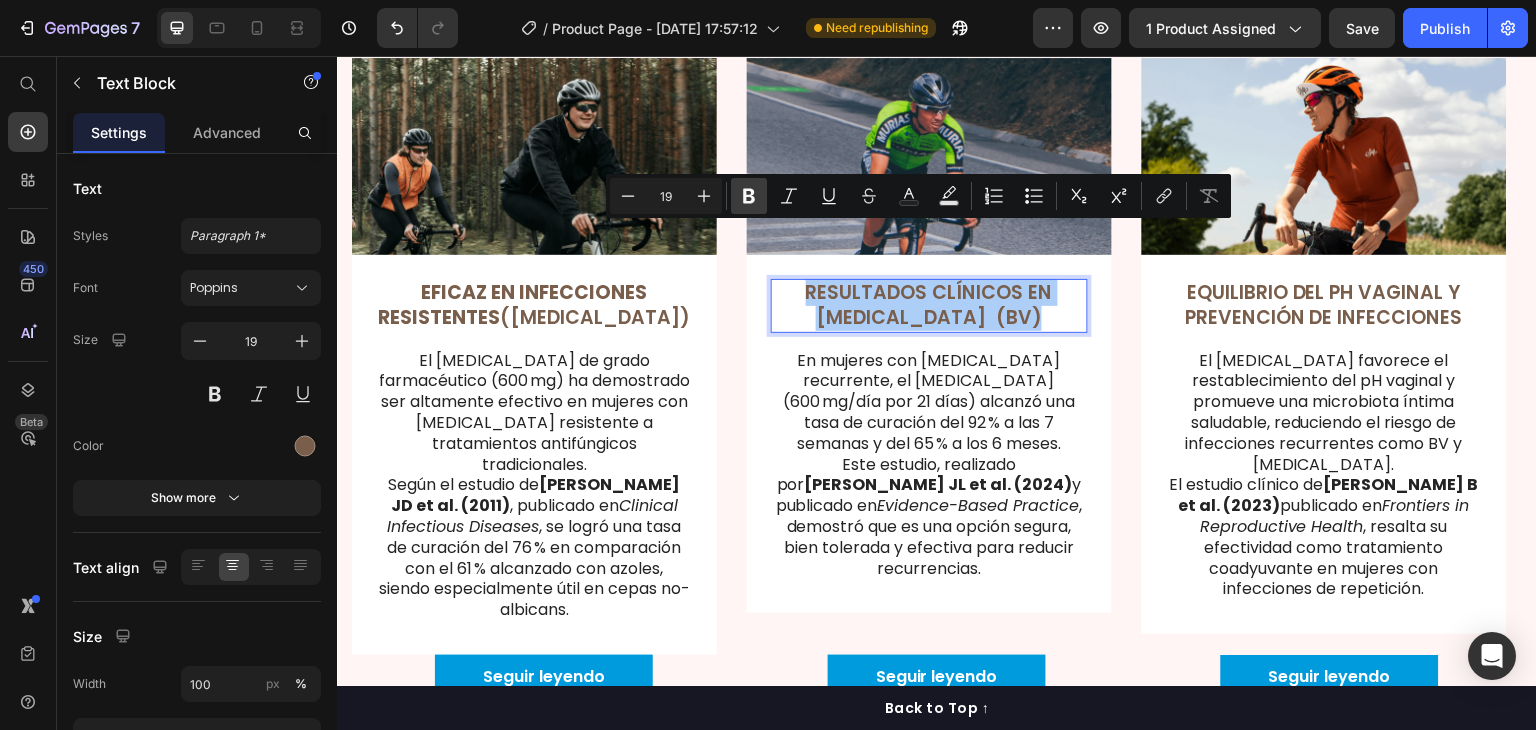 click 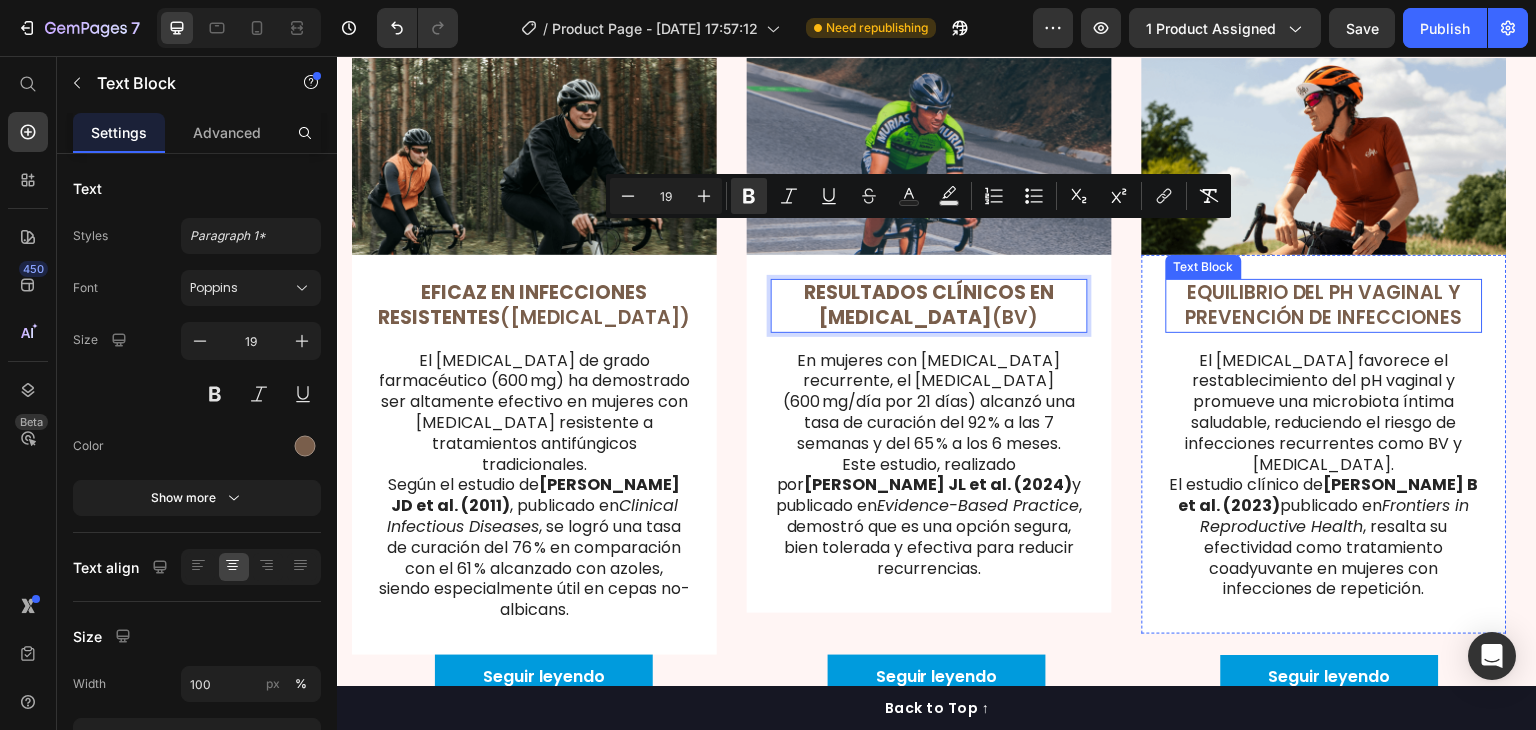 click on "EQUILIBRIO DEL PH VAGINAL Y PREVENCIÓN DE INFECCIONES" at bounding box center [1324, 305] 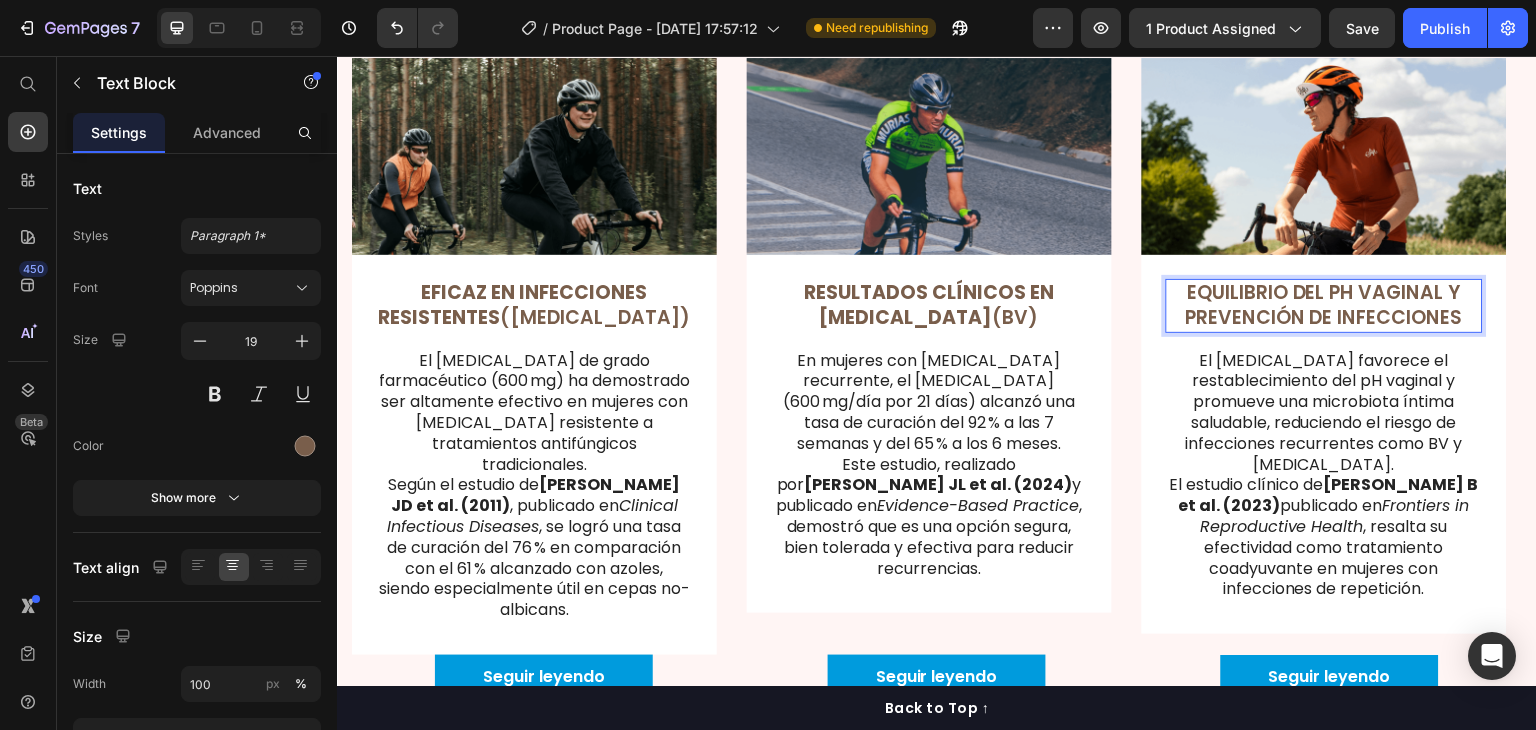 click on "EQUILIBRIO DEL PH VAGINAL Y PREVENCIÓN DE INFECCIONES" at bounding box center (1324, 305) 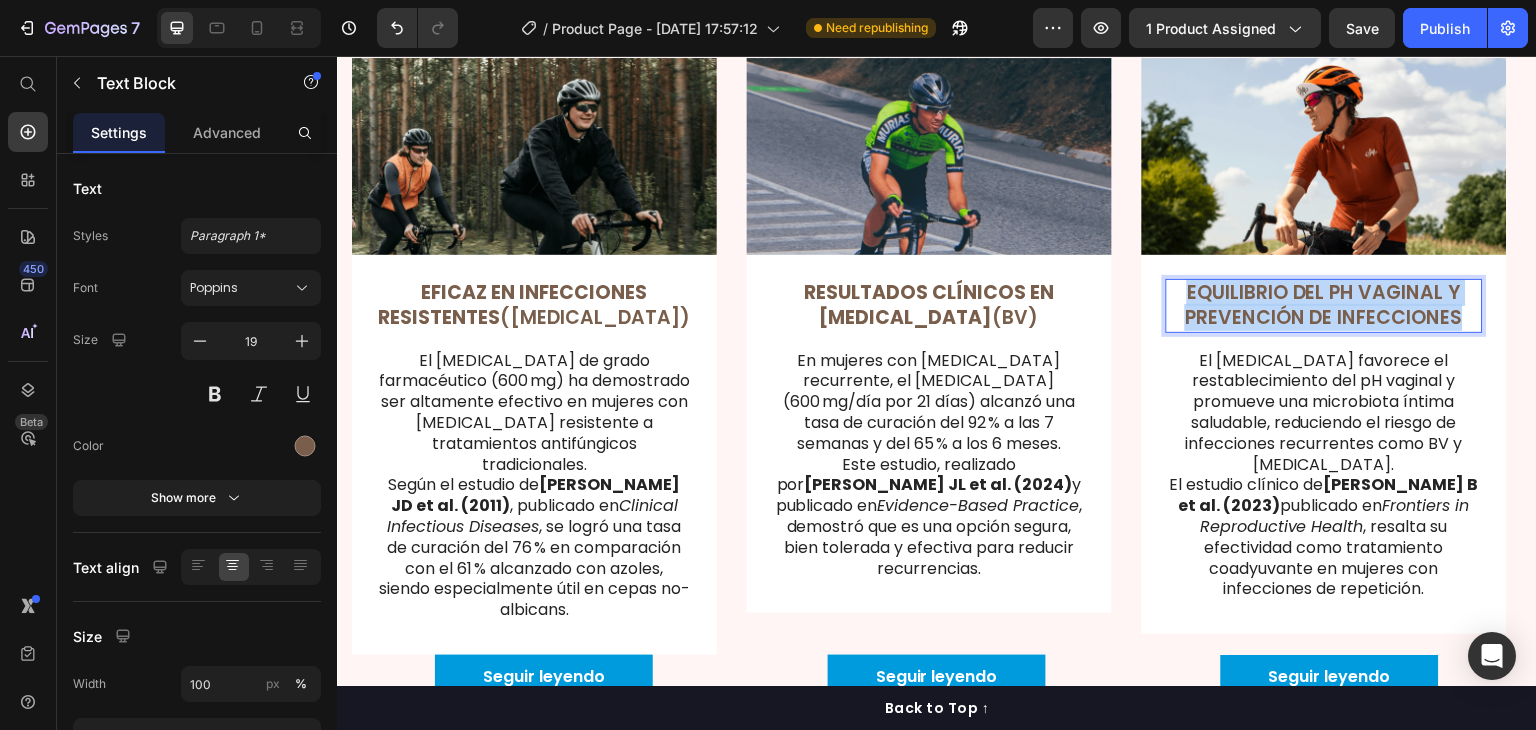 drag, startPoint x: 1463, startPoint y: 262, endPoint x: 1187, endPoint y: 233, distance: 277.51938 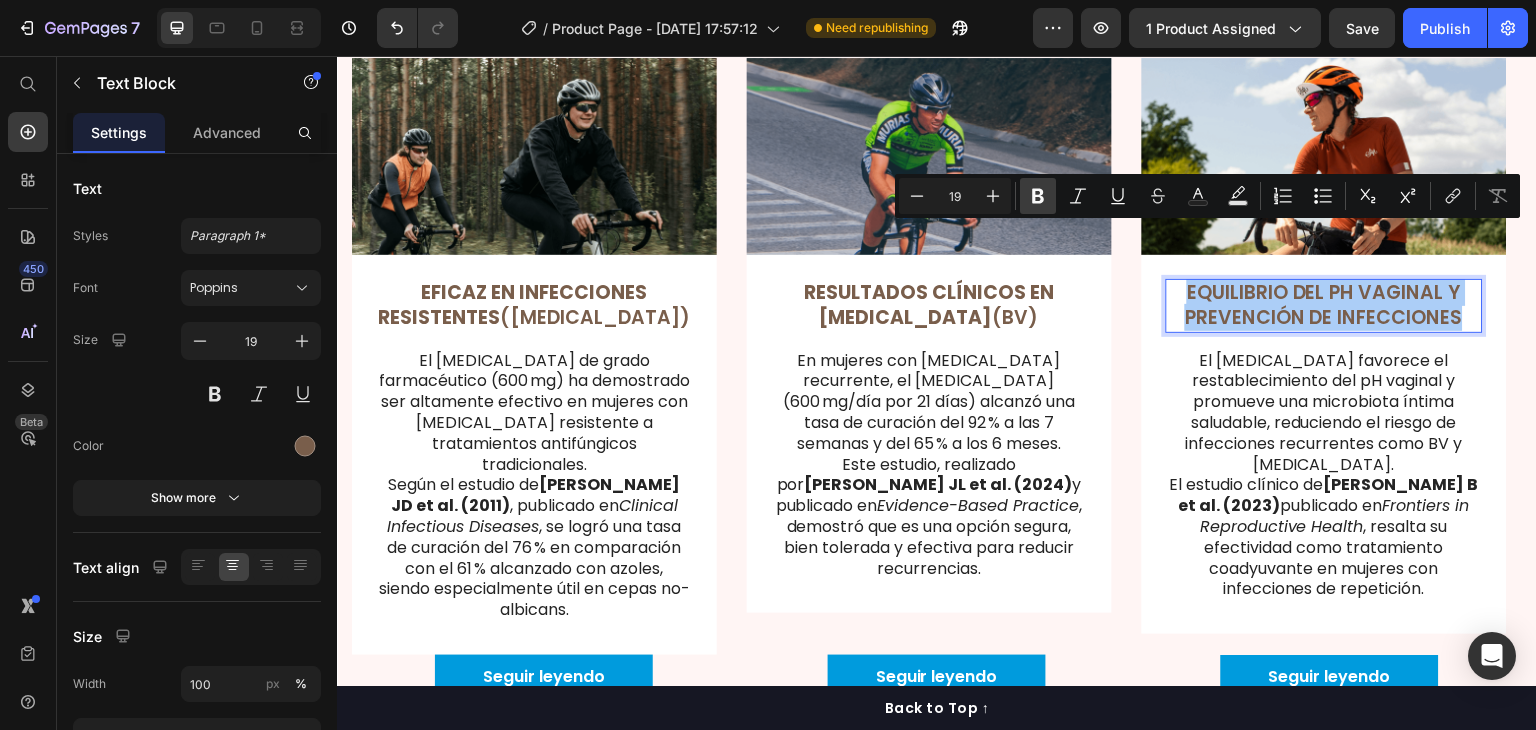 click 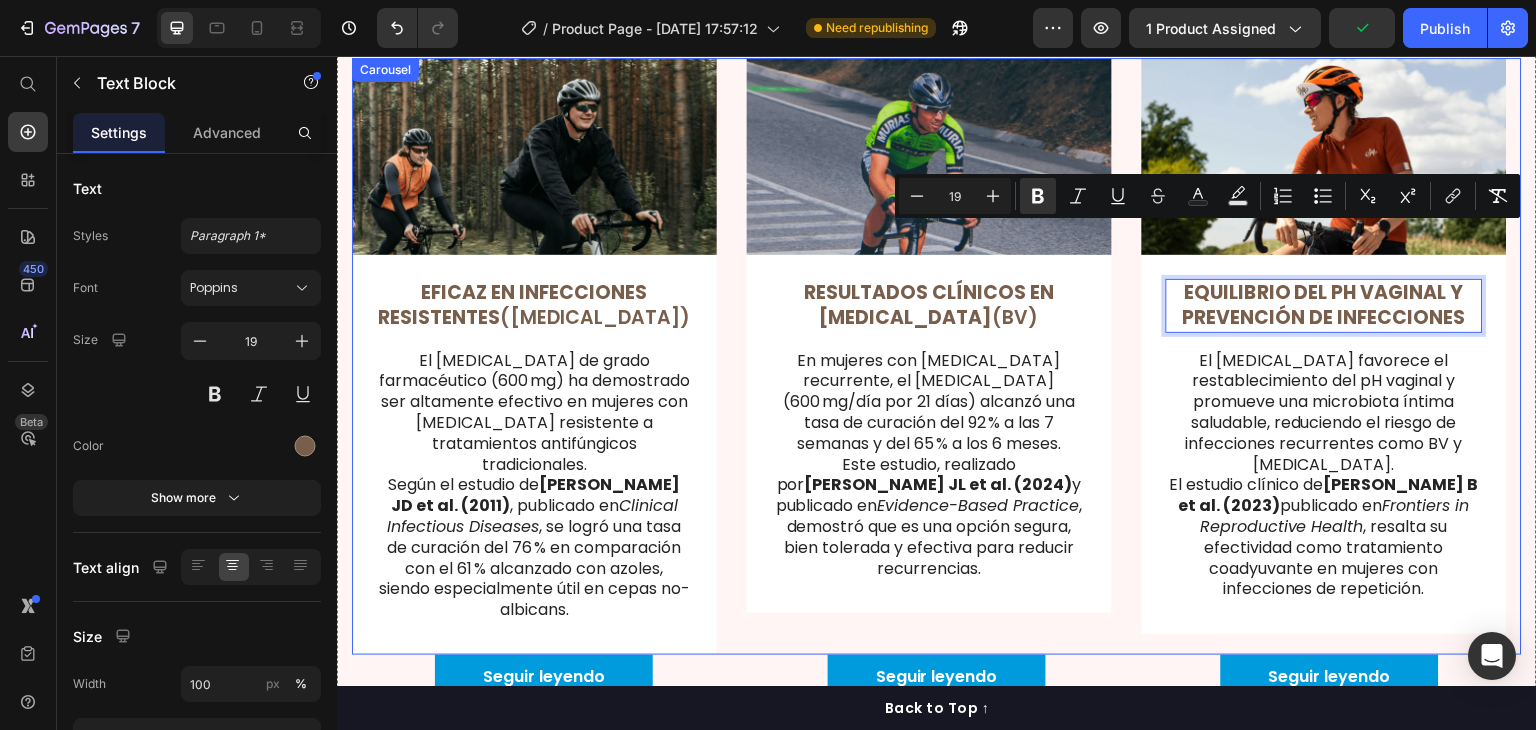 click on "Image EFICAZ EN INFECCIONES RESISTENTES   ([MEDICAL_DATA]) Text Block El [MEDICAL_DATA] de grado farmacéutico (600 mg) ha demostrado ser altamente efectivo en mujeres con [MEDICAL_DATA] resistente a tratamientos antifúngicos tradicionales. Según el estudio [PERSON_NAME] [PERSON_NAME] et al. (2011) , publicado en  Clinical Infectious Diseases , se logró una tasa de curación del 76 % en comparación con el 61 % alcanzado con azoles, siendo especialmente útil en cepas no-albicans. Text Block Row Image RESULTADOS CLÍNICOS EN [MEDICAL_DATA]   (BV) Text Block En mujeres con [MEDICAL_DATA] recurrente, el [MEDICAL_DATA] (600 mg/día por 21 días) alcanzó una tasa de curación del 92 % a las 7 semanas y del 65 % a los 6 meses. Este estudio, realizado por  [PERSON_NAME] JL et al. (2024)  y publicado en  Evidence-Based Practice , demostró que es una opción segura, bien tolerada y efectiva para reducir recurrencias. Text Block Row Image EQUILIBRIO DEL PH VAGINAL Y PREVENCIÓN DE INFECCIONES Text Block" at bounding box center (937, 356) 